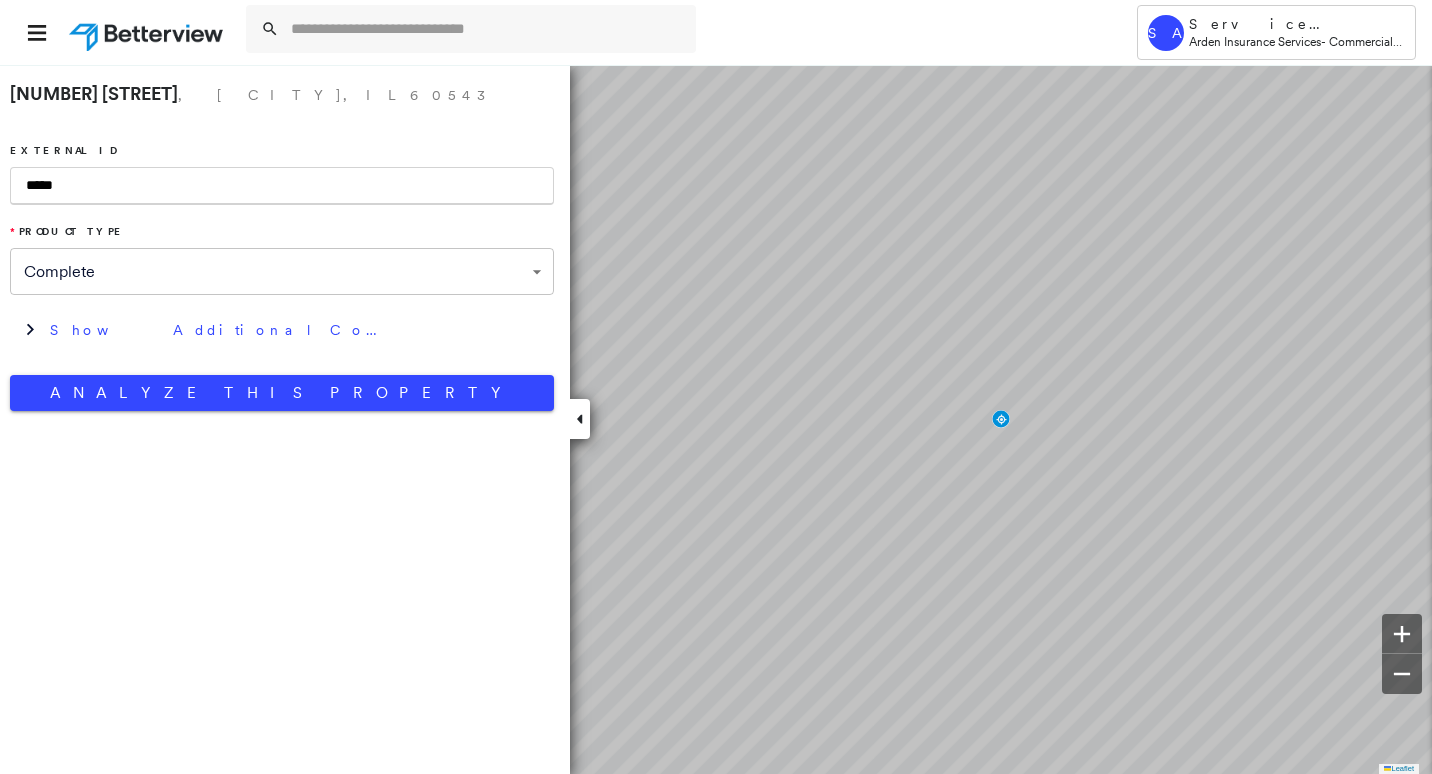 scroll, scrollTop: 0, scrollLeft: 0, axis: both 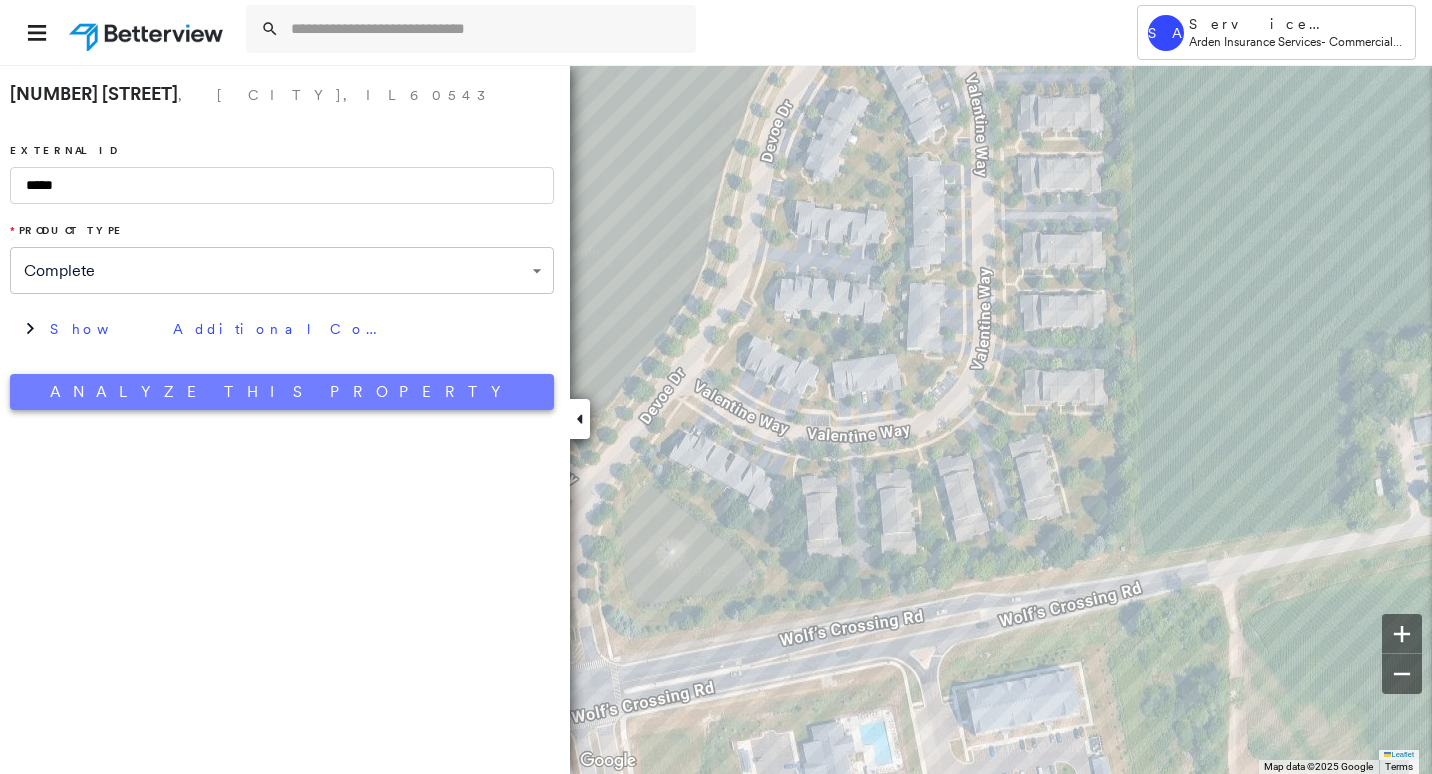 click on "Analyze This Property" at bounding box center [282, 392] 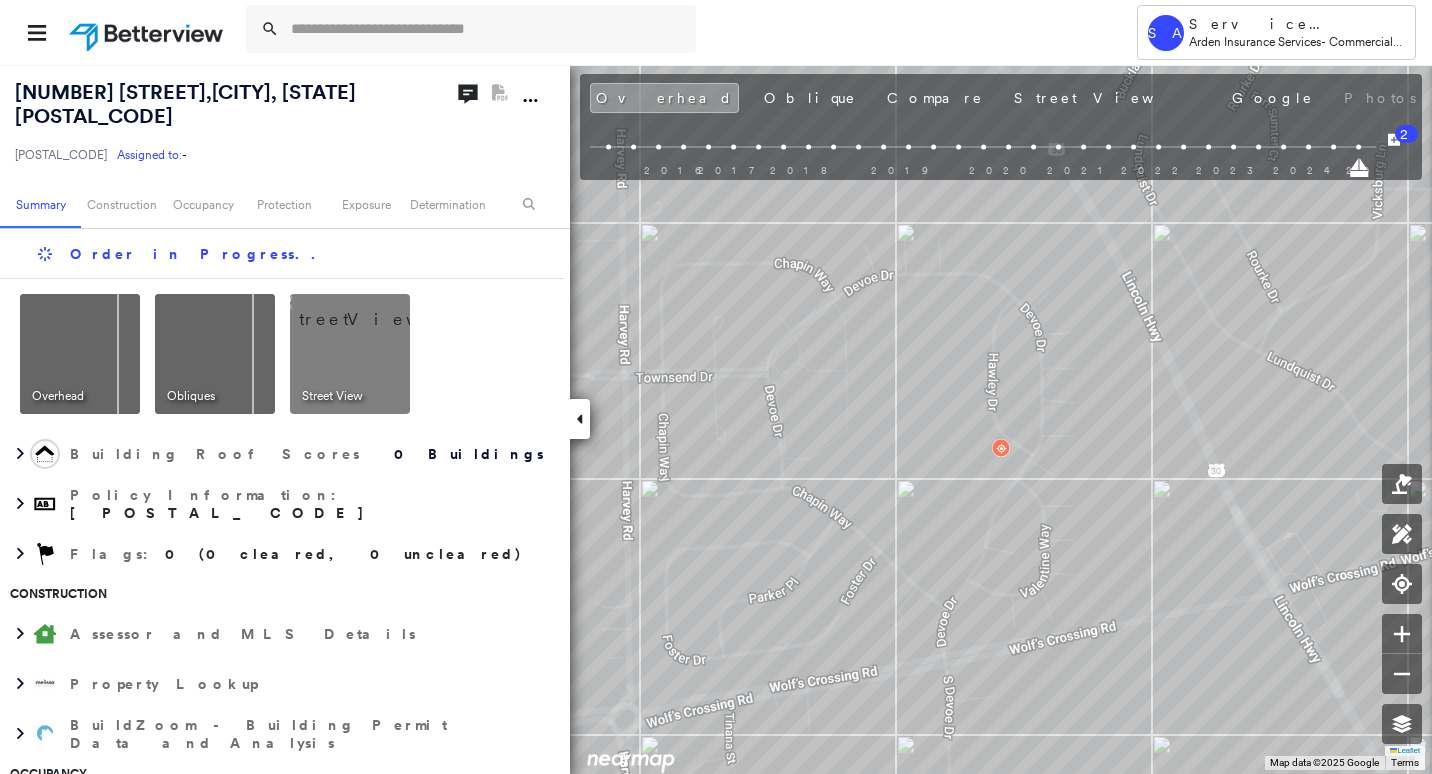 click on "661  Hawley Dr ,  Oswego, IL 60543" at bounding box center (185, 104) 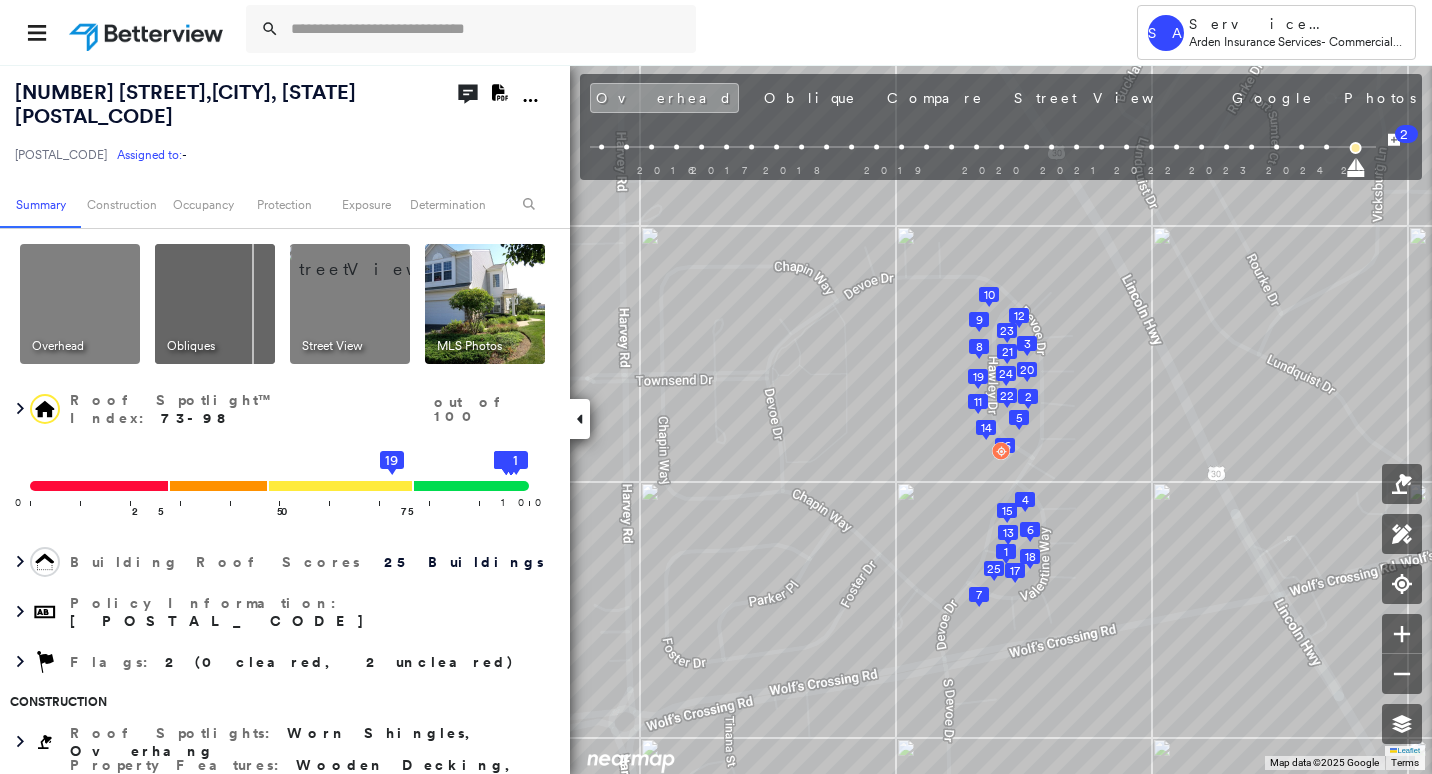 click on "661  Hawley Dr ,  Oswego, IL 60543" at bounding box center (185, 104) 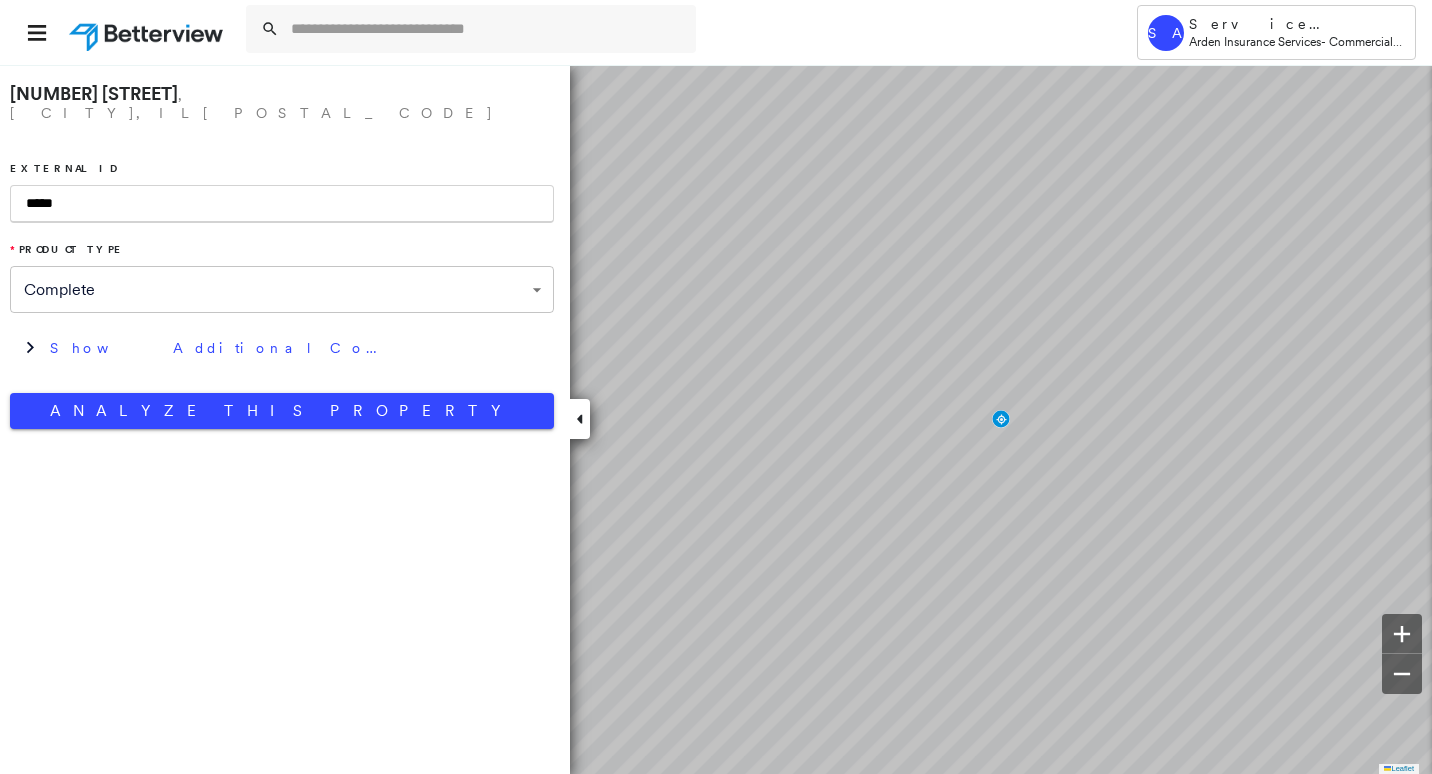 scroll, scrollTop: 0, scrollLeft: 0, axis: both 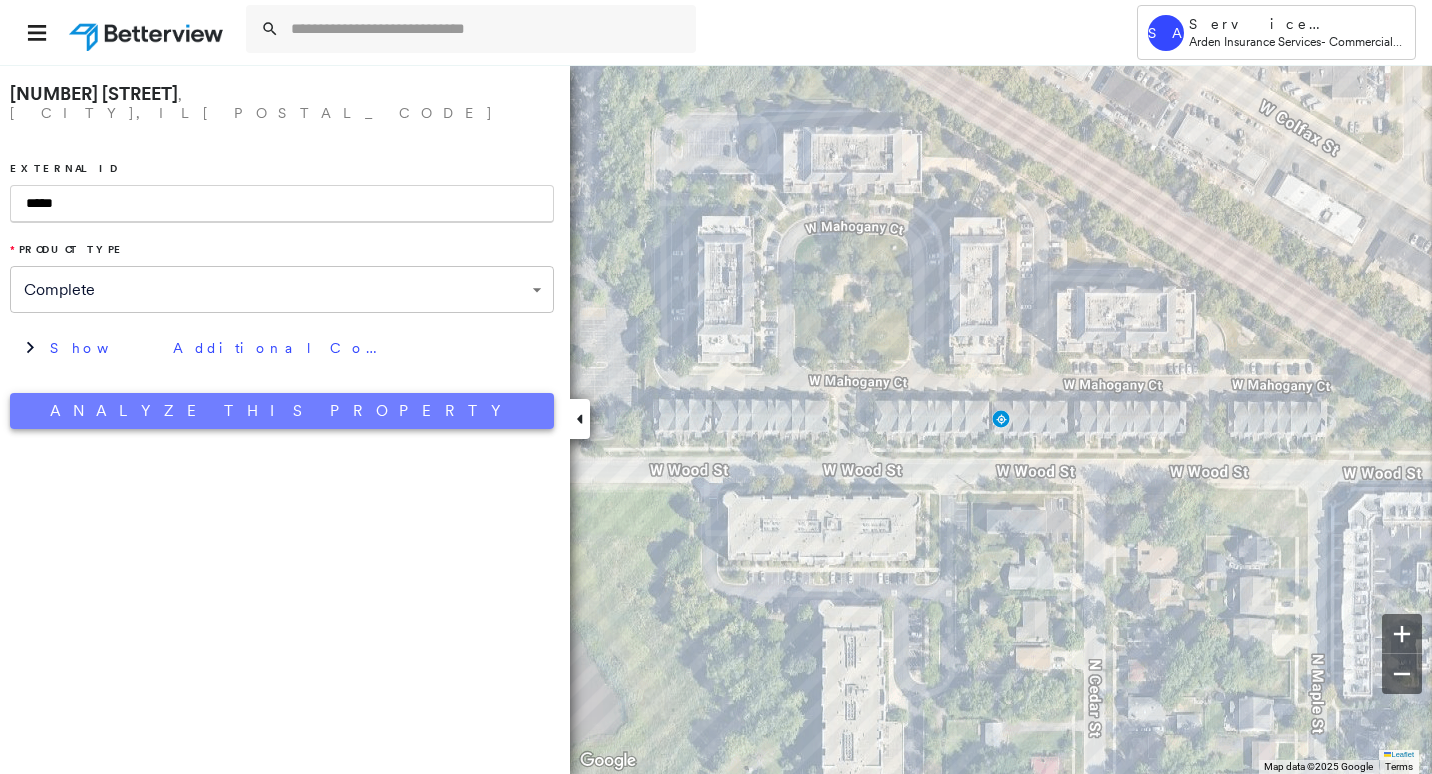 click on "Analyze This Property" at bounding box center [282, 411] 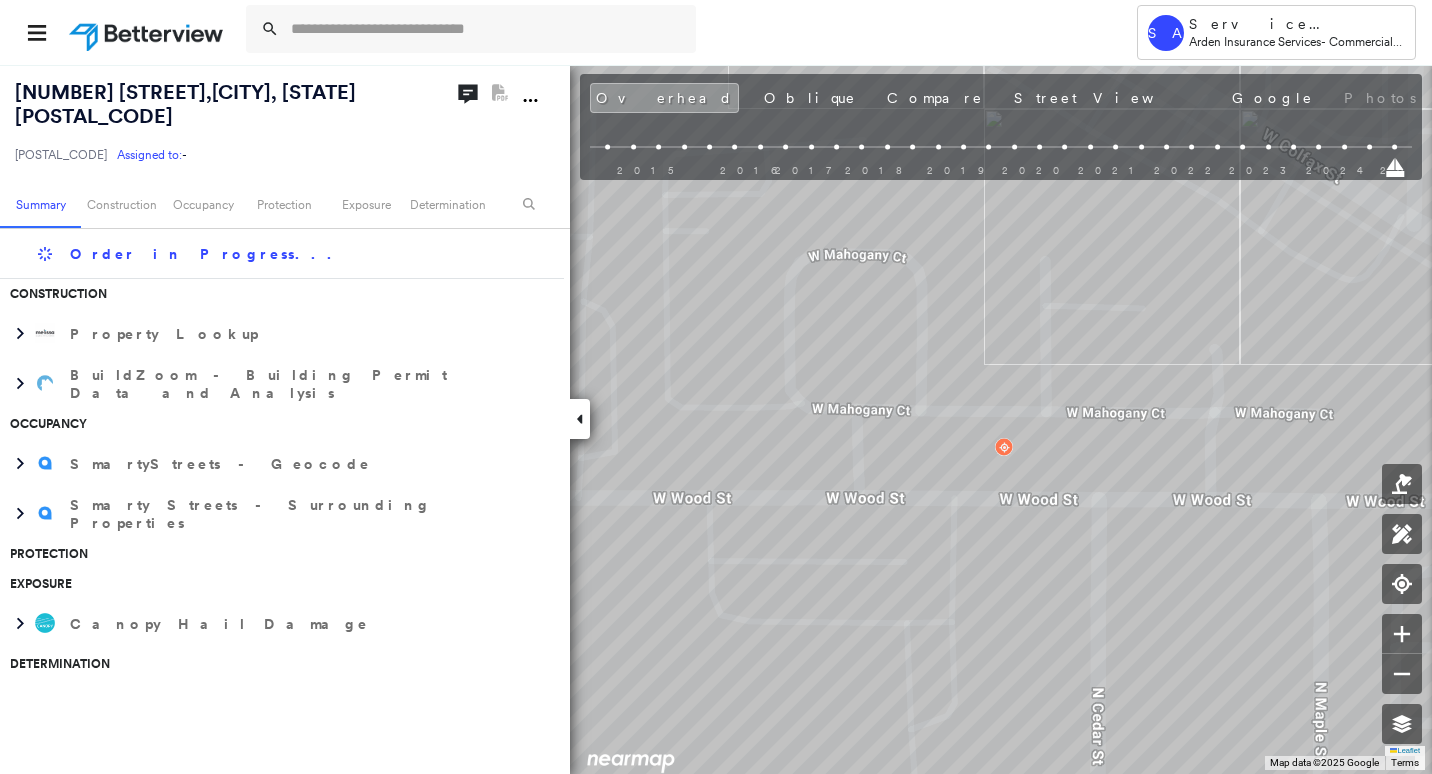 click on "316 W Wood St ,  Palatine, IL 60067" at bounding box center (185, 104) 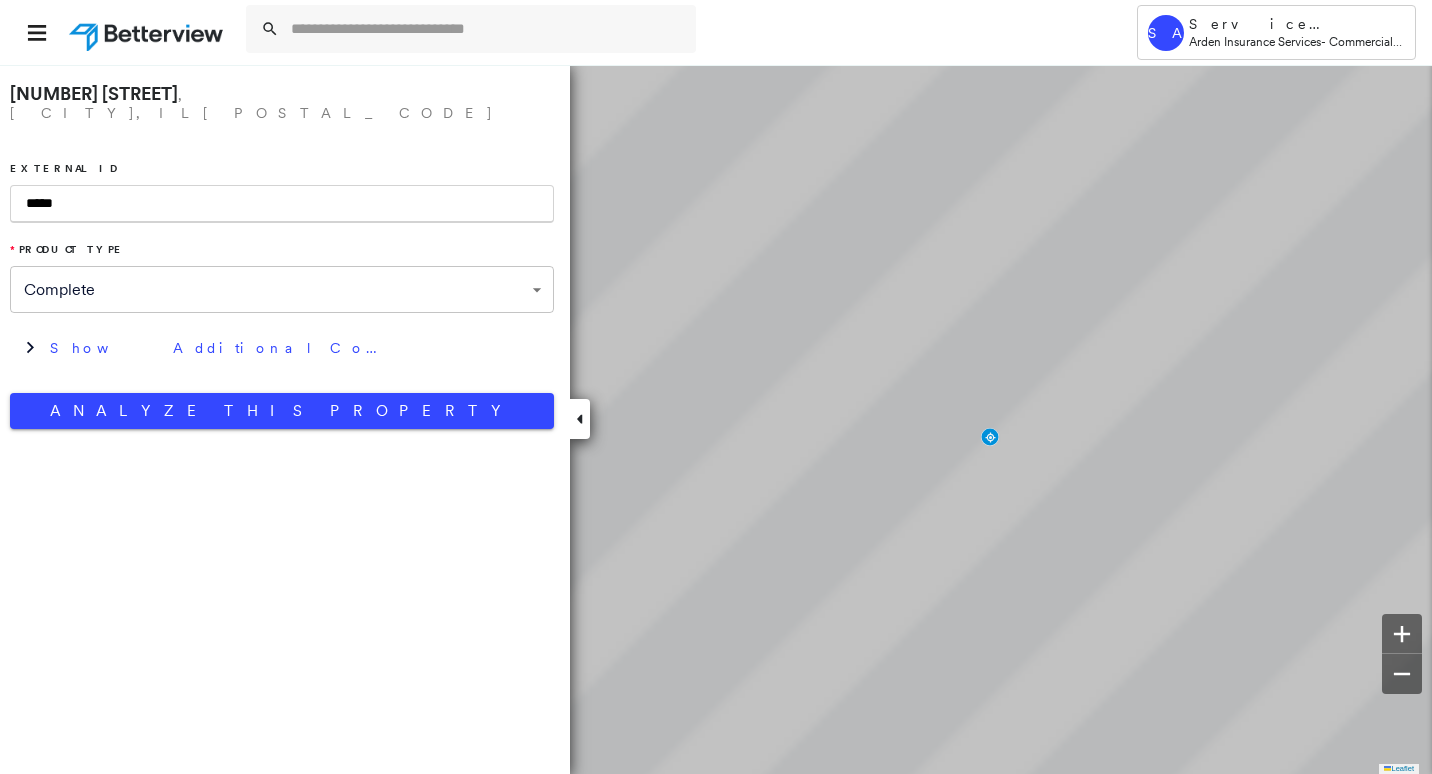 scroll, scrollTop: 0, scrollLeft: 0, axis: both 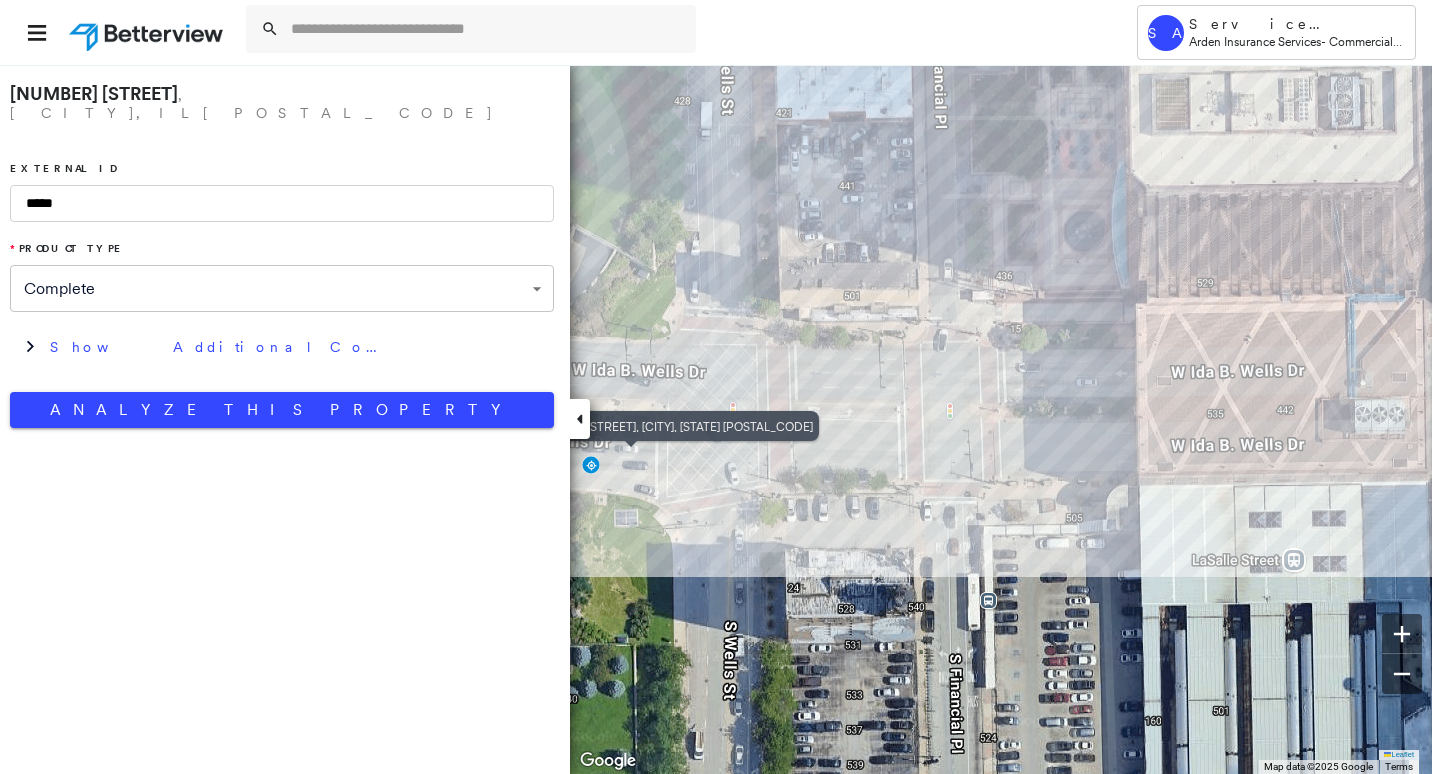 click on "**********" at bounding box center [716, 419] 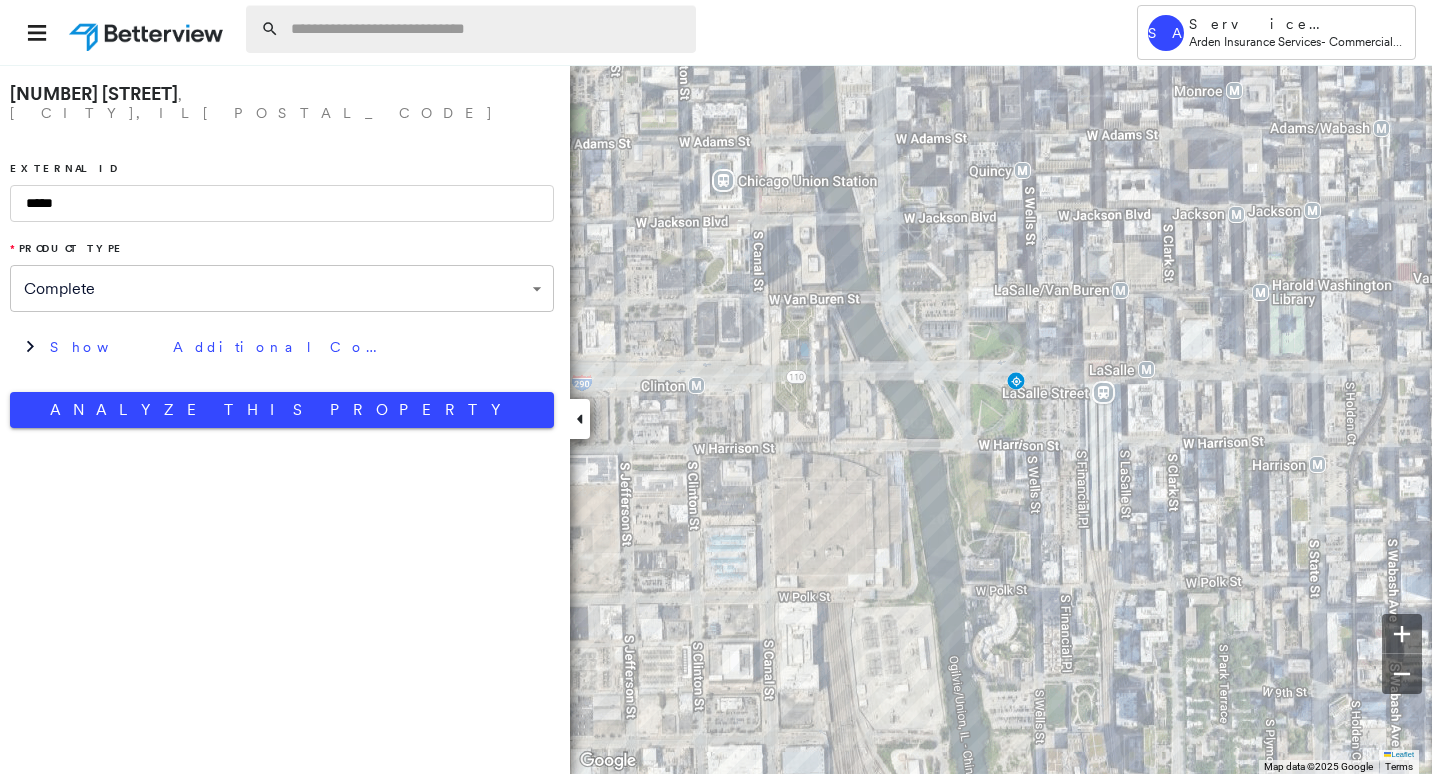 click at bounding box center [487, 29] 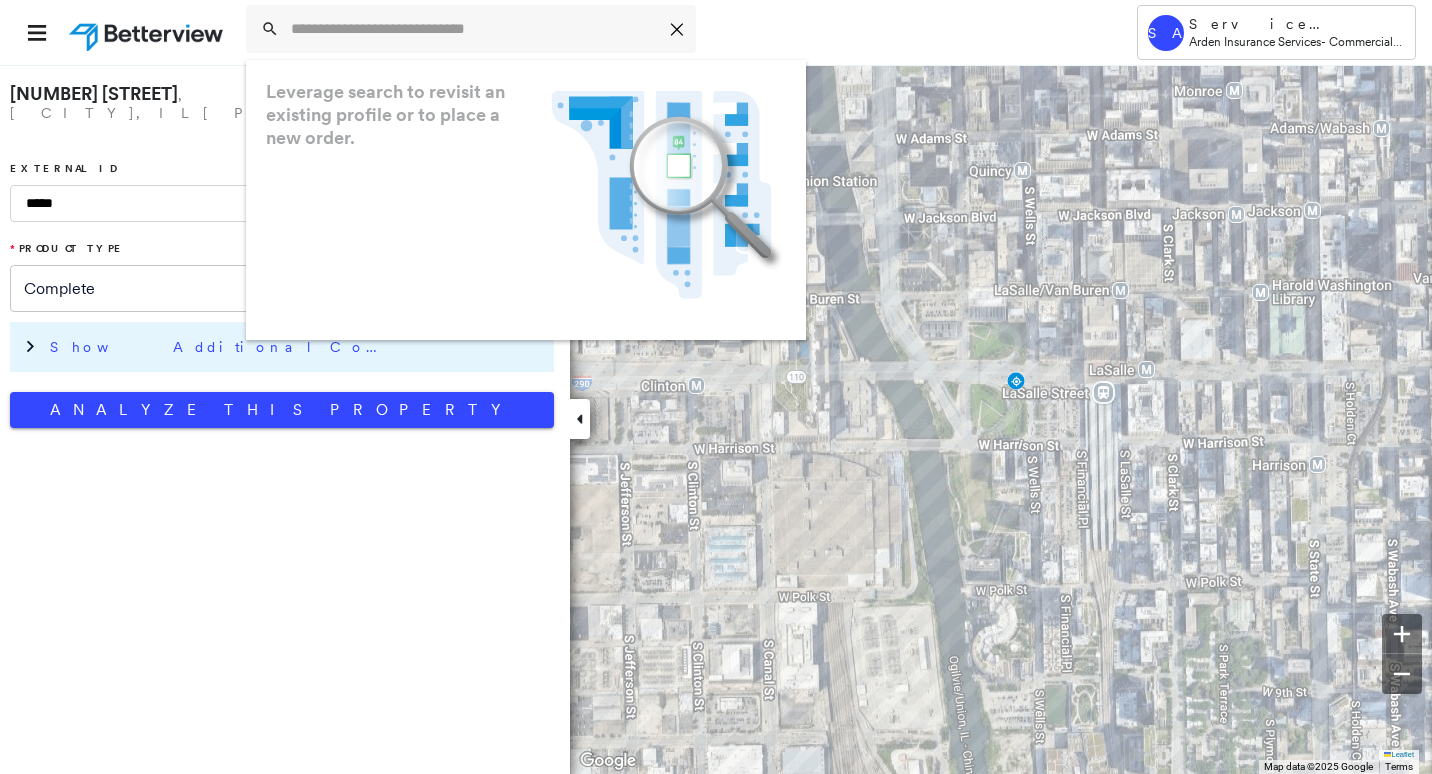 click on "Show Additional Company Data" at bounding box center (220, 347) 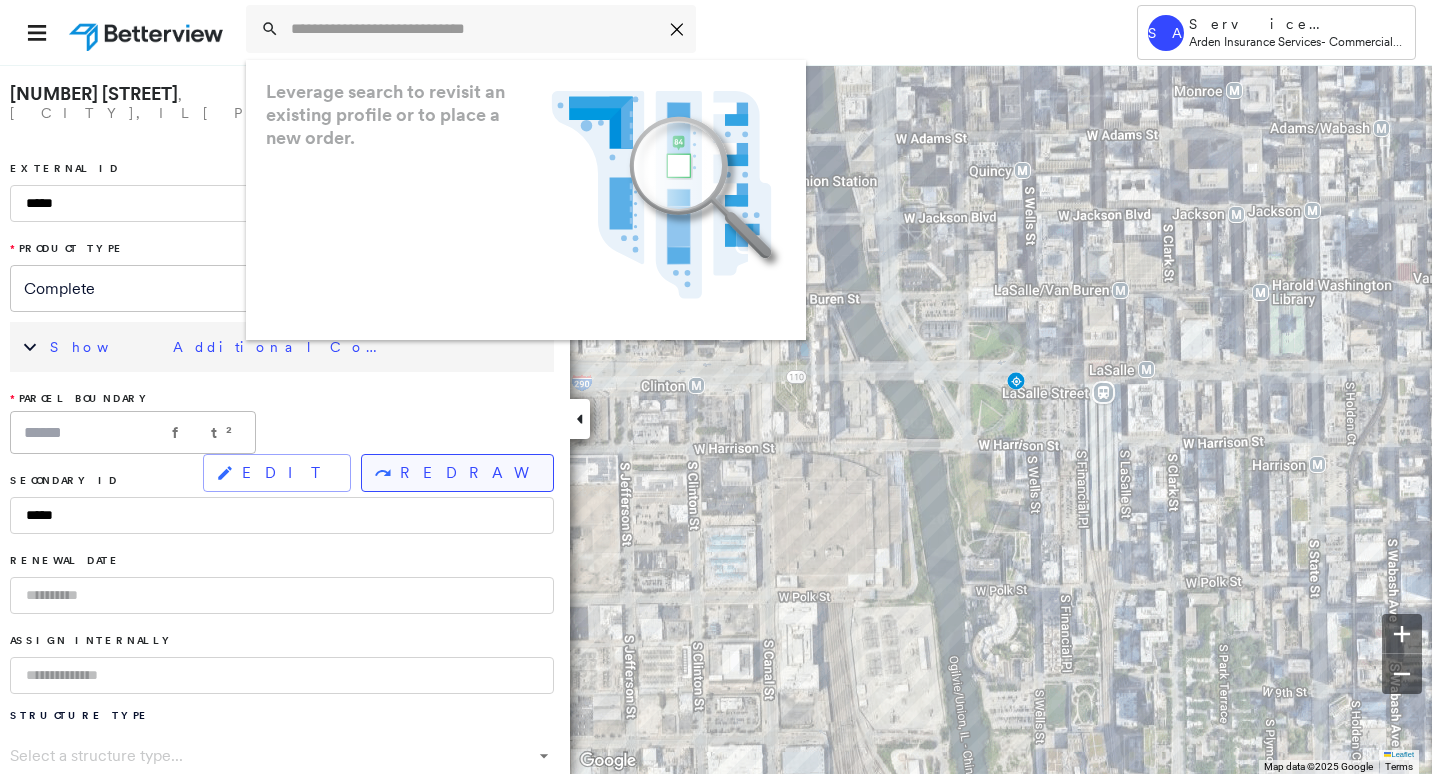 click on "REDRAW" at bounding box center [457, 473] 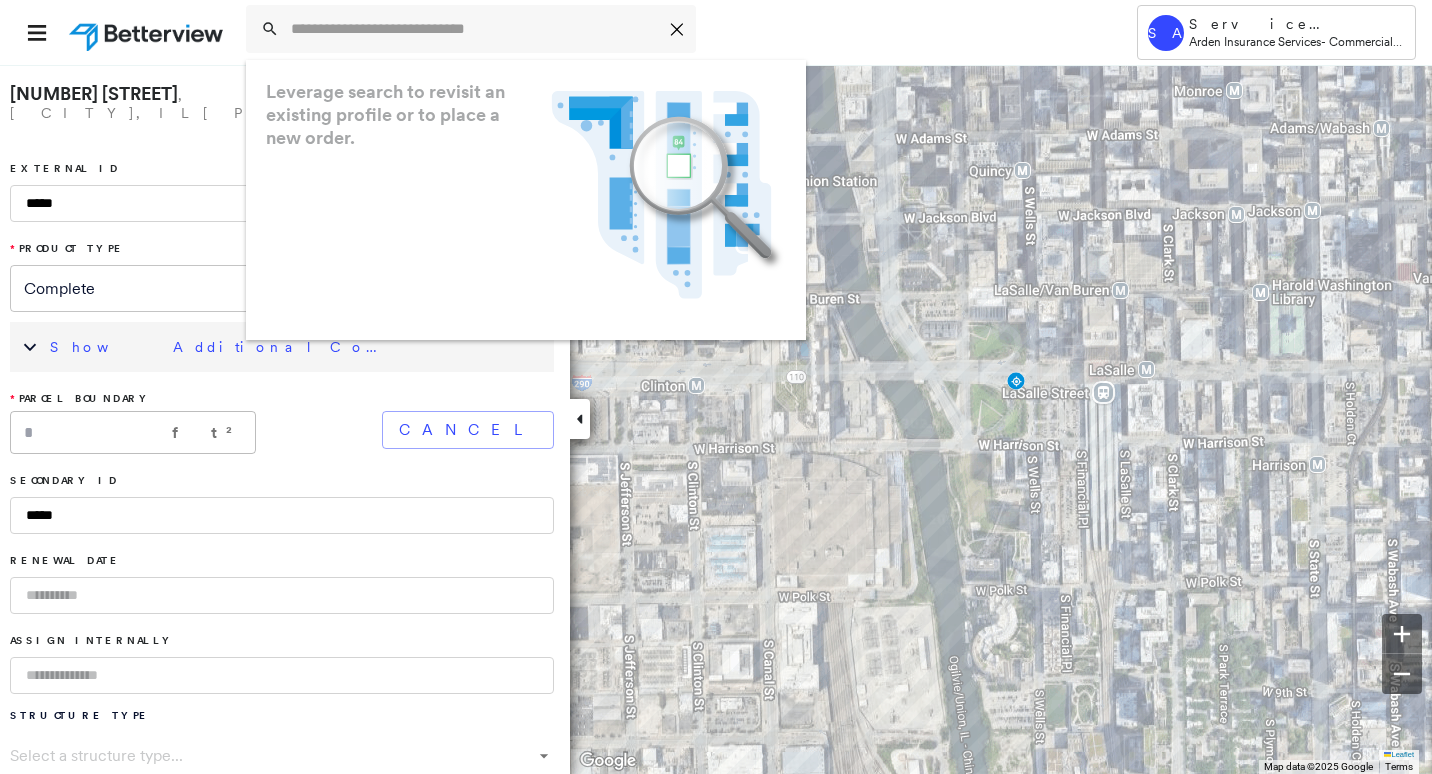 click 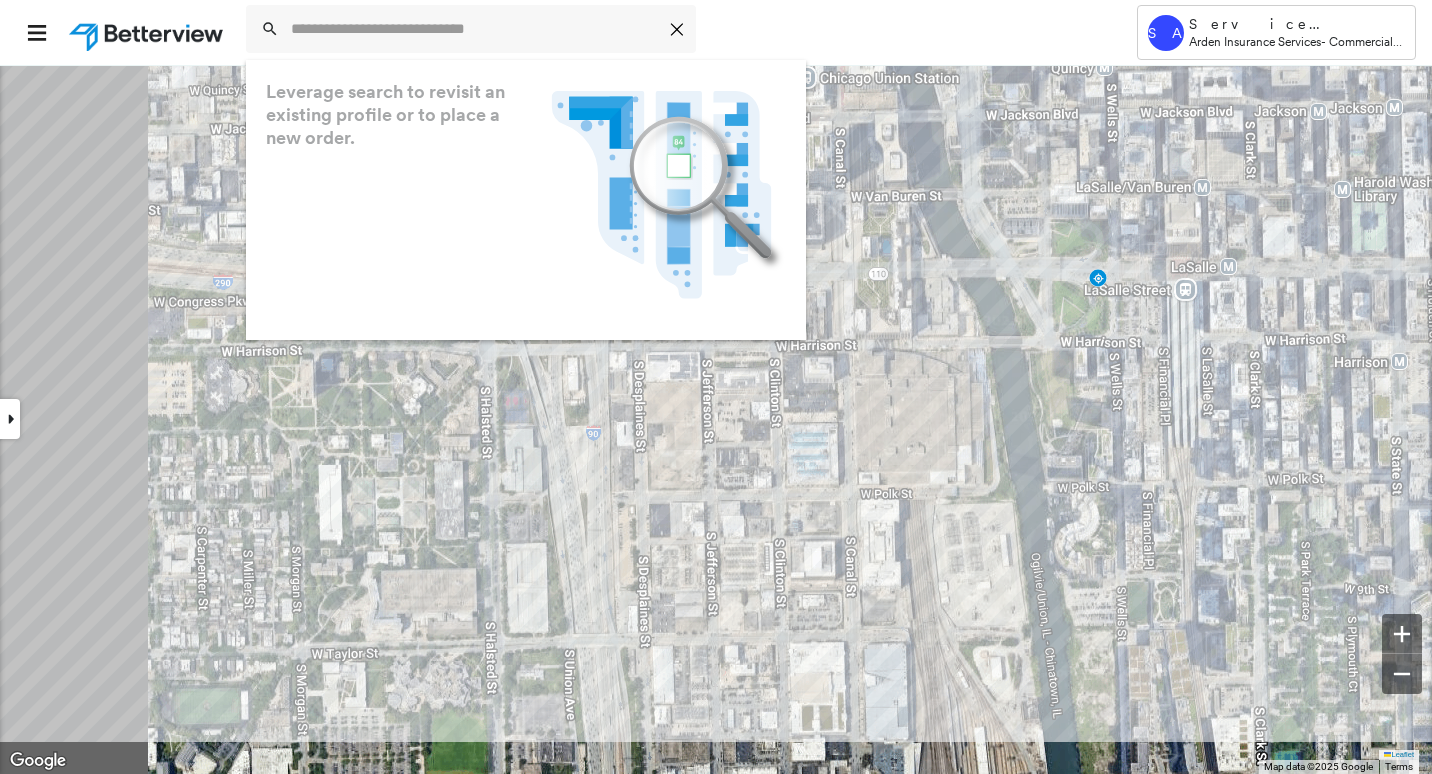 click on "Click to start drawing shape." at bounding box center (-50, -26) 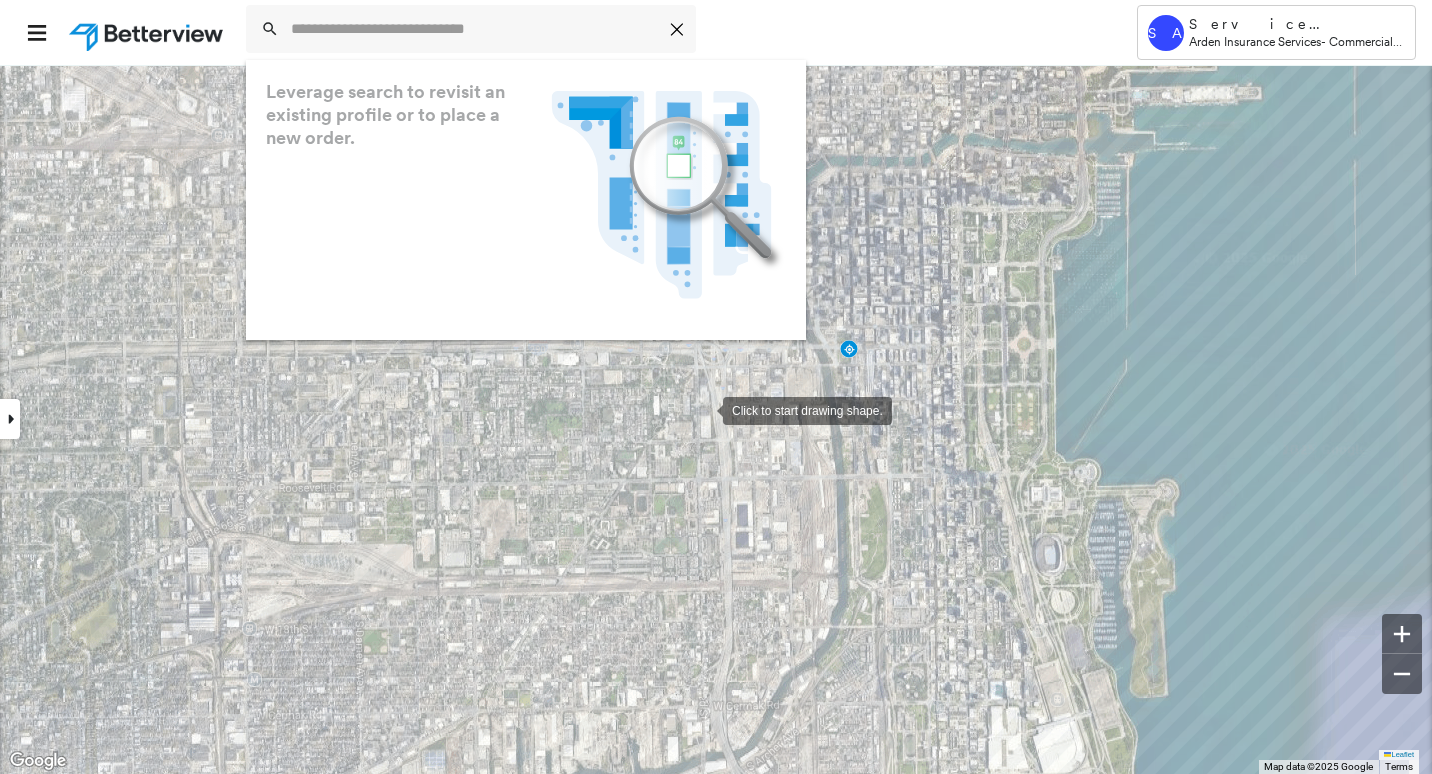 drag, startPoint x: 656, startPoint y: 514, endPoint x: 701, endPoint y: 393, distance: 129.09686 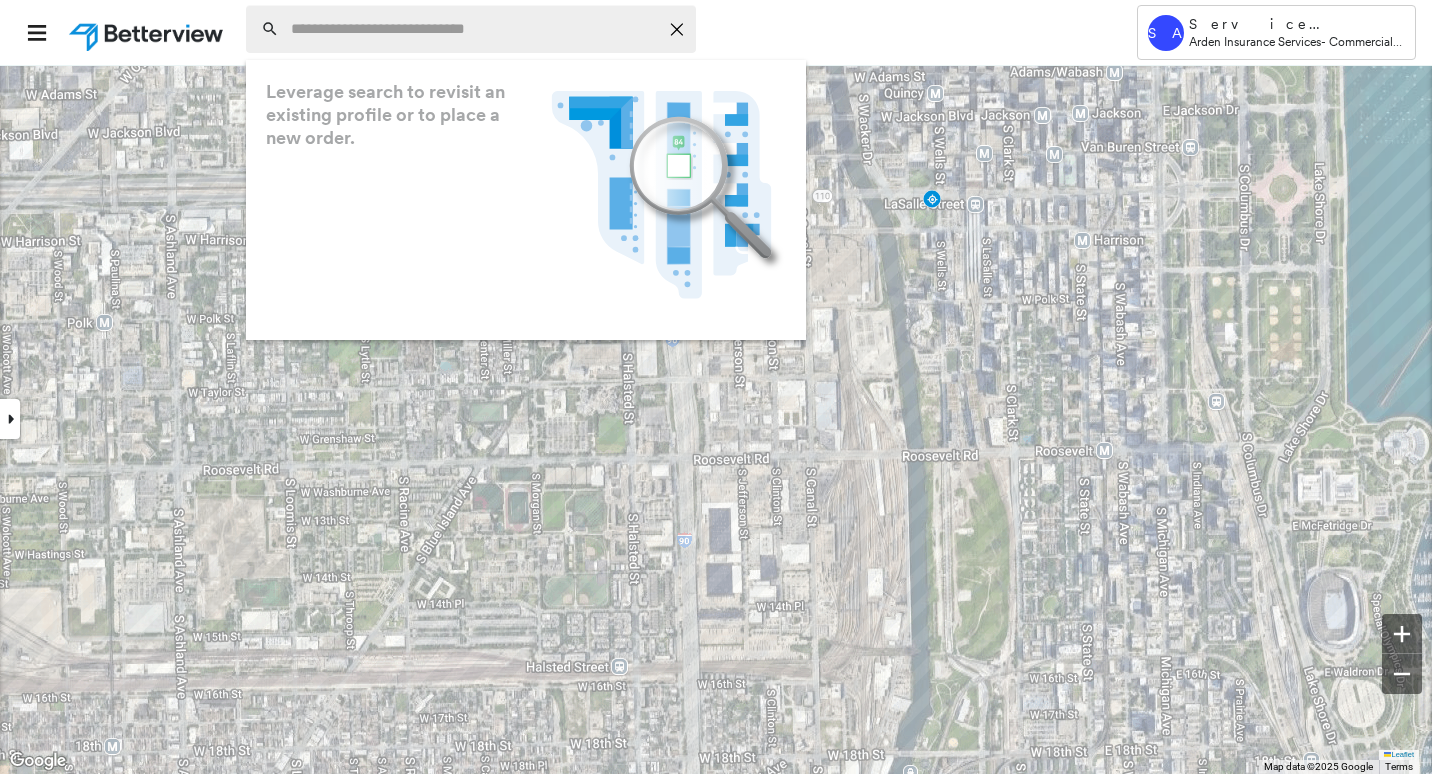 click on "Icon_Closemodal" 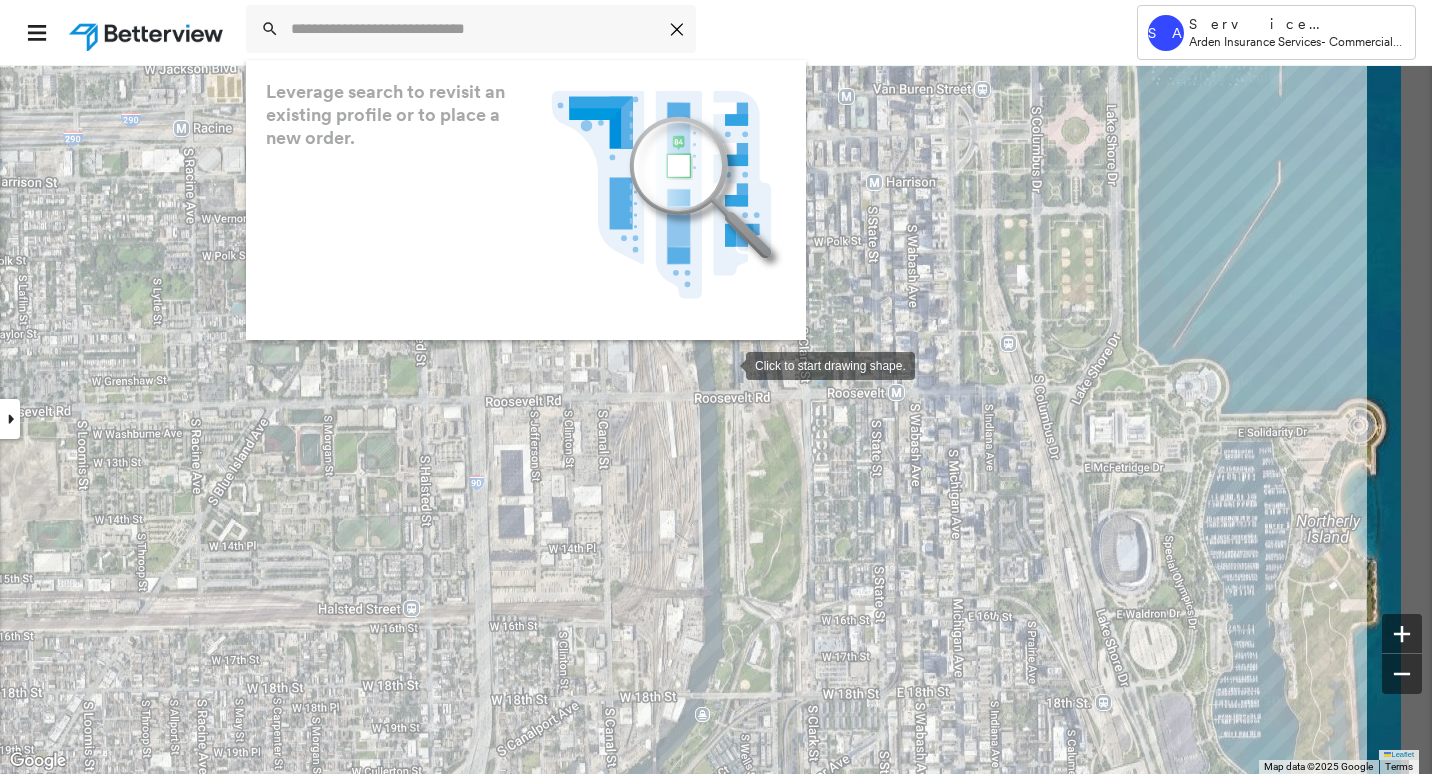 drag, startPoint x: 935, startPoint y: 421, endPoint x: 727, endPoint y: 363, distance: 215.93518 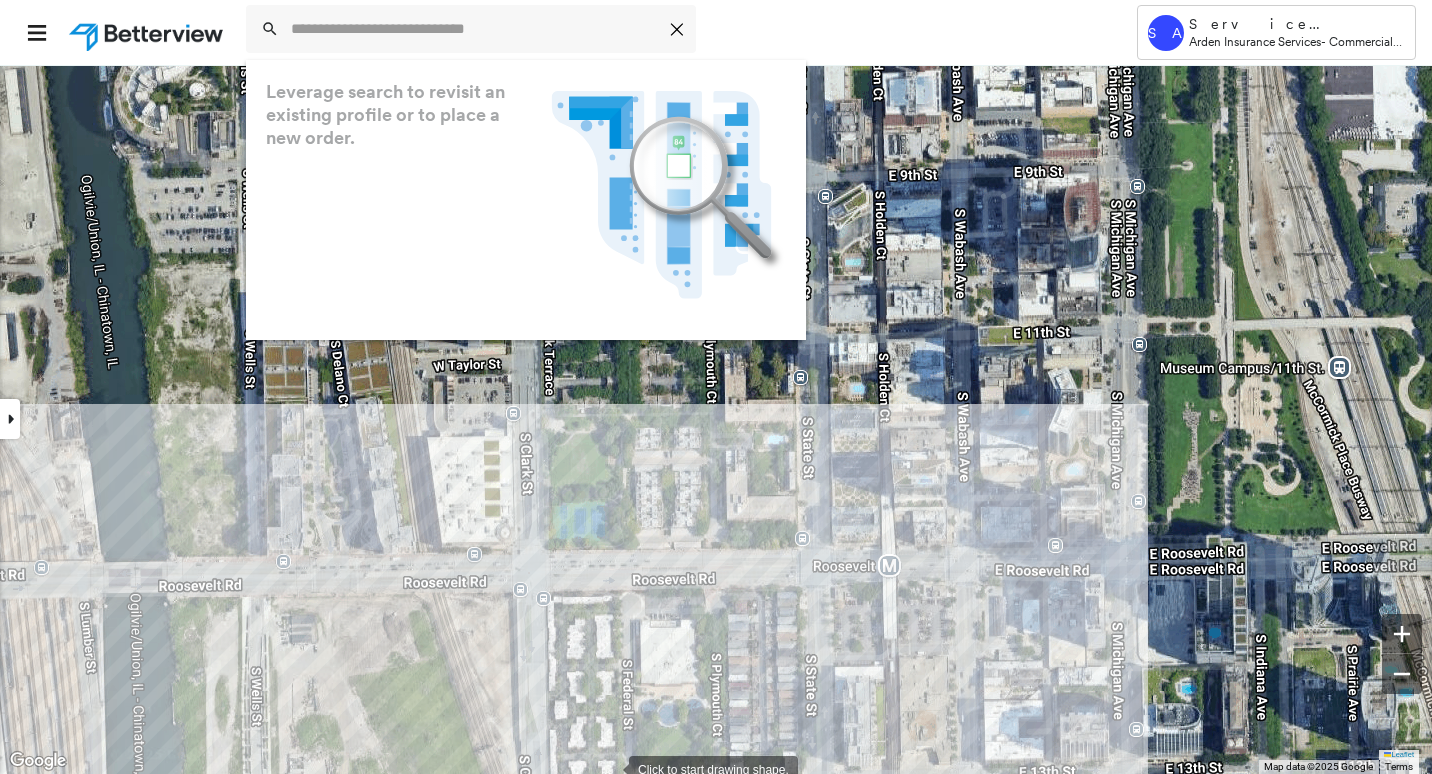 drag, startPoint x: 1037, startPoint y: 357, endPoint x: 608, endPoint y: 773, distance: 597.5759 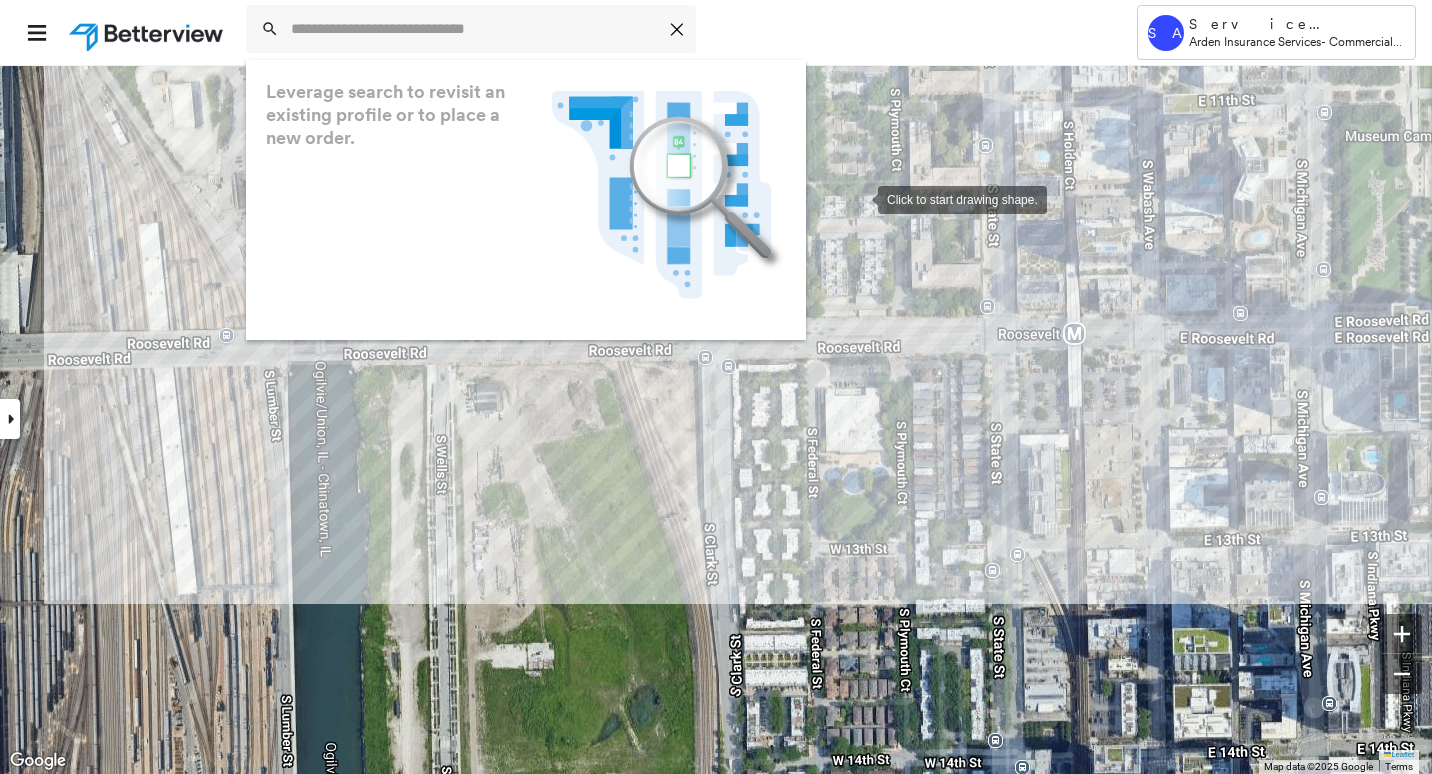 drag, startPoint x: 670, startPoint y: 442, endPoint x: 857, endPoint y: 199, distance: 306.62354 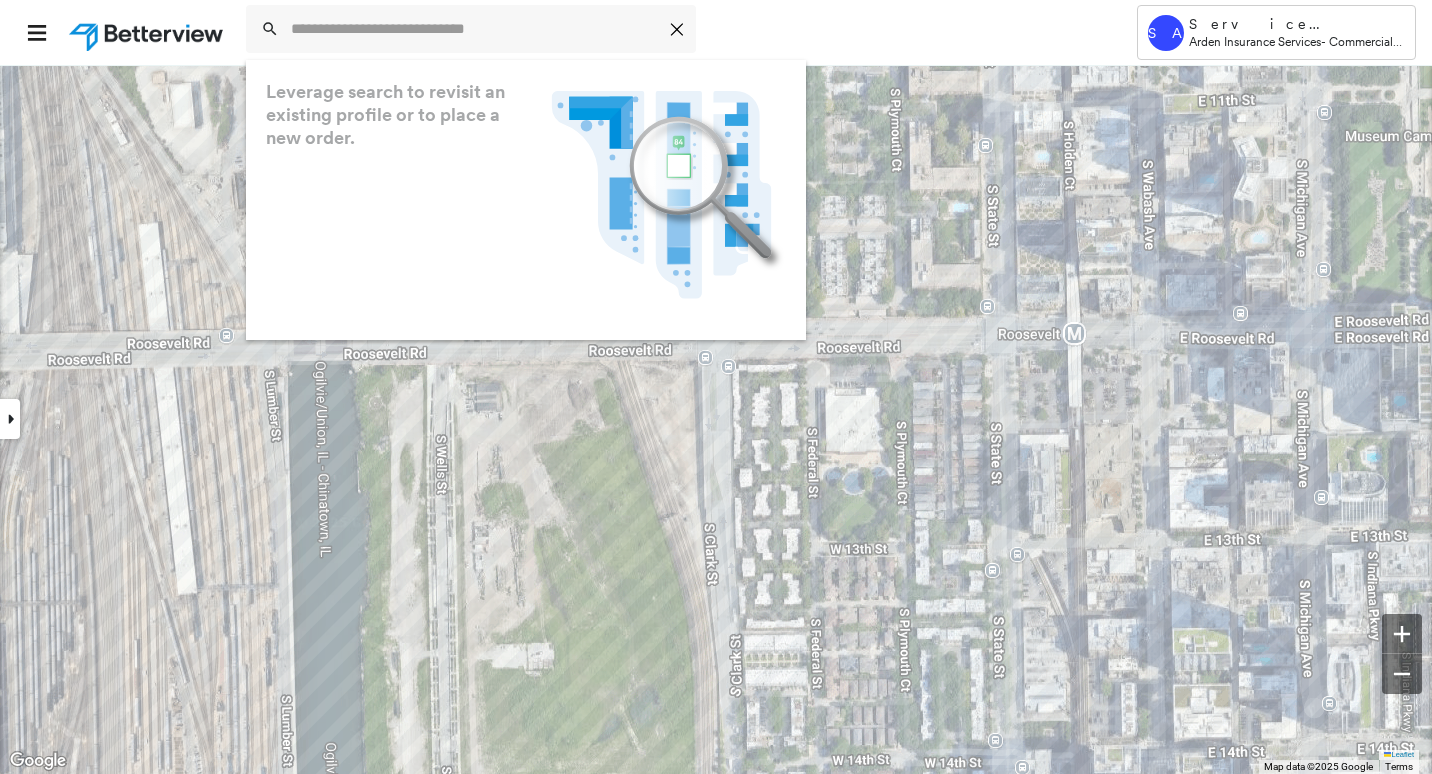 click on "Icon_Closemodal Leverage search to revisit an existing profile or to place a new order. .landscape-no-results-icon_svg__cls-3{fill:#5bafe7}.landscape-no-results-icon_svg__cls-4{fill:#90c5ee}.landscape-no-results-icon_svg__cls-12{fill:#33a4e3}.landscape-no-results-icon_svg__cls-13{fill:#fff}.landscape-no-results-icon_svg__cls-15{opacity:.3;mix-blend-mode:multiply}.landscape-no-results-icon_svg__cls-17{fill:#00a74f}" at bounding box center (663, 32) 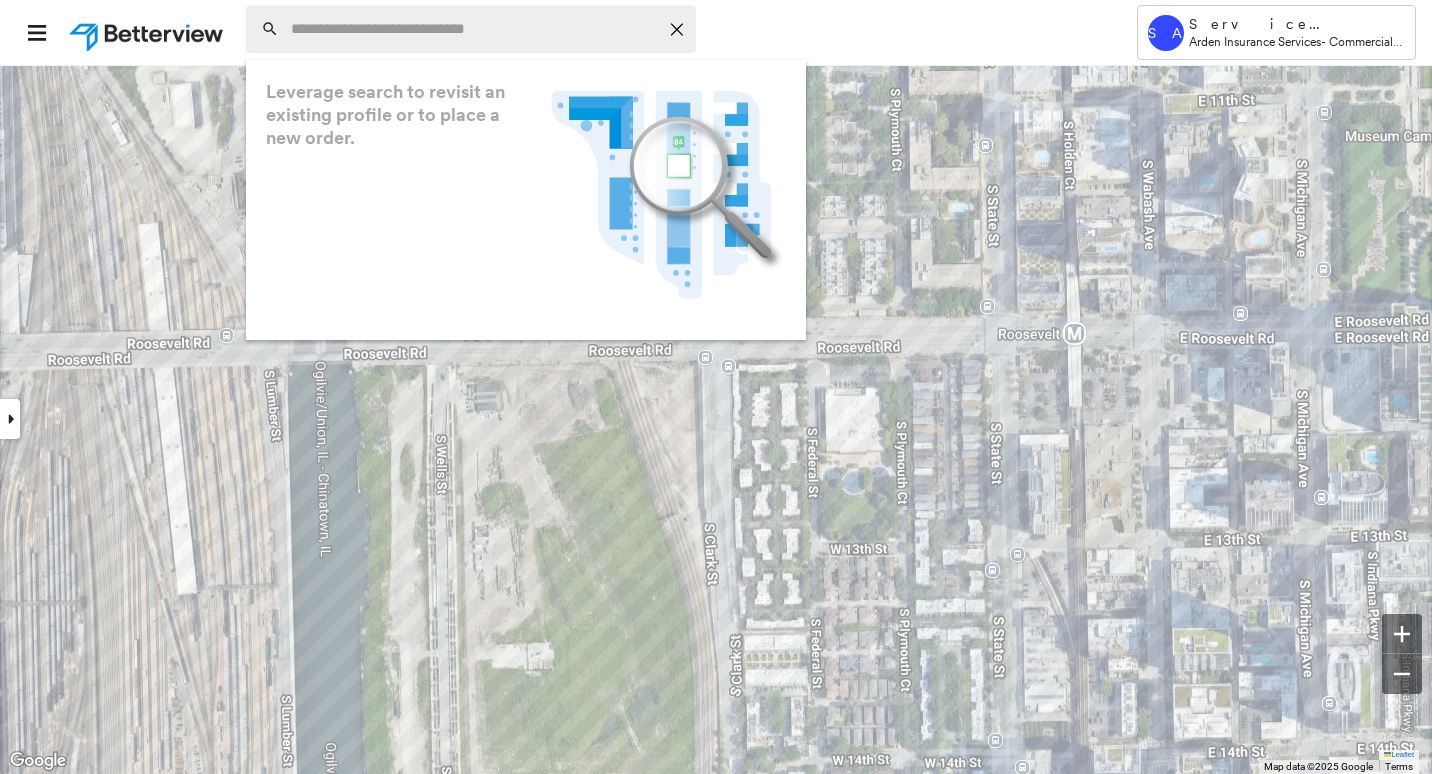 click at bounding box center [474, 29] 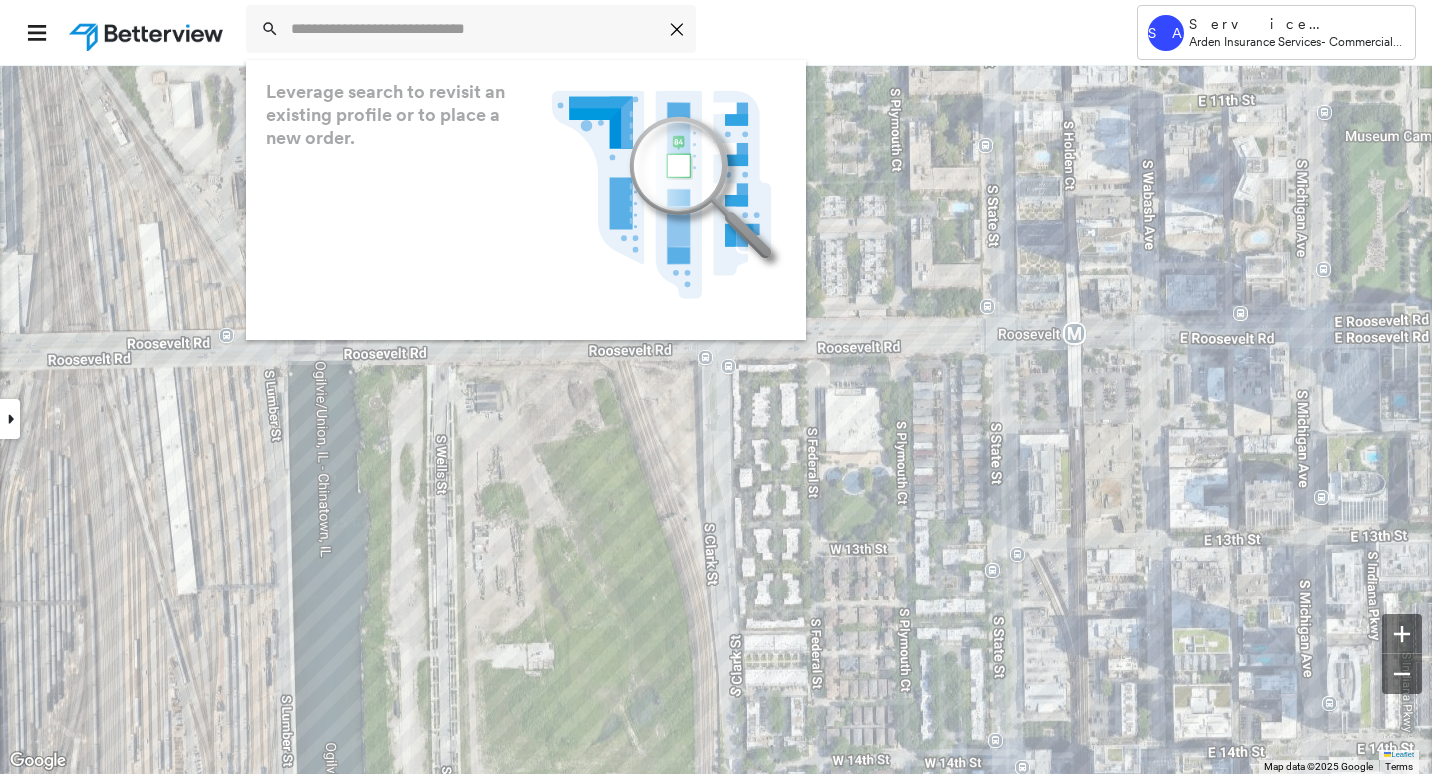 click on "Icon_Closemodal Leverage search to revisit an existing profile or to place a new order. .landscape-no-results-icon_svg__cls-3{fill:#5bafe7}.landscape-no-results-icon_svg__cls-4{fill:#90c5ee}.landscape-no-results-icon_svg__cls-12{fill:#33a4e3}.landscape-no-results-icon_svg__cls-13{fill:#fff}.landscape-no-results-icon_svg__cls-15{opacity:.3;mix-blend-mode:multiply}.landscape-no-results-icon_svg__cls-17{fill:#00a74f}" at bounding box center [663, 32] 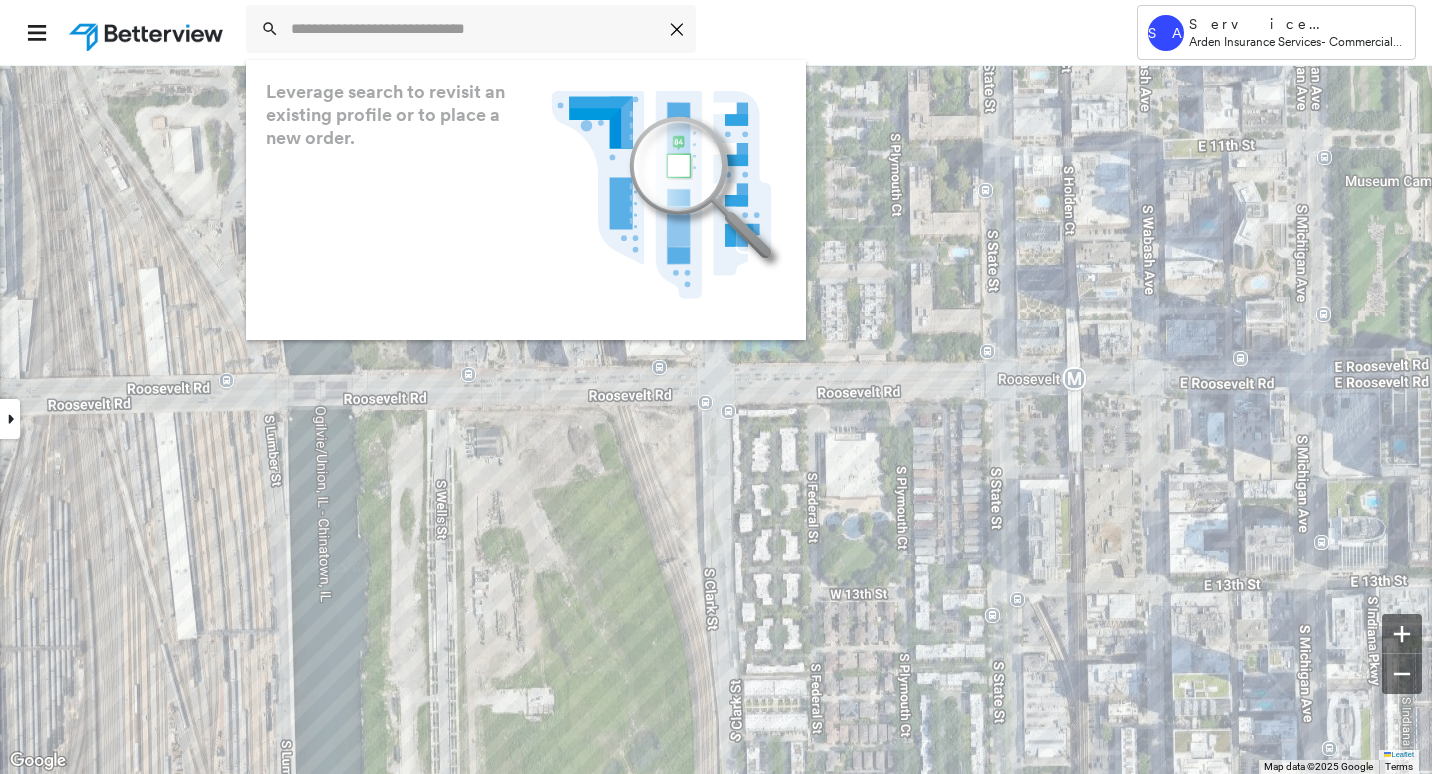 drag, startPoint x: 376, startPoint y: 456, endPoint x: 434, endPoint y: 739, distance: 288.88232 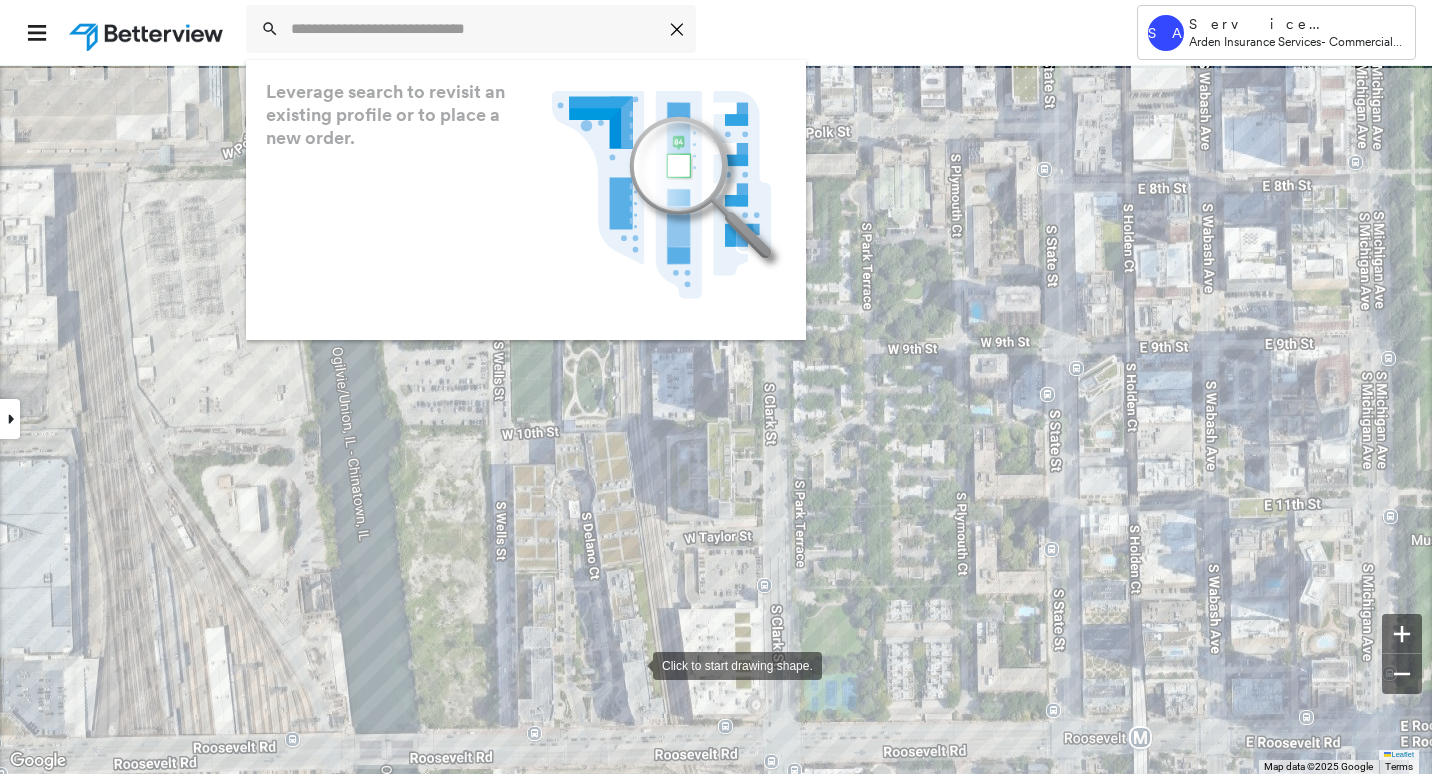 drag, startPoint x: 563, startPoint y: 514, endPoint x: 683, endPoint y: 825, distance: 333.34818 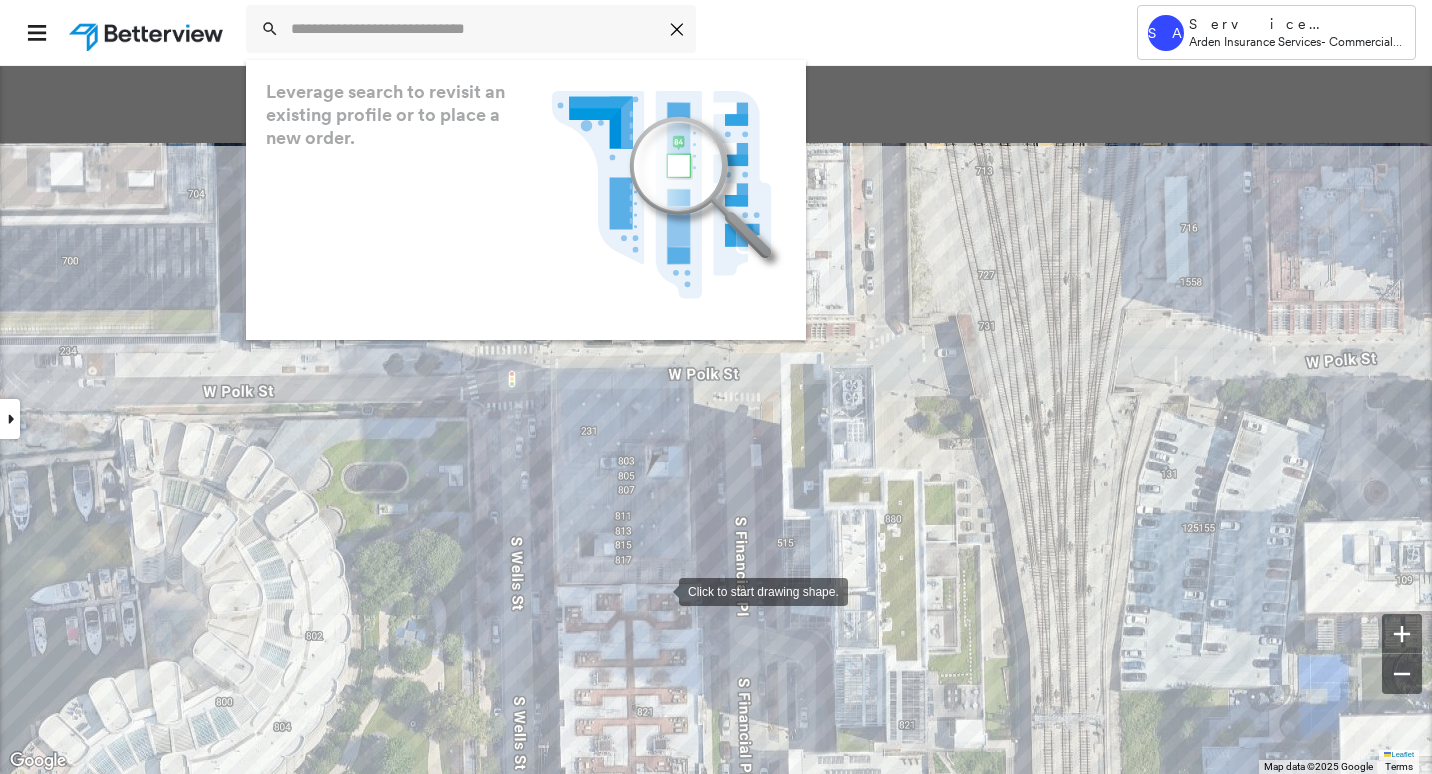 drag, startPoint x: 654, startPoint y: 489, endPoint x: 658, endPoint y: 600, distance: 111.07205 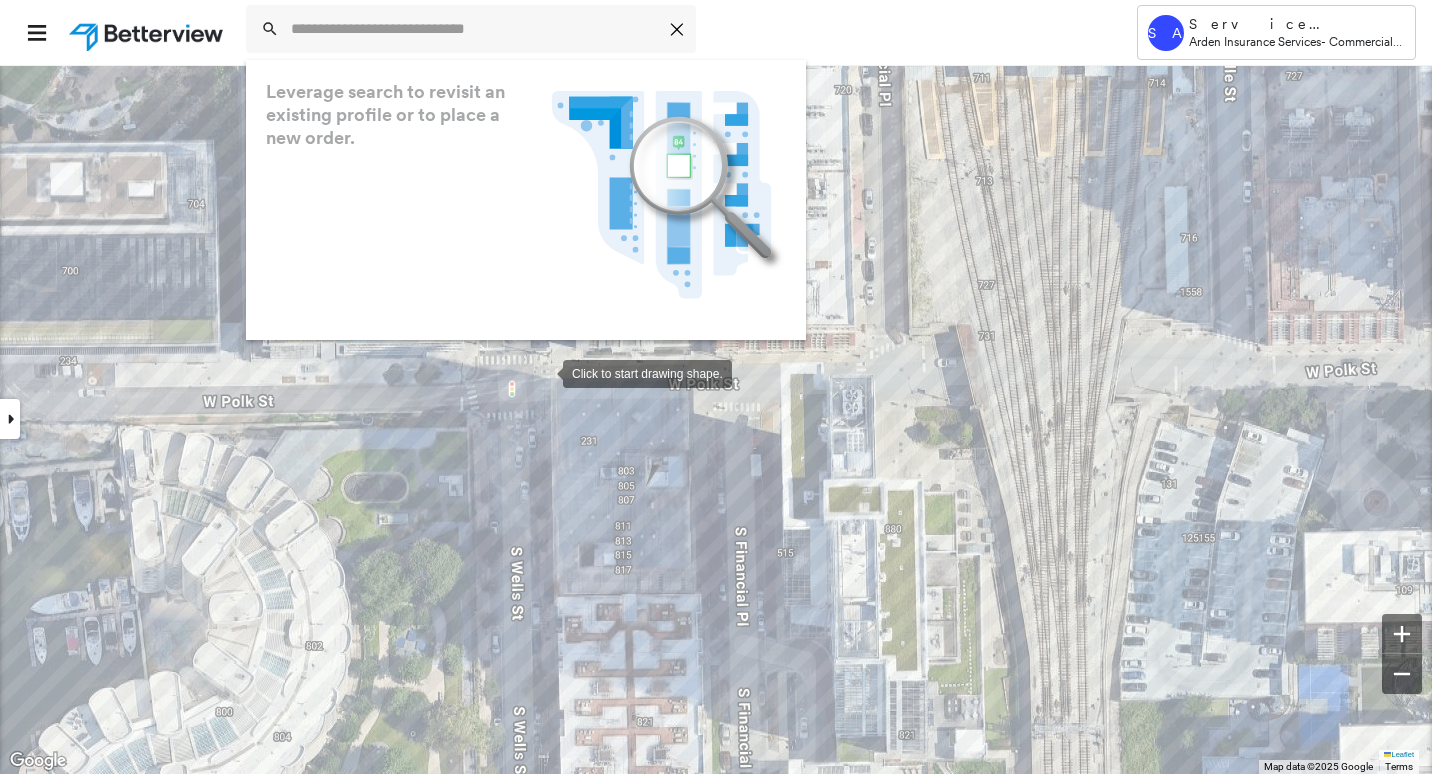 click at bounding box center [543, 372] 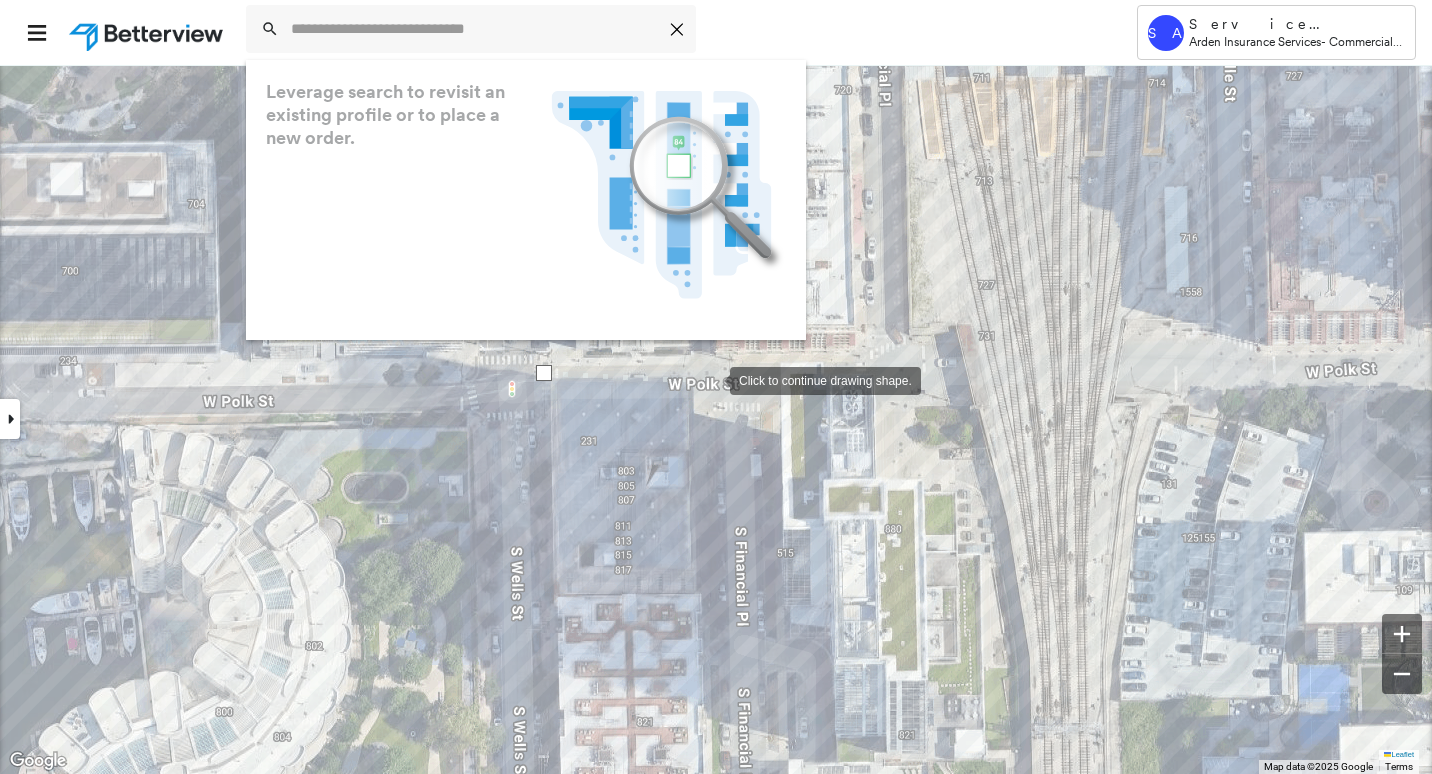 click at bounding box center [710, 379] 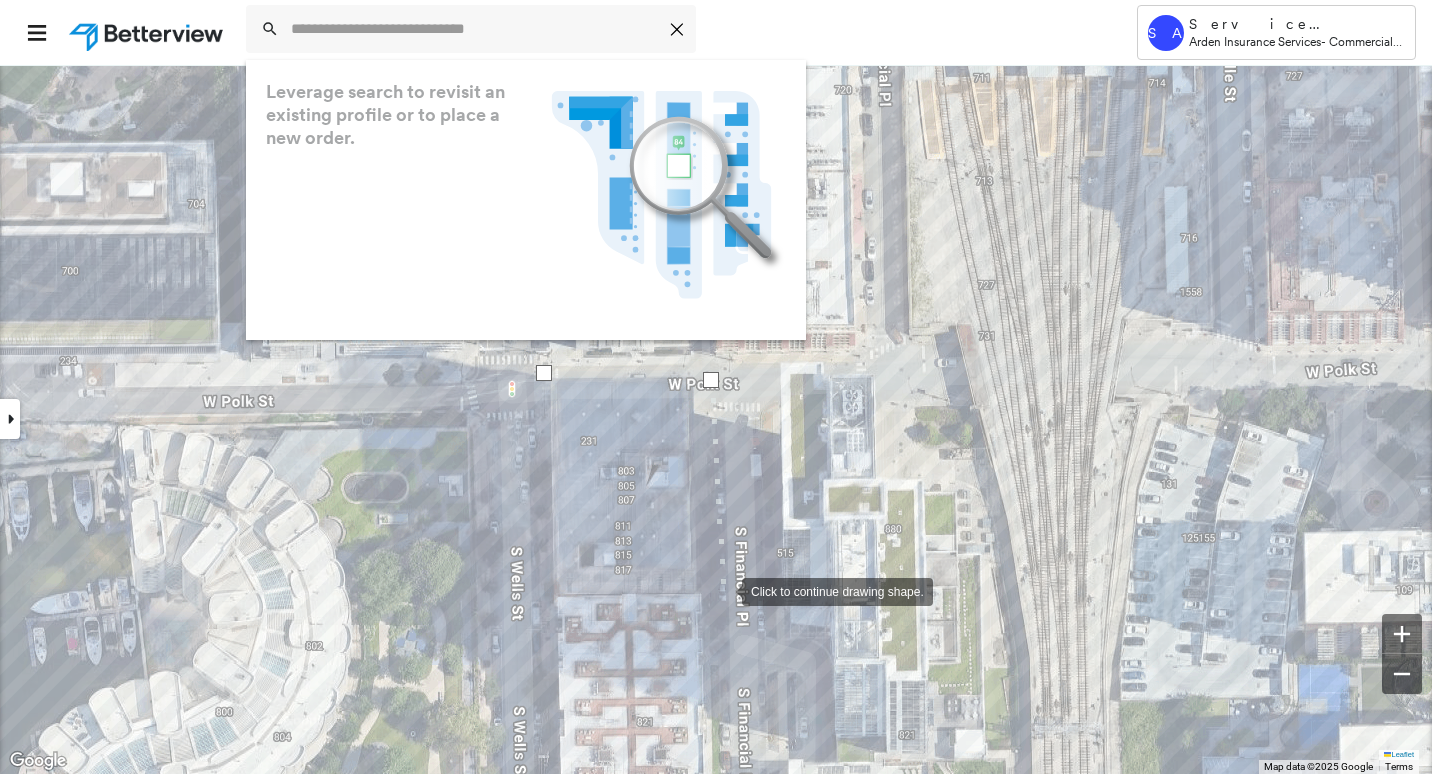 click at bounding box center [722, 590] 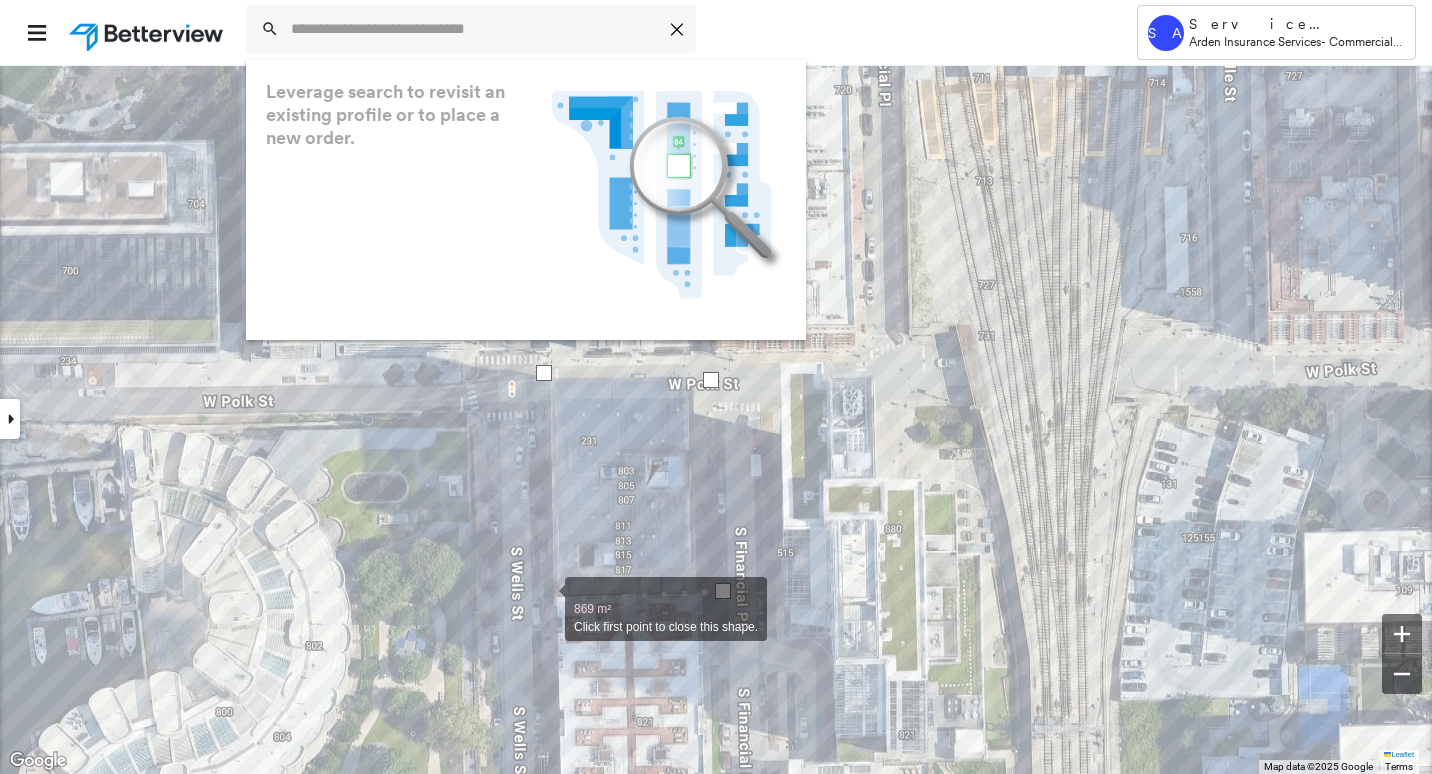 click at bounding box center [545, 598] 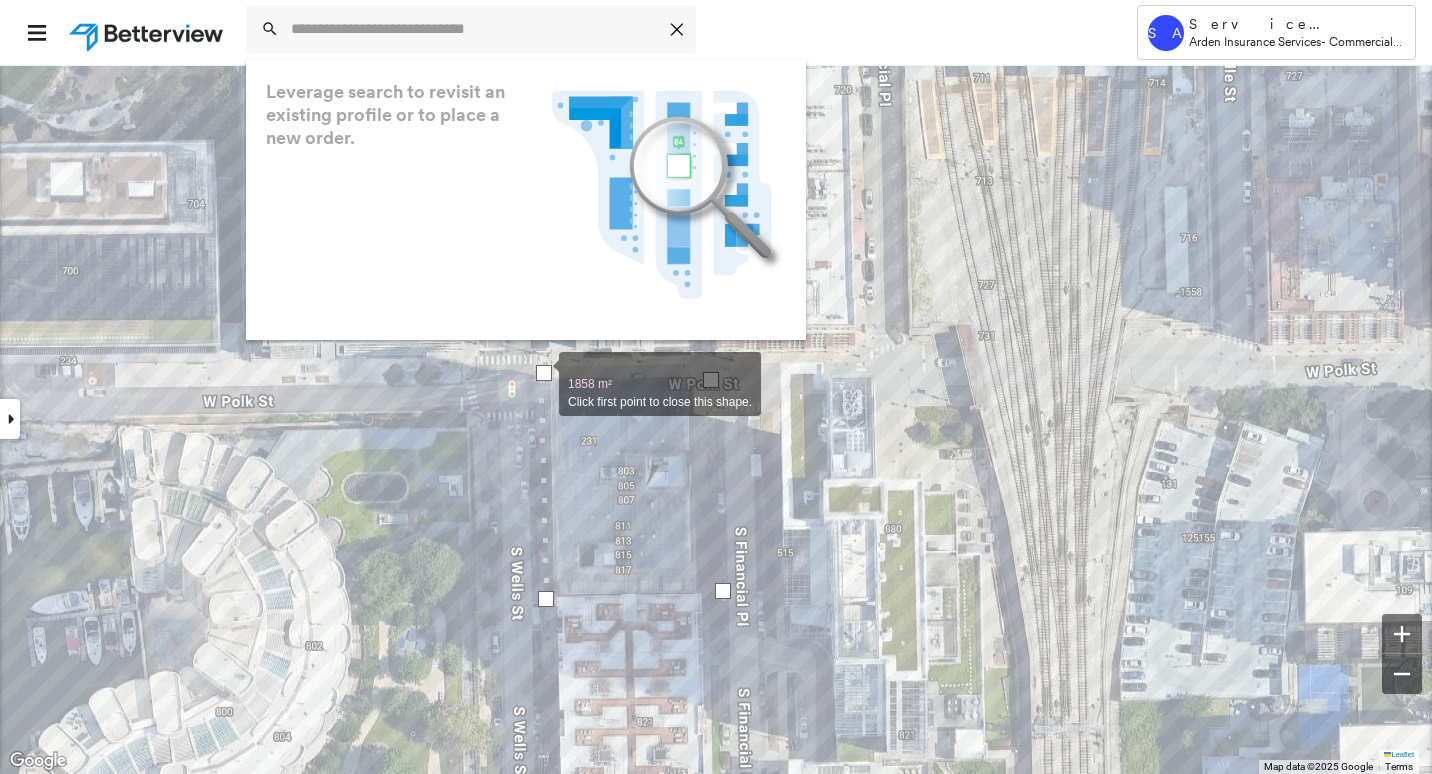 click at bounding box center (544, 373) 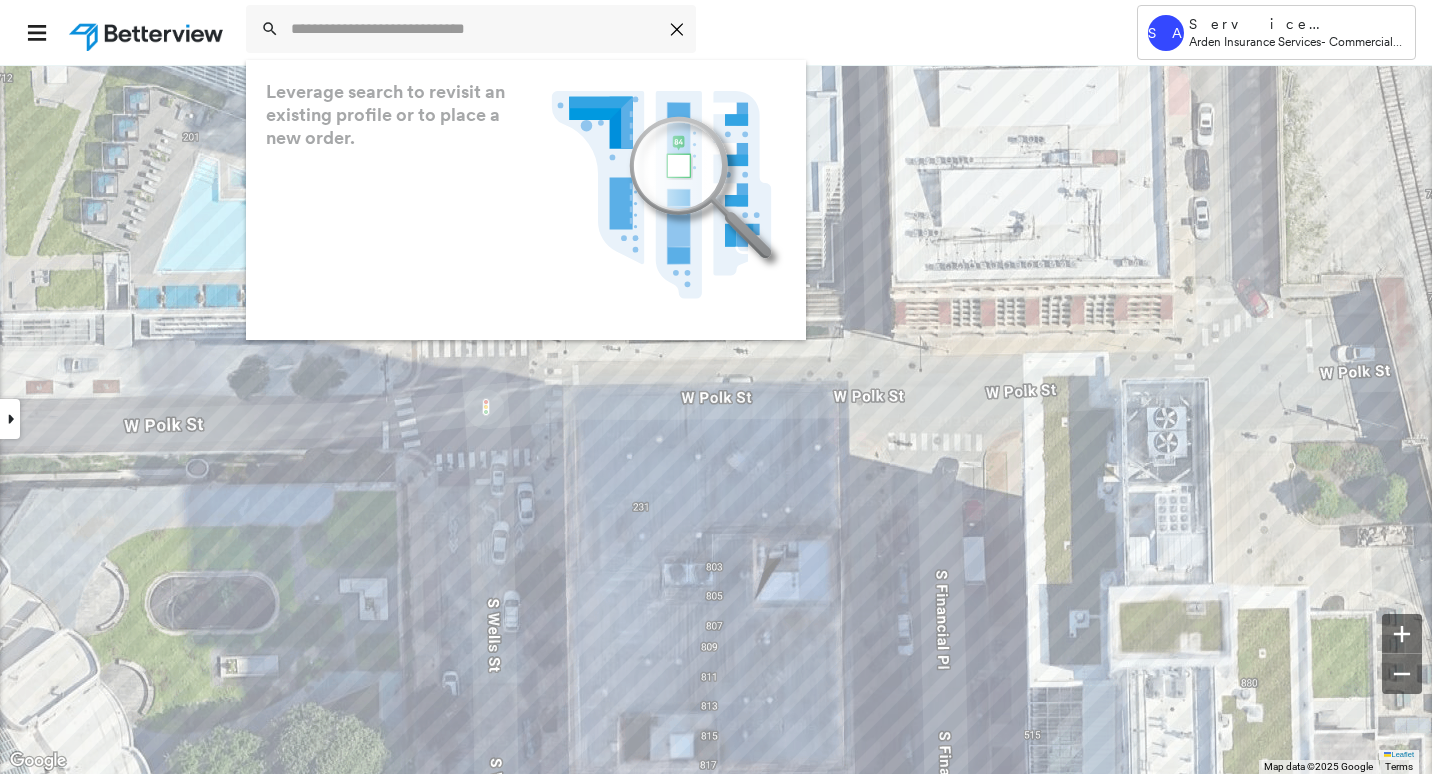 click at bounding box center [10, 419] 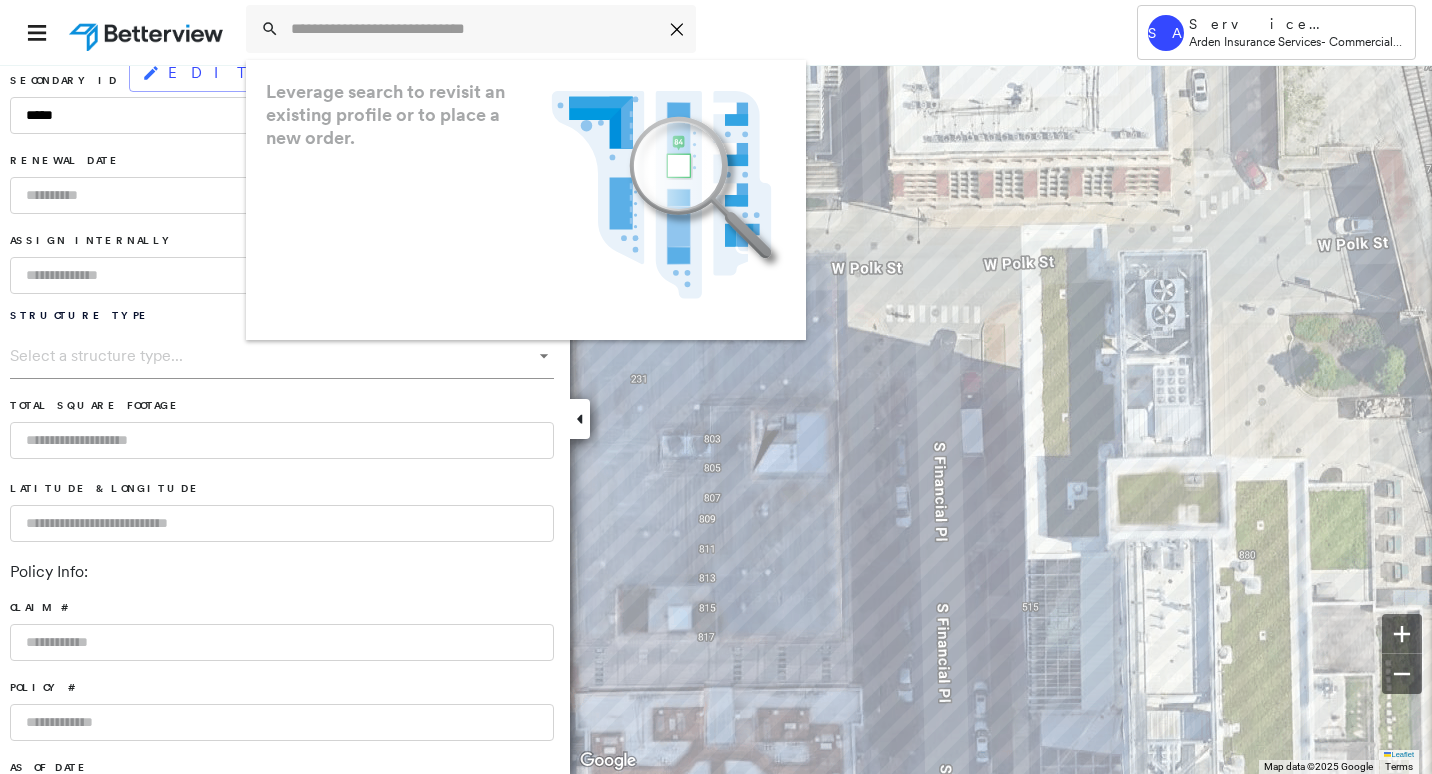 scroll, scrollTop: 0, scrollLeft: 0, axis: both 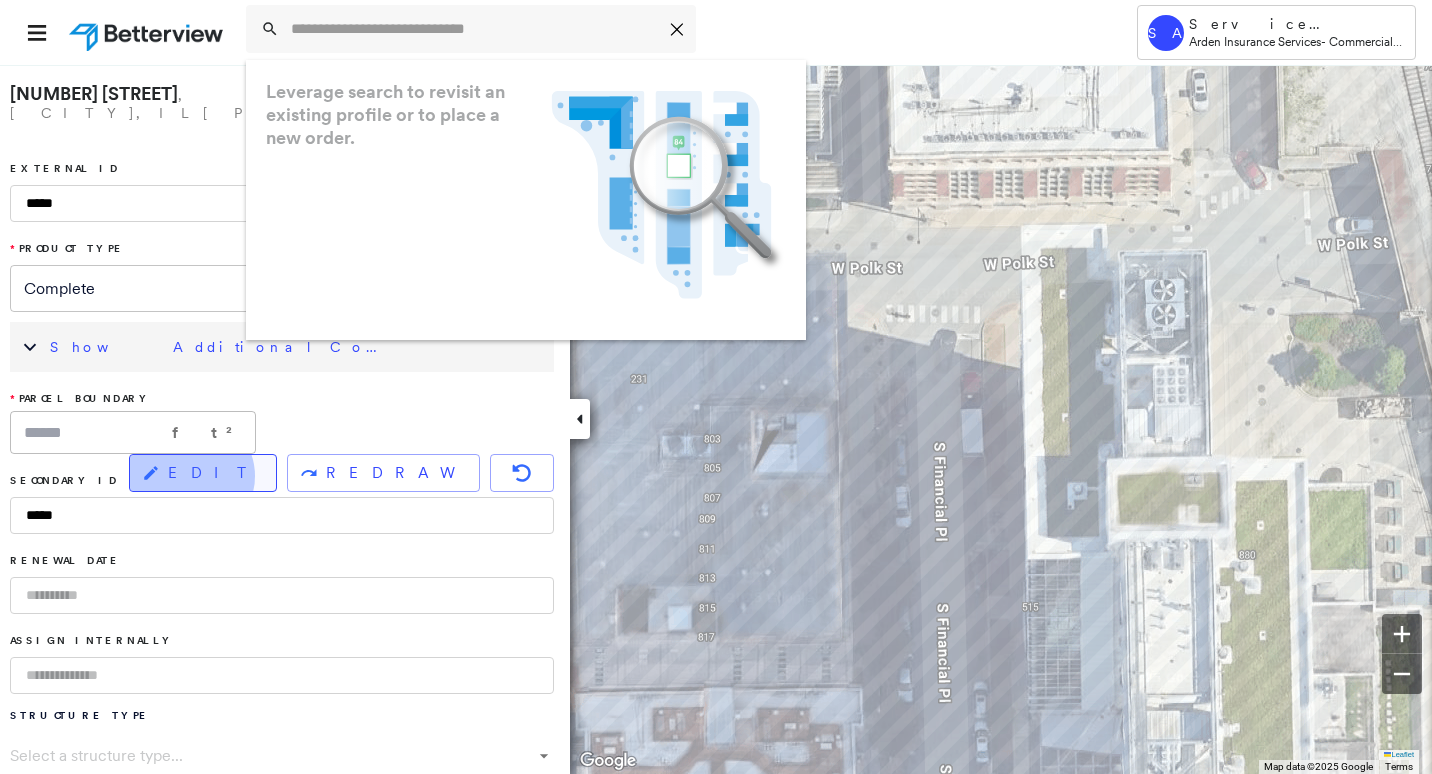 click on "EDIT" at bounding box center [214, 473] 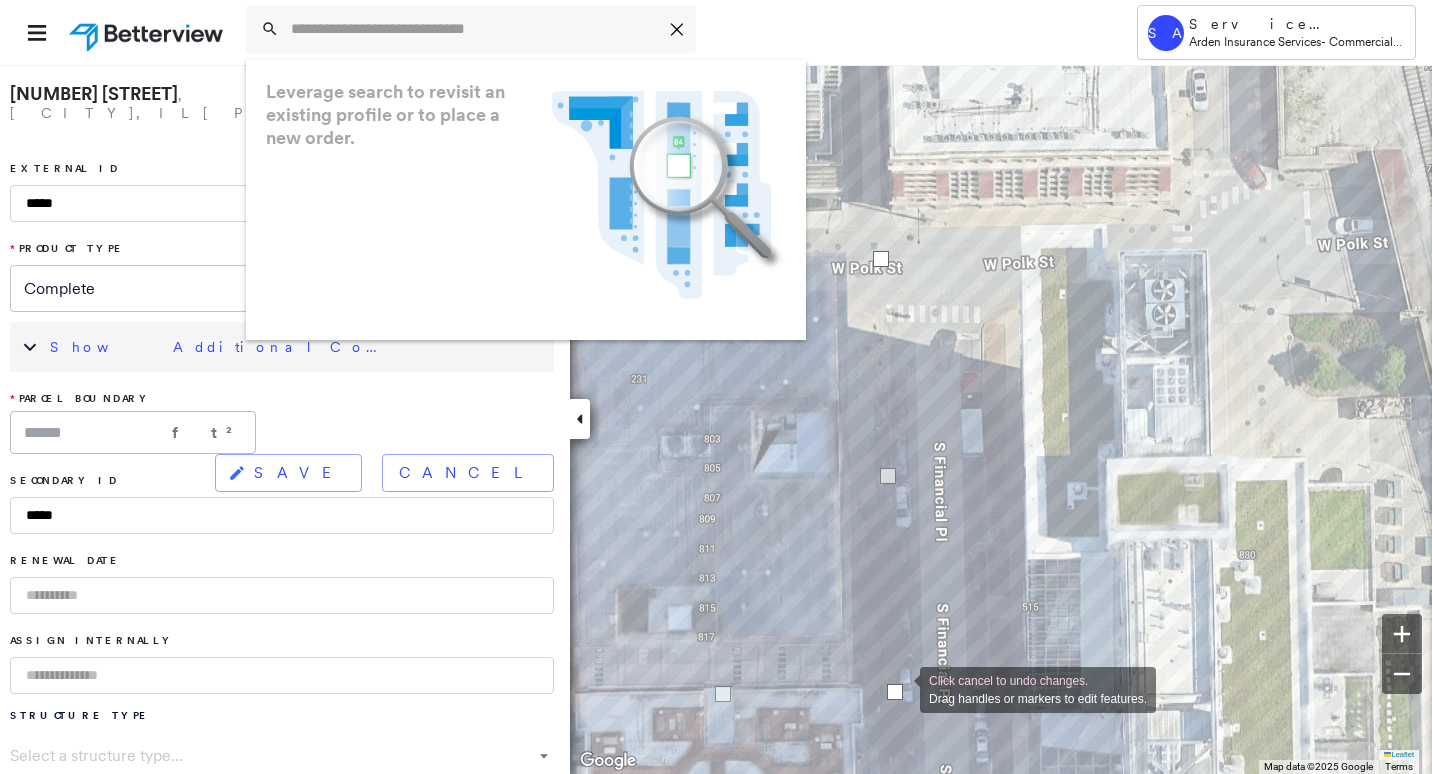 drag, startPoint x: 910, startPoint y: 677, endPoint x: 900, endPoint y: 688, distance: 14.866069 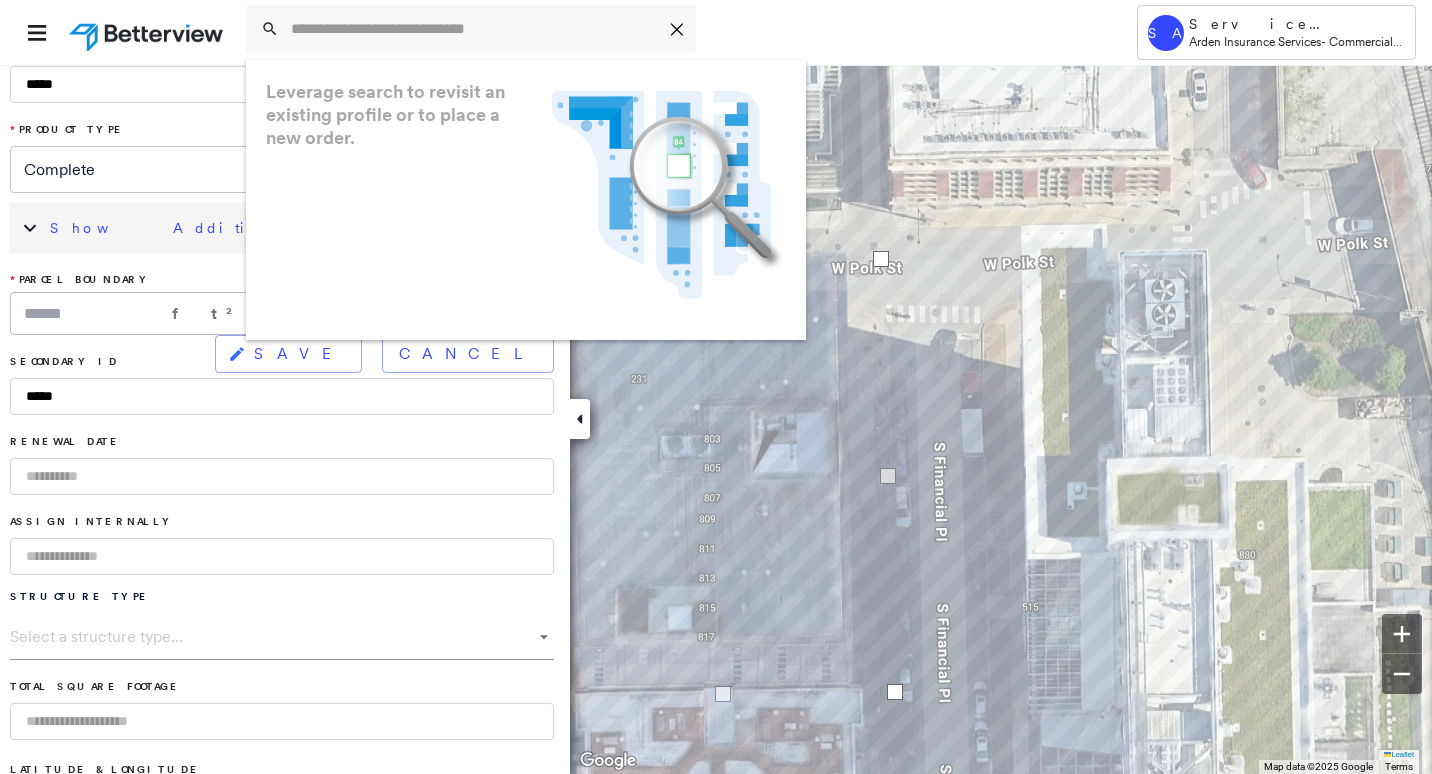 scroll, scrollTop: 0, scrollLeft: 0, axis: both 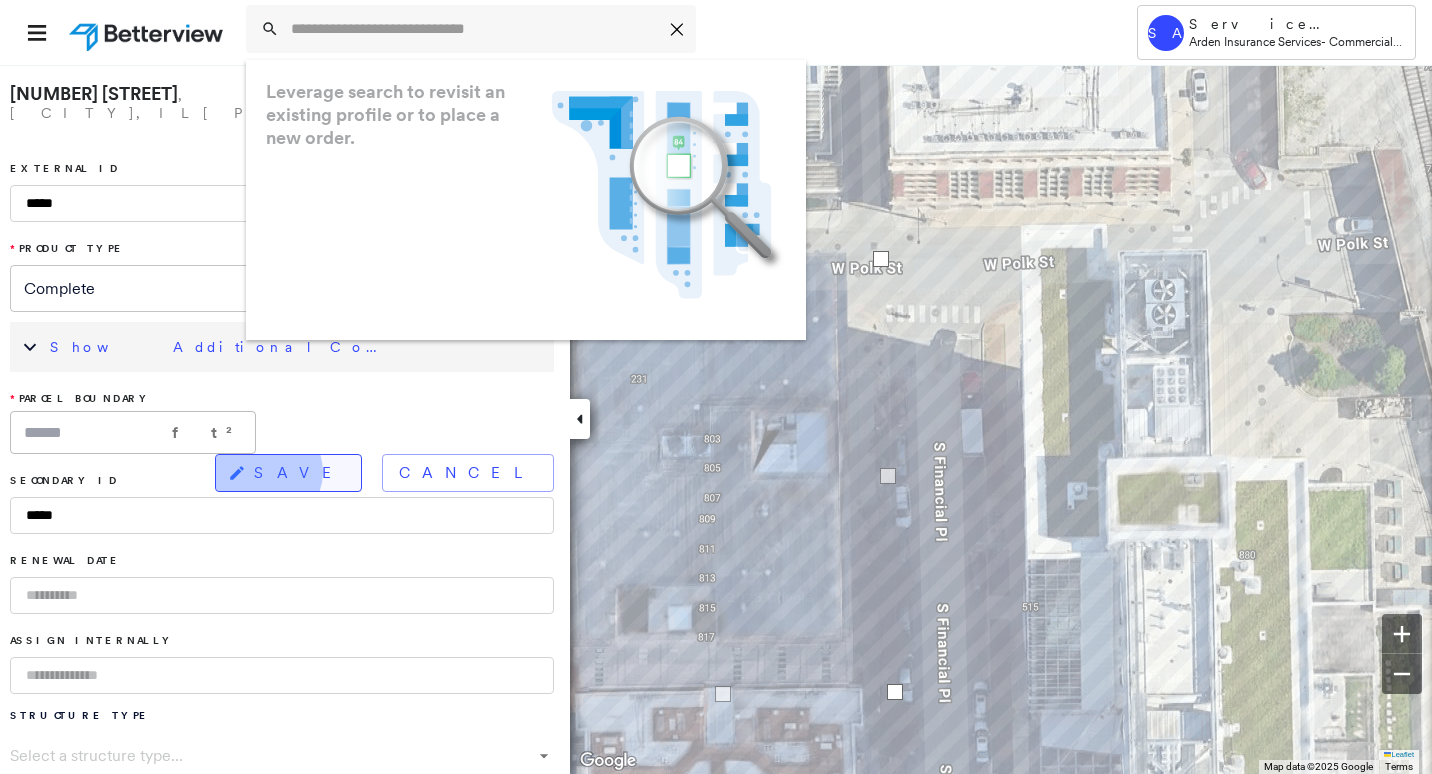 click on "SAVE" at bounding box center [299, 473] 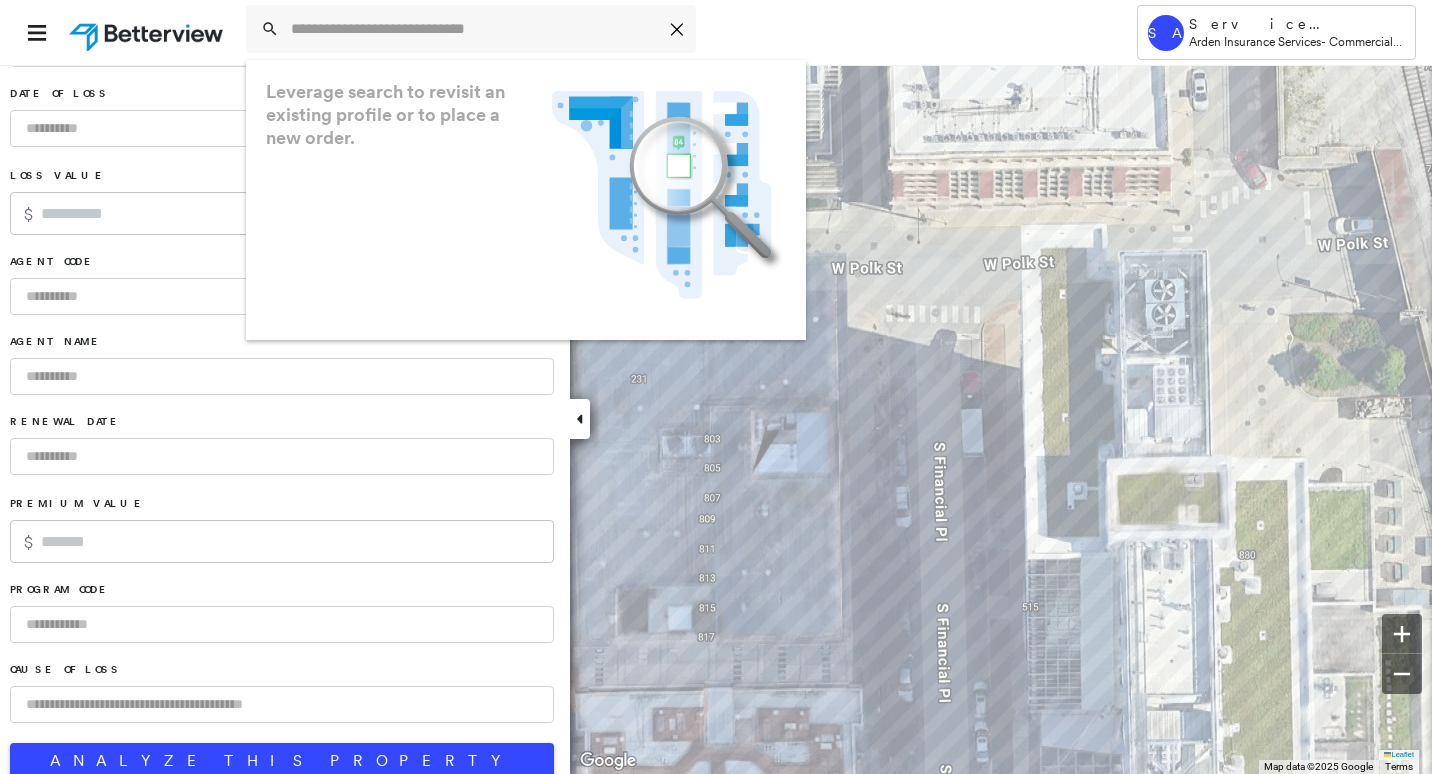 scroll, scrollTop: 1279, scrollLeft: 0, axis: vertical 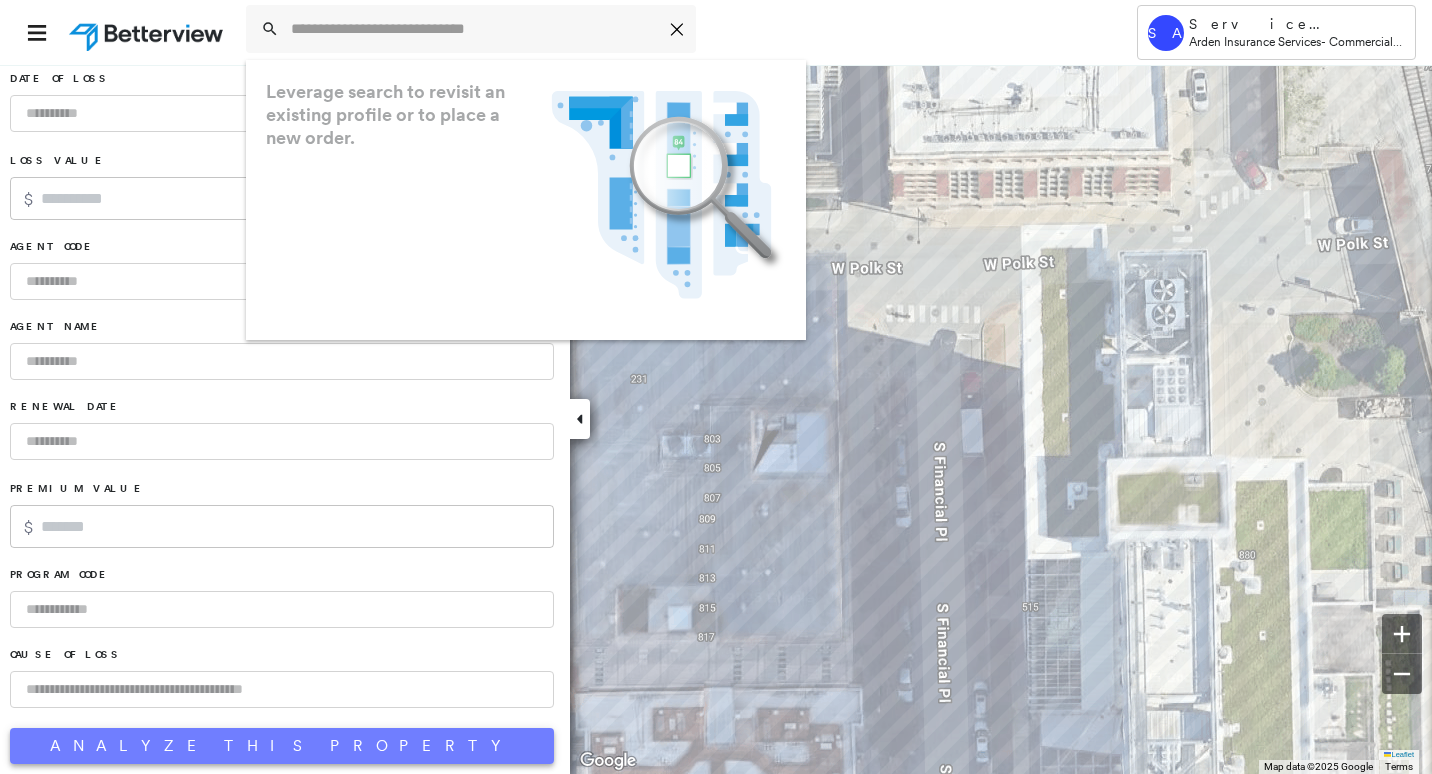 click on "Analyze This Property" at bounding box center [282, 746] 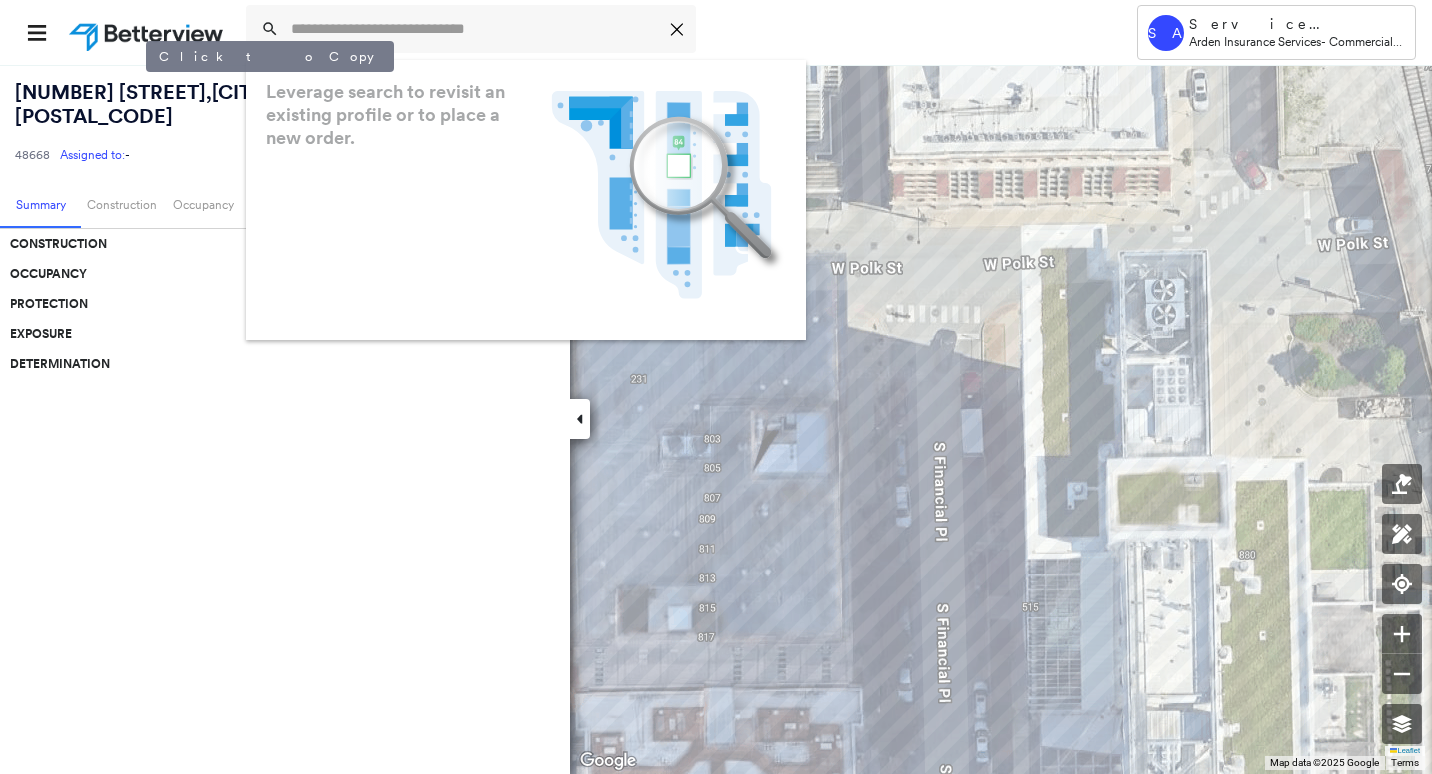 click on "801 S Wells St ,  Chicago, IL 60607" at bounding box center (185, 104) 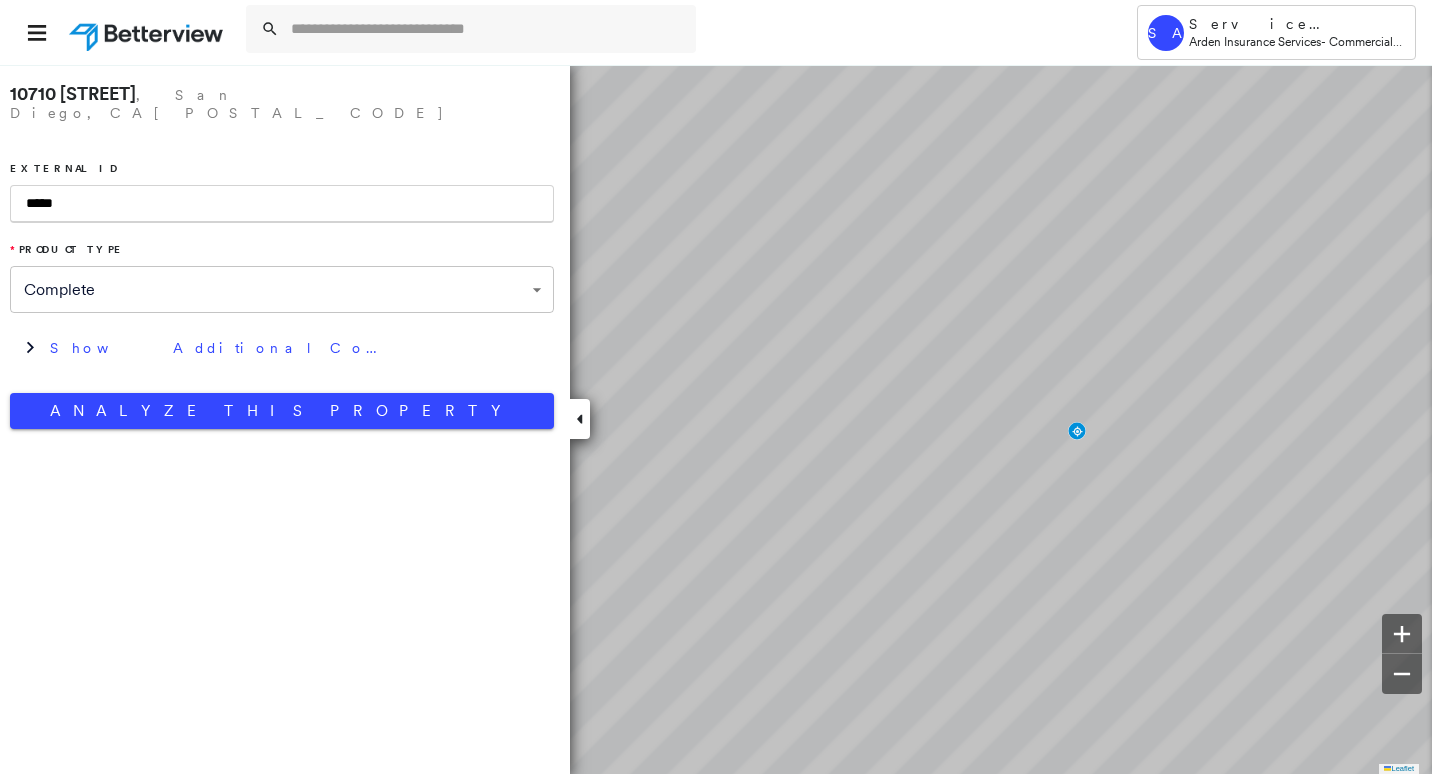 scroll, scrollTop: 0, scrollLeft: 0, axis: both 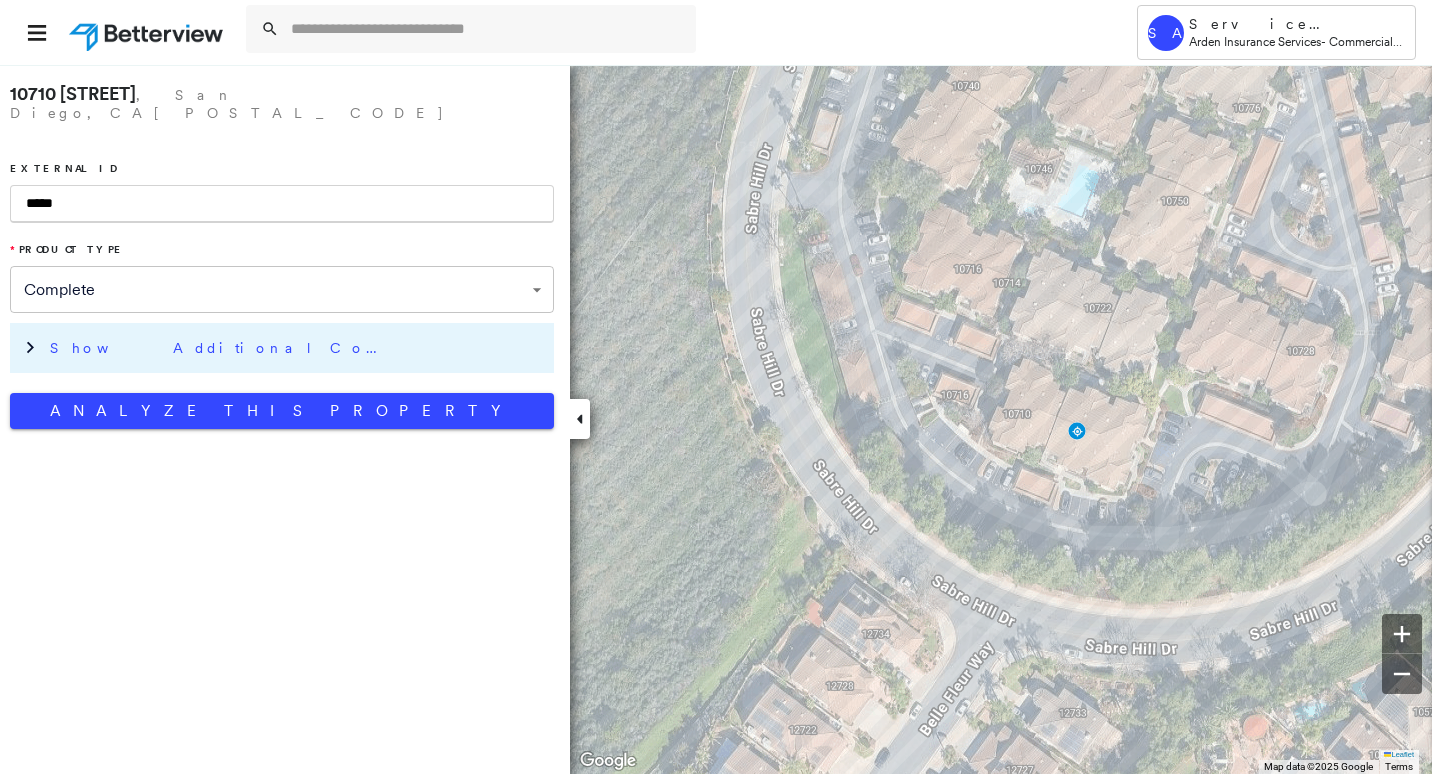 click on "Show Additional Company Data" at bounding box center [297, 348] 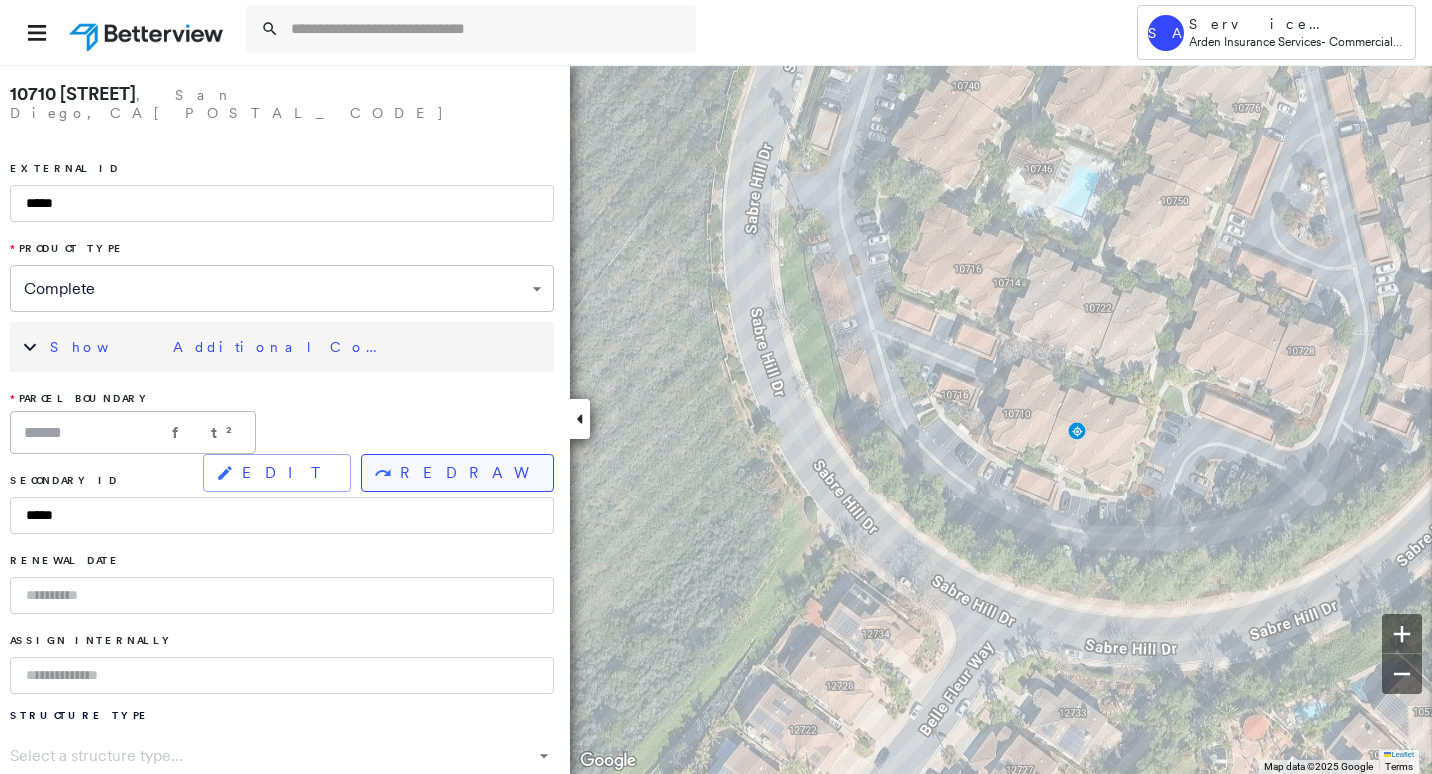 click on "REDRAW" at bounding box center (457, 473) 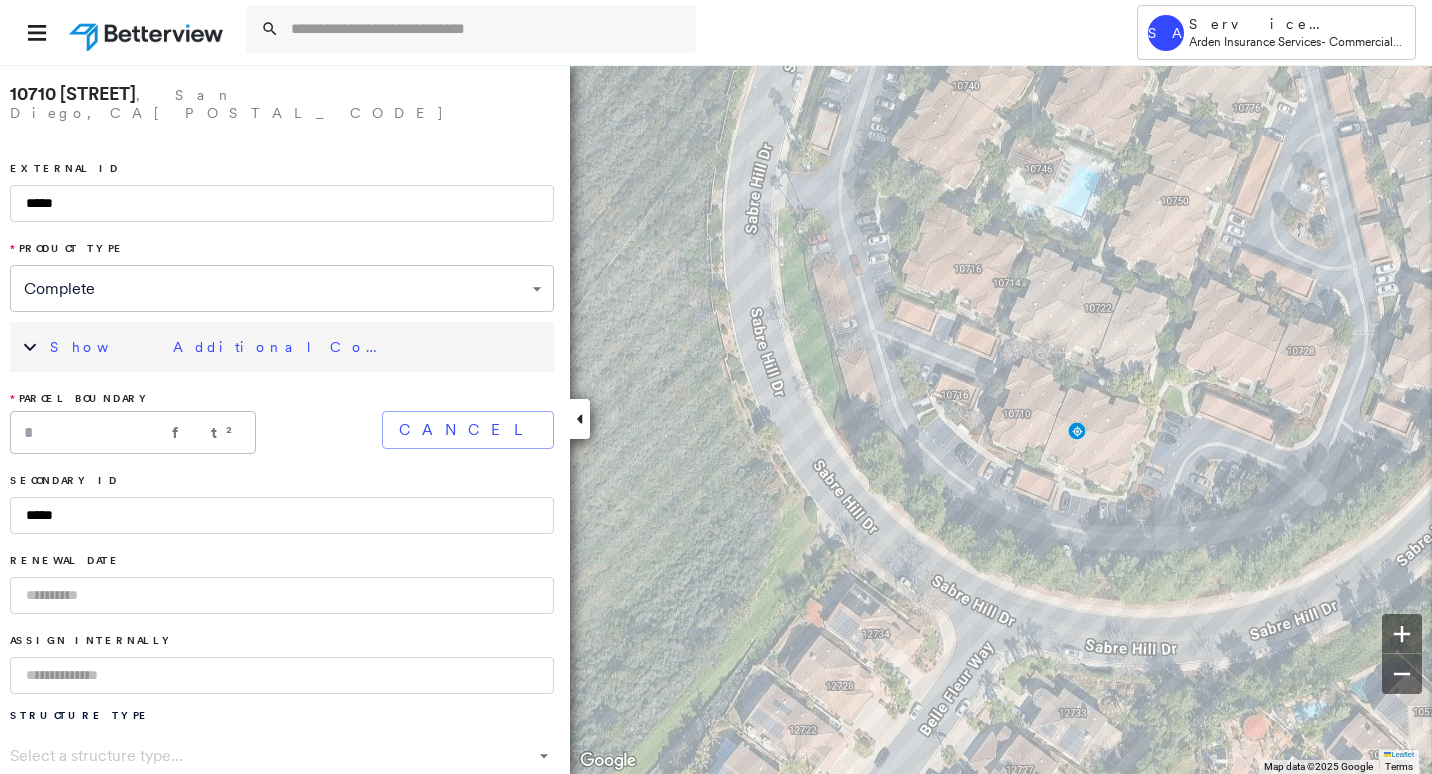 click 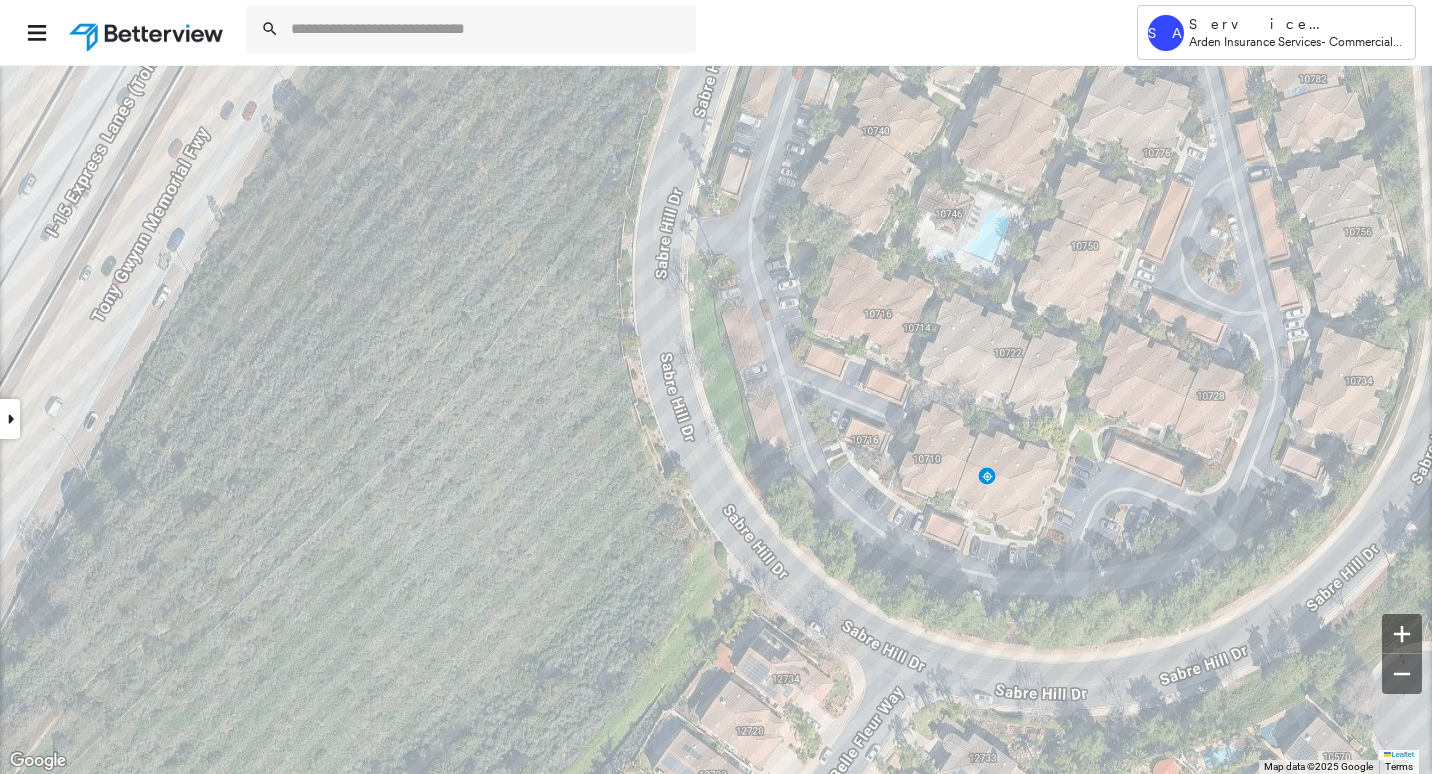 drag, startPoint x: 917, startPoint y: 327, endPoint x: 604, endPoint y: 438, distance: 332.0994 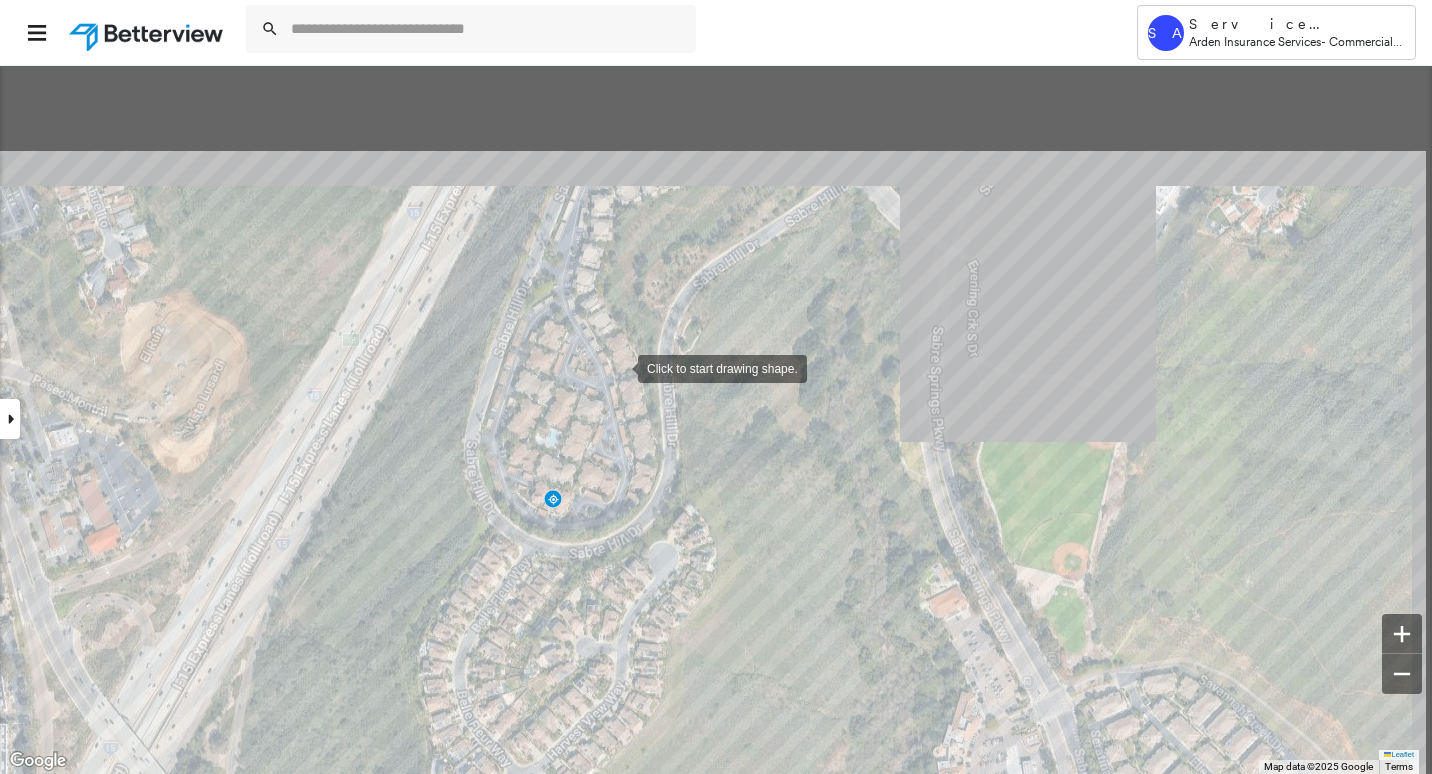 click on "Click to start drawing shape." at bounding box center [-554, 378] 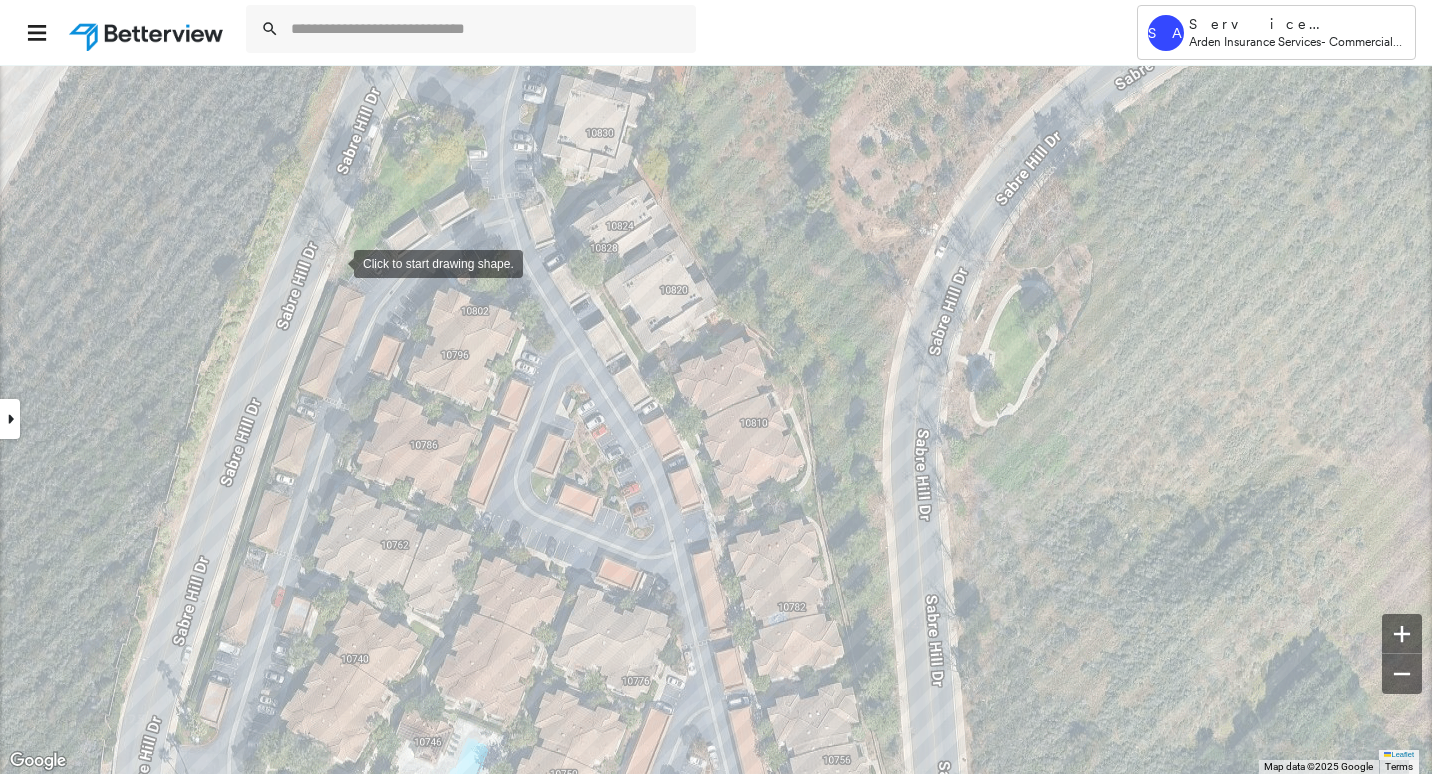 click at bounding box center [334, 262] 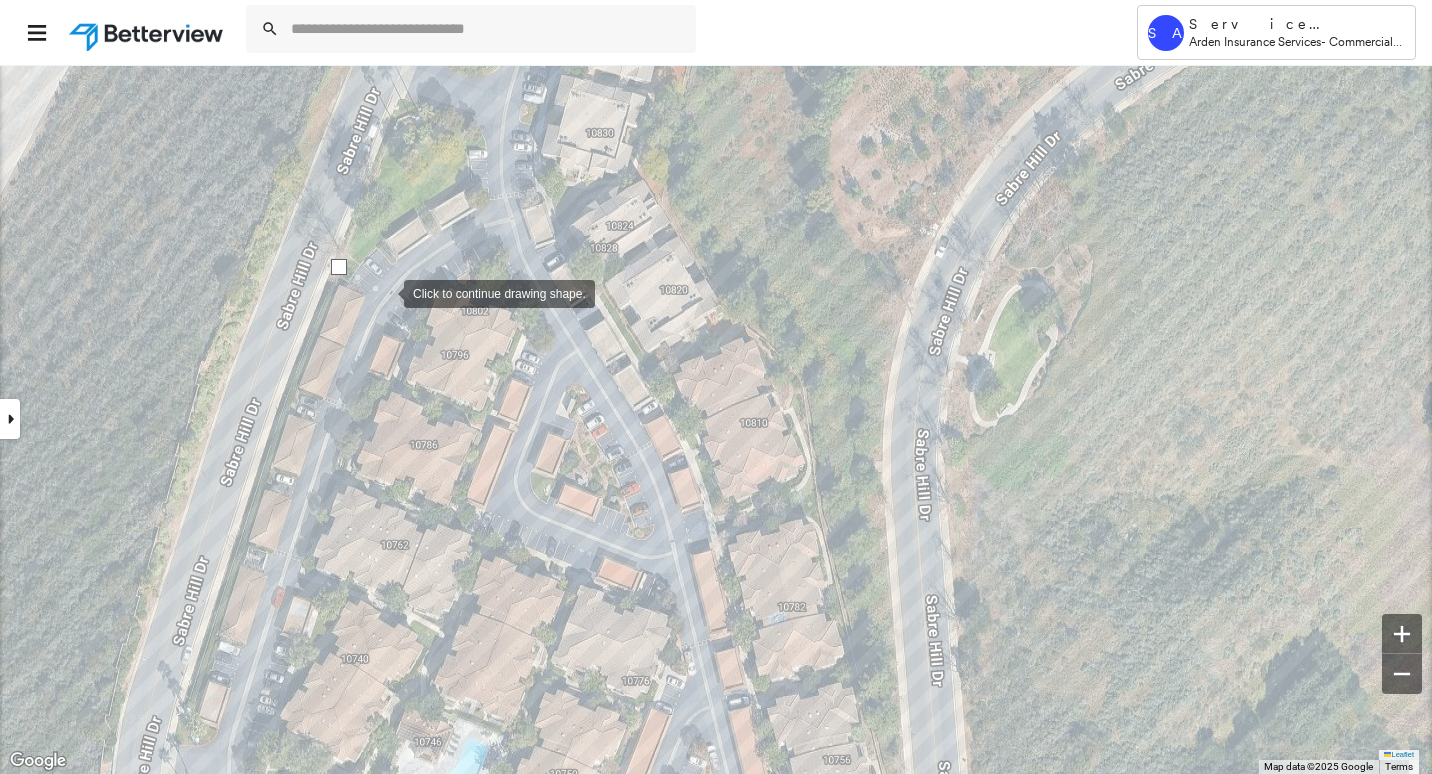 click at bounding box center [384, 292] 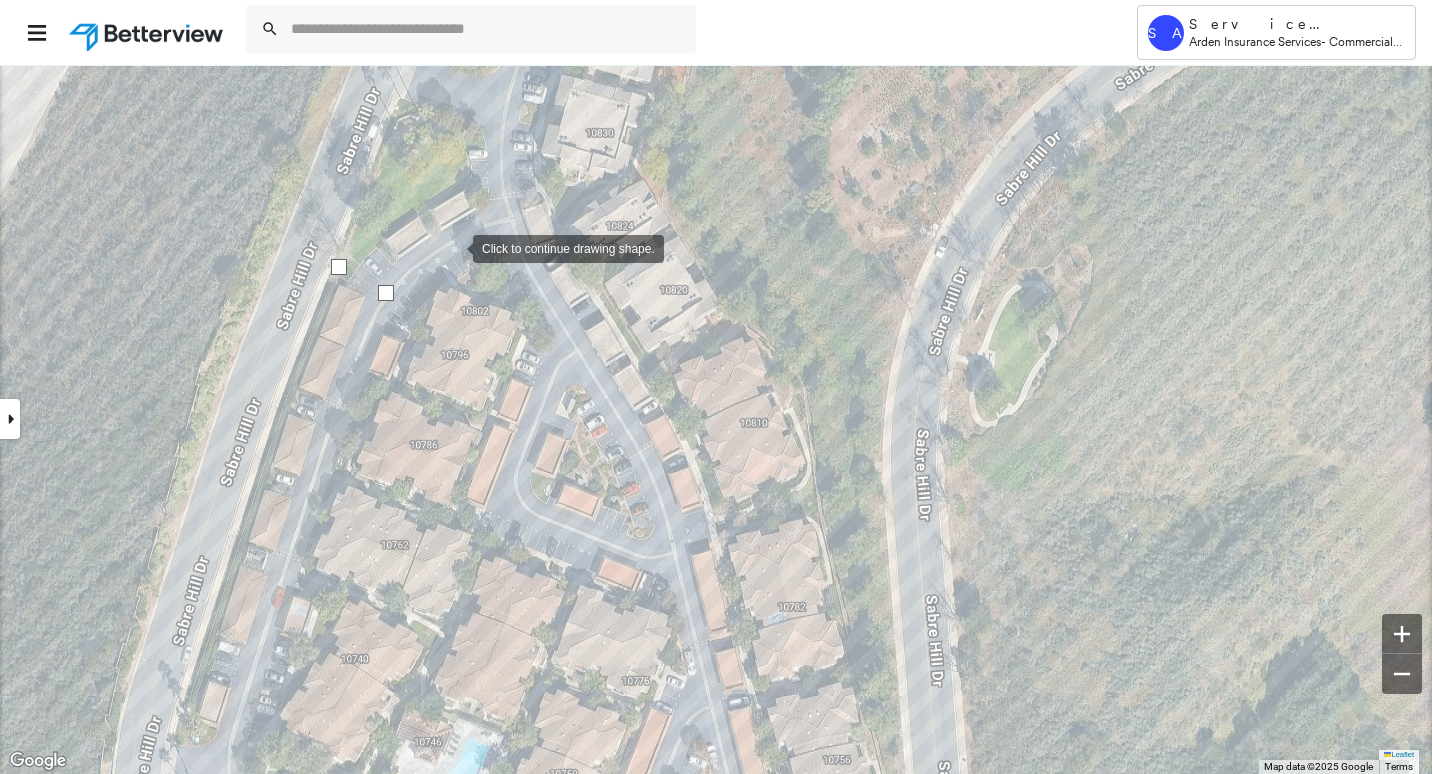 click at bounding box center (453, 247) 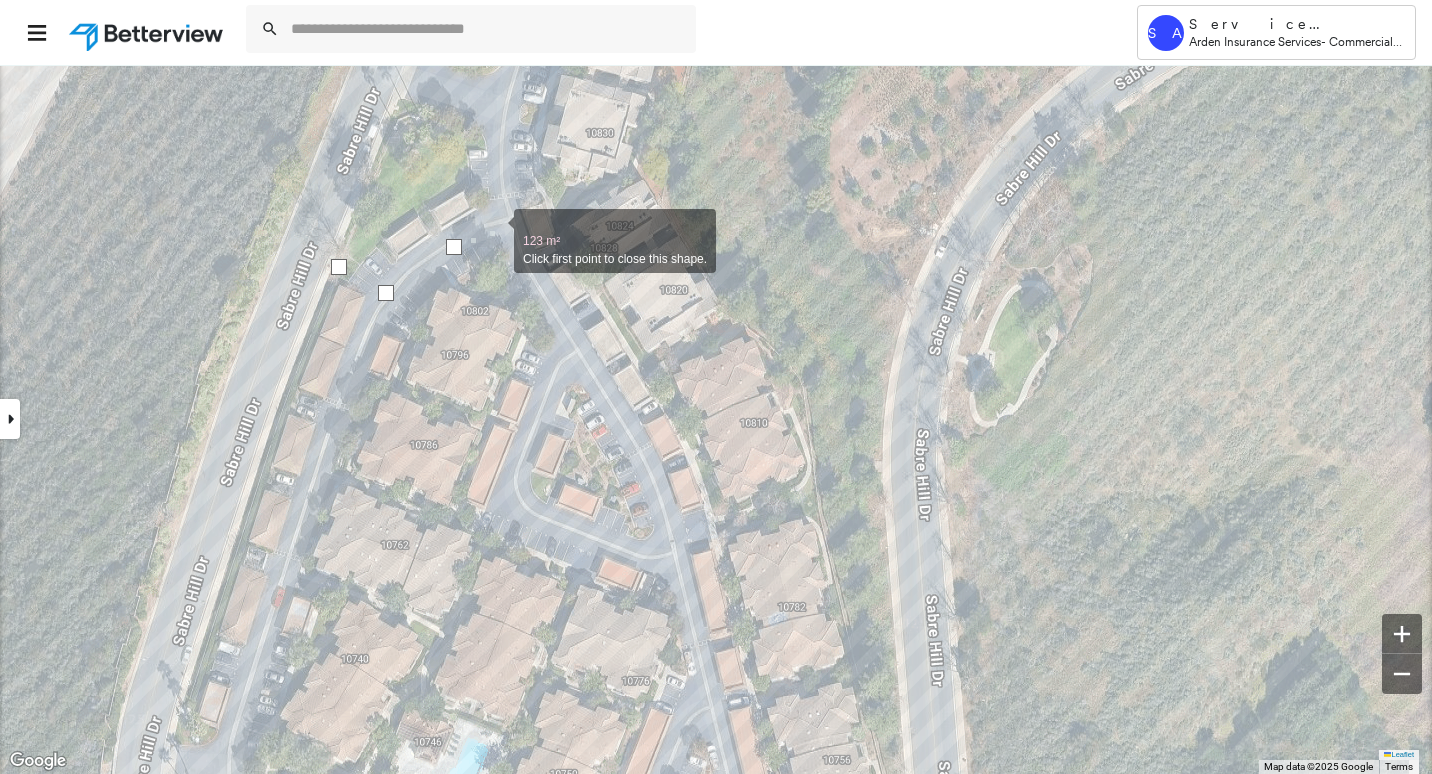 click at bounding box center [494, 230] 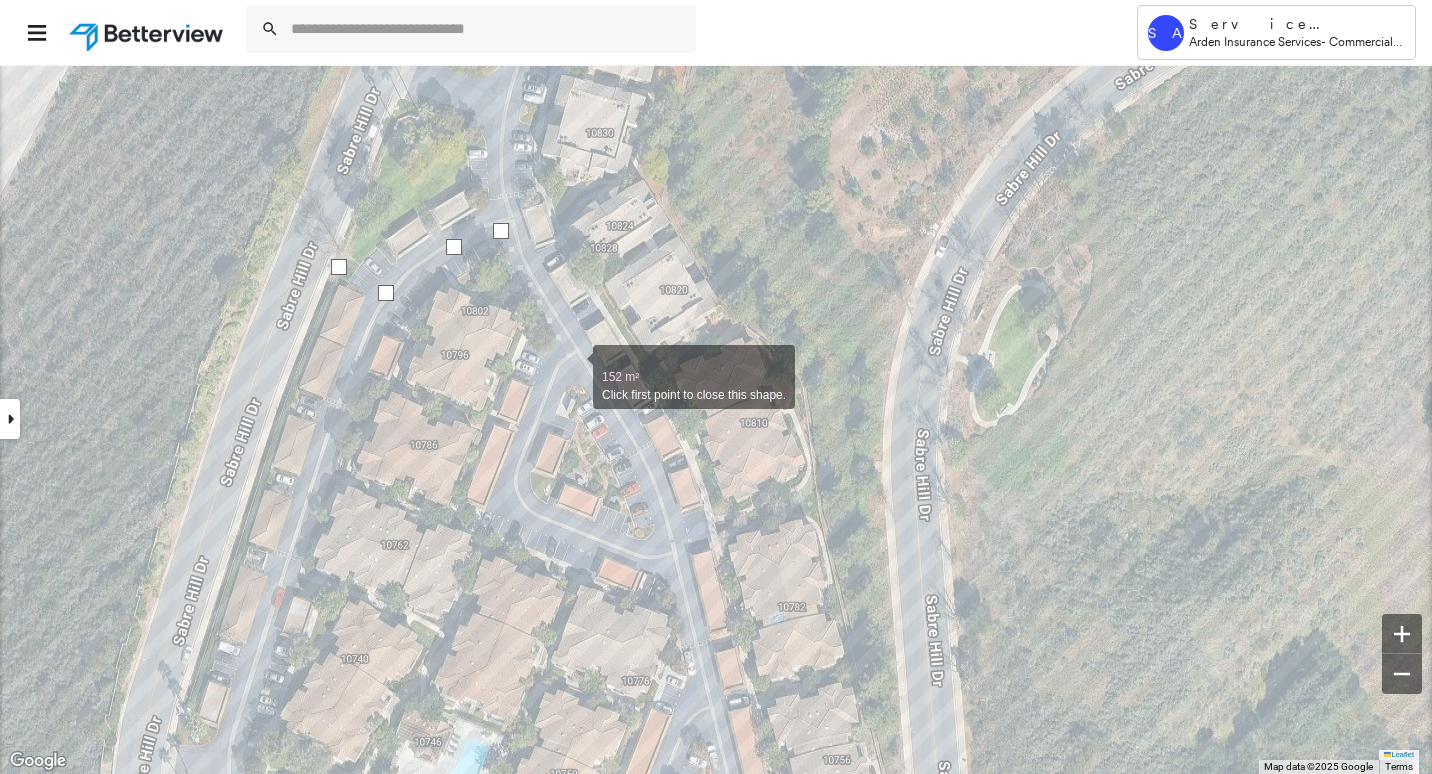 click at bounding box center [573, 366] 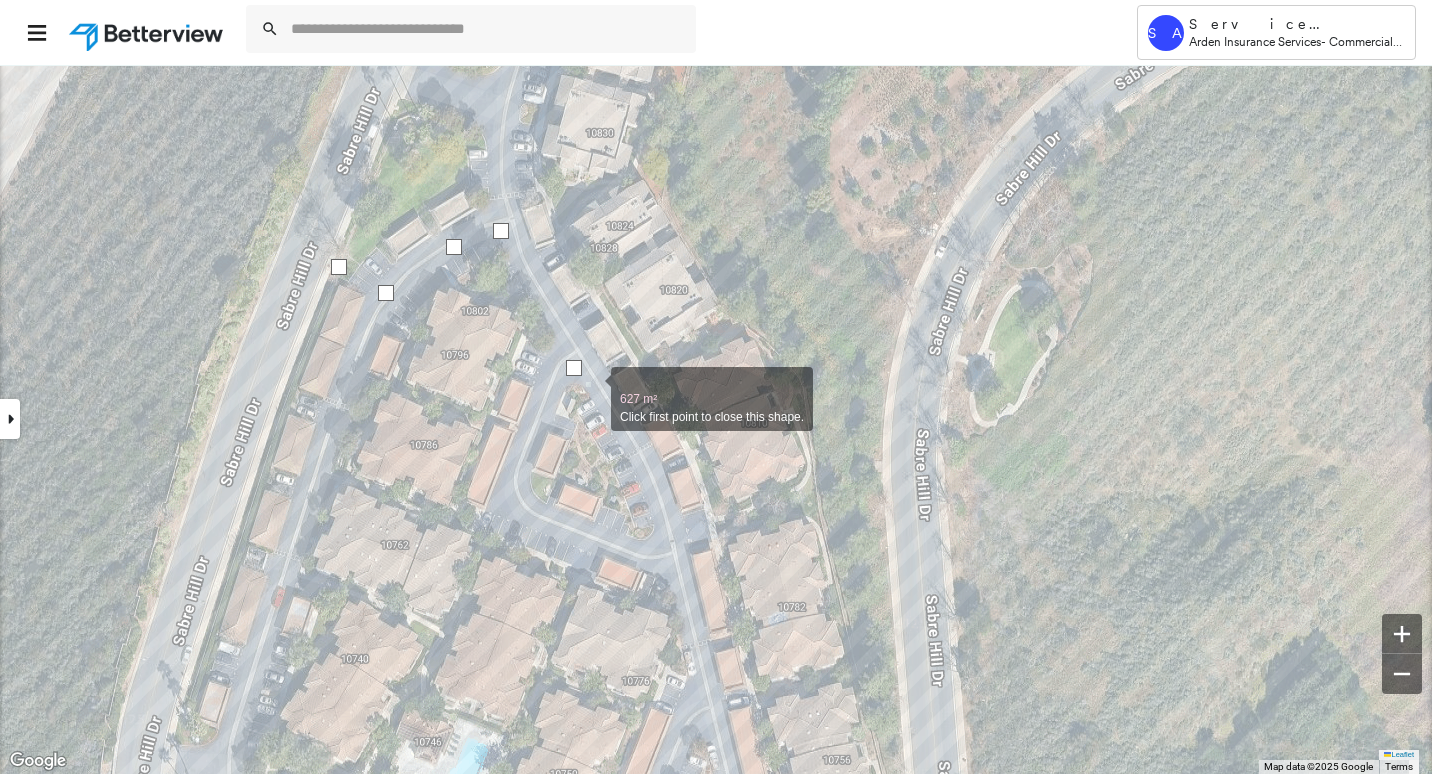 click at bounding box center (591, 388) 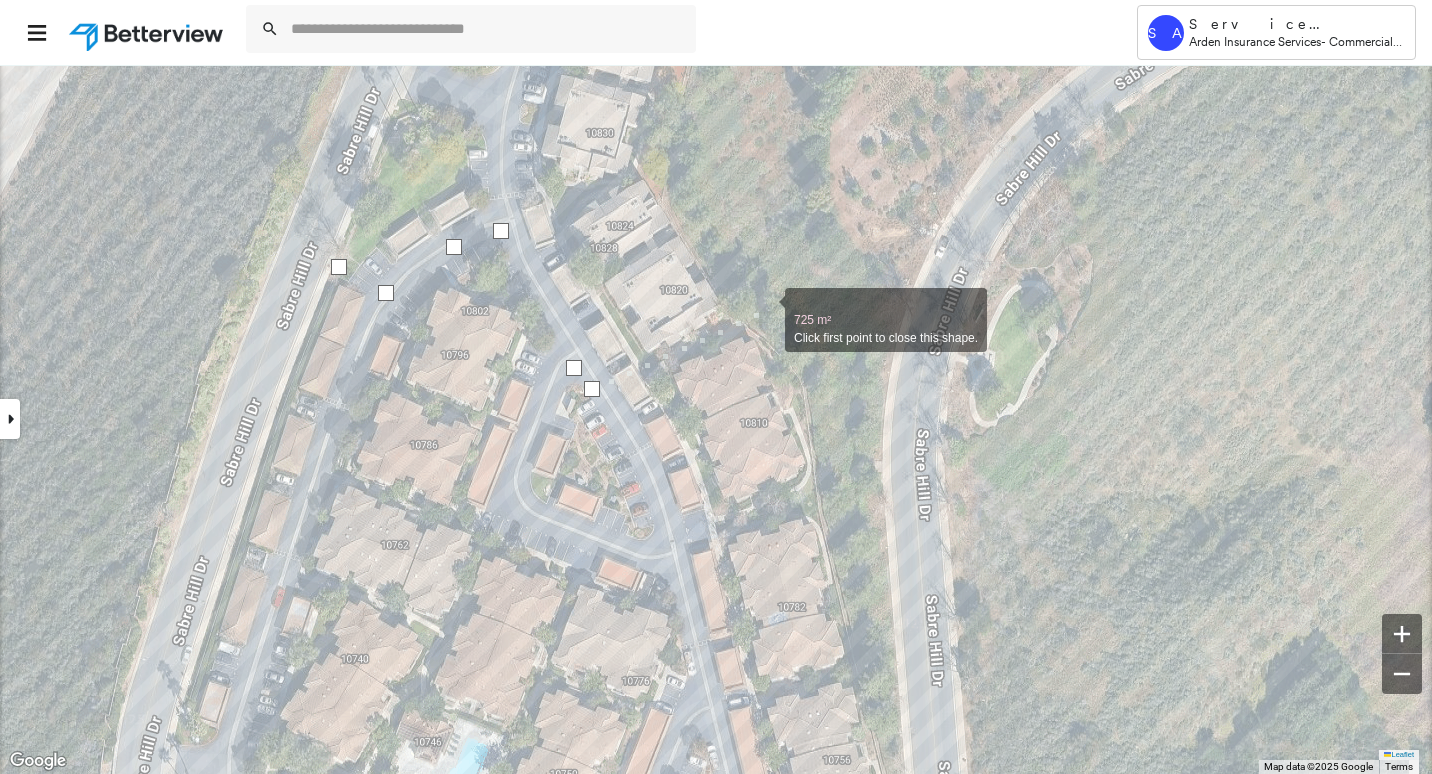 click at bounding box center (765, 309) 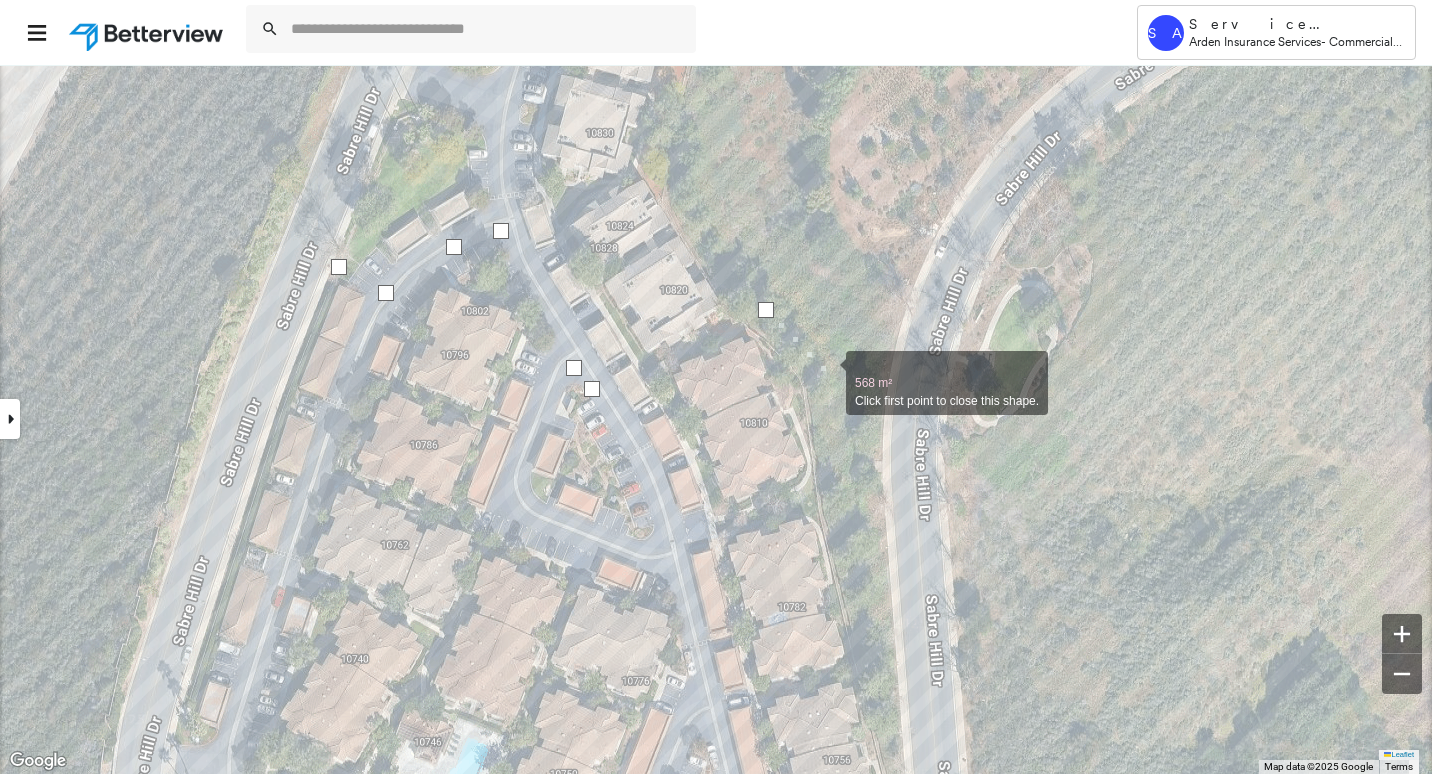 click at bounding box center [826, 372] 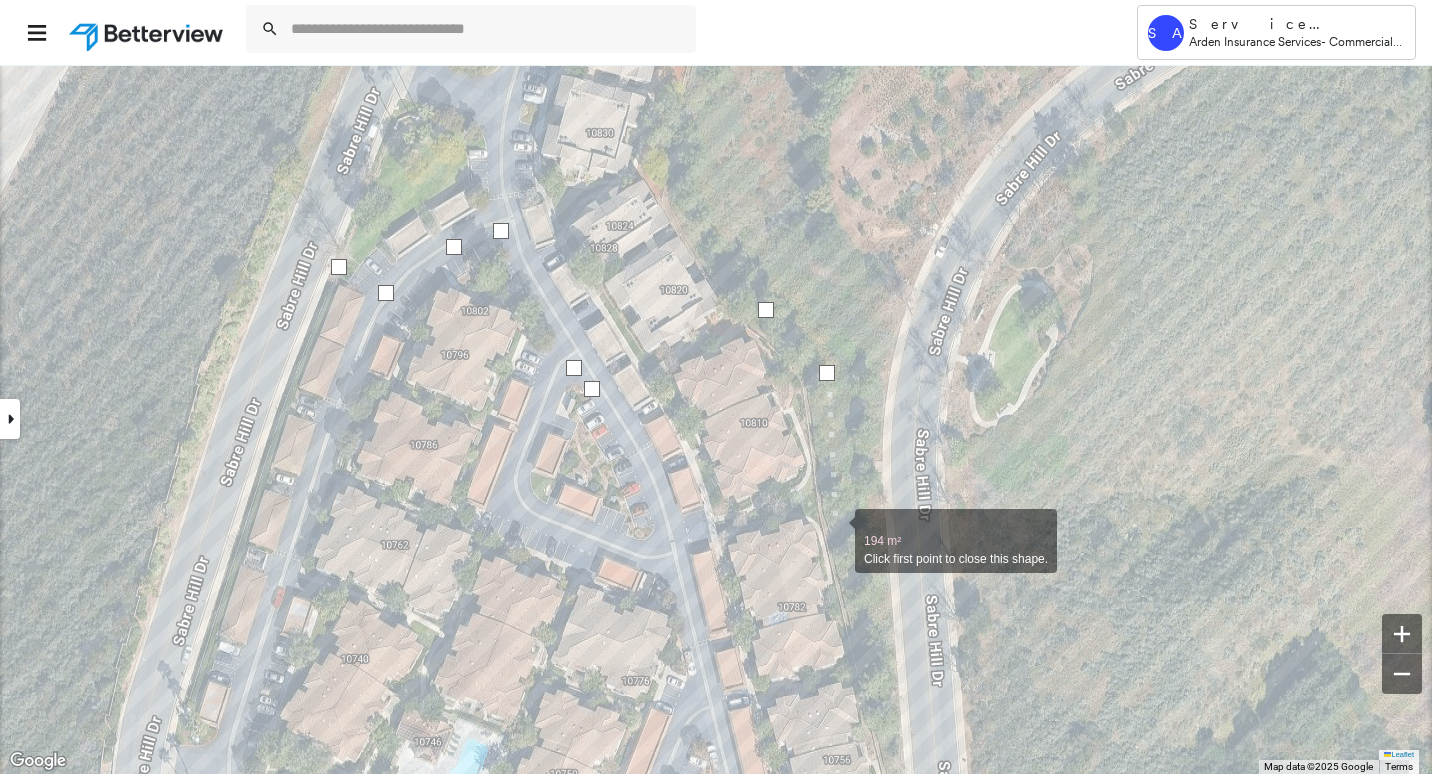 drag, startPoint x: 835, startPoint y: 531, endPoint x: 740, endPoint y: 171, distance: 372.3238 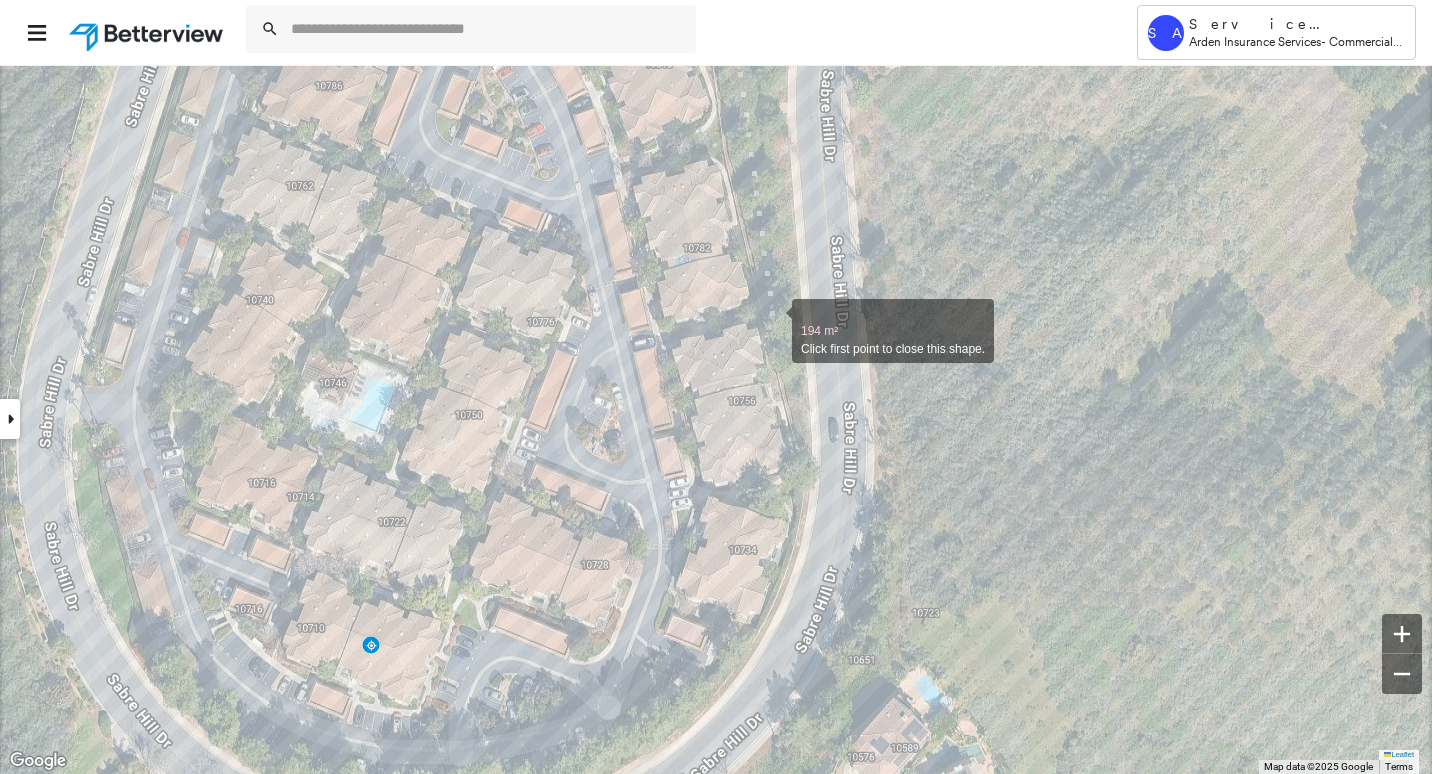 click at bounding box center (772, 320) 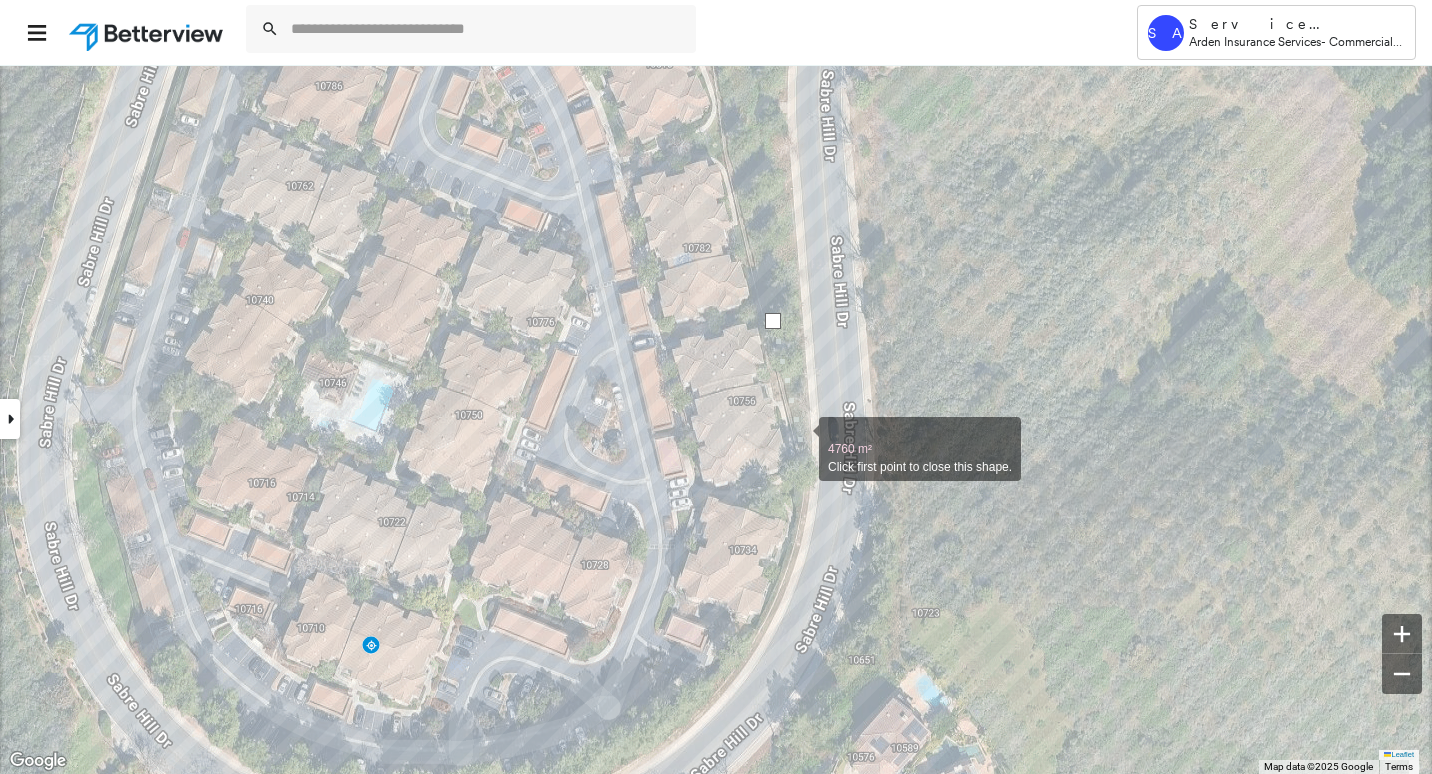 drag, startPoint x: 799, startPoint y: 438, endPoint x: 806, endPoint y: 489, distance: 51.47815 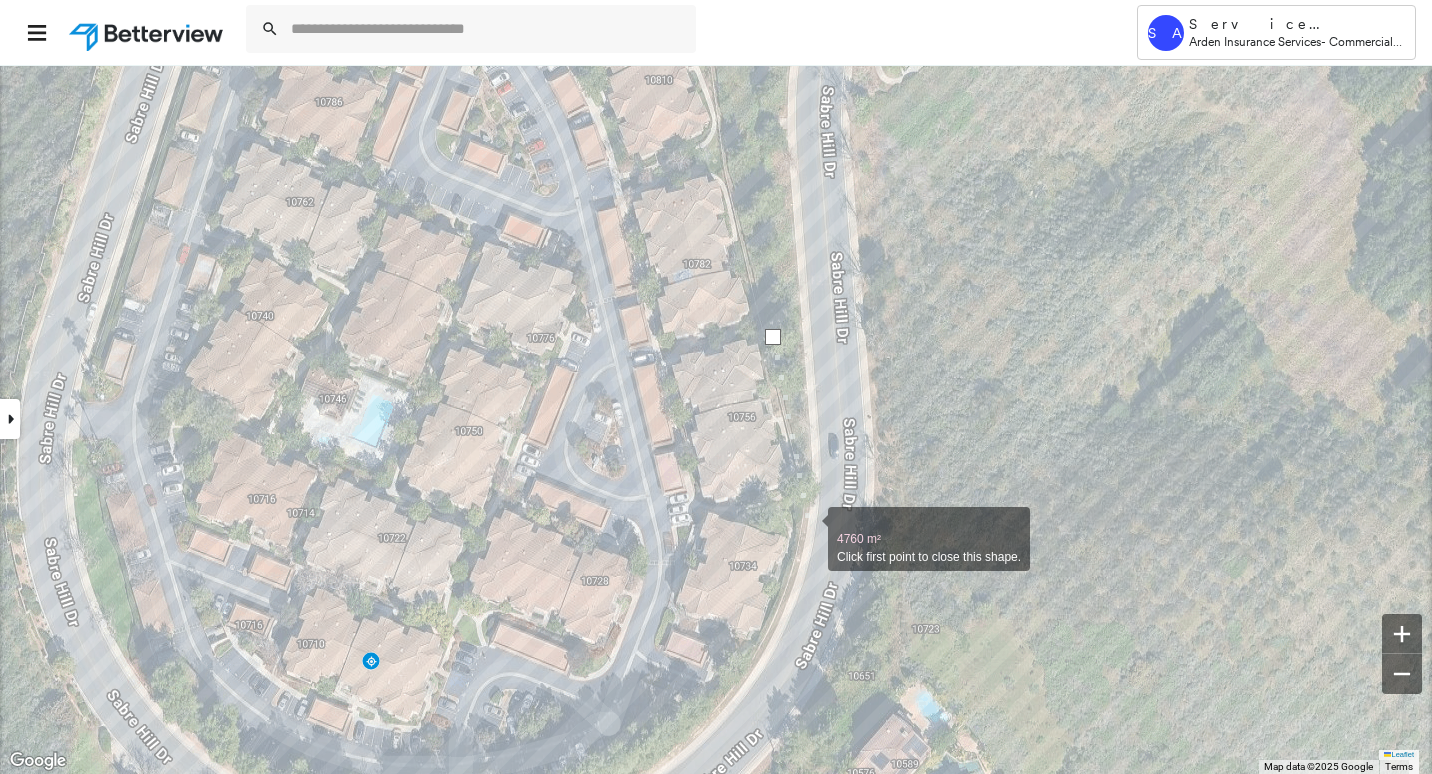 click at bounding box center (808, 528) 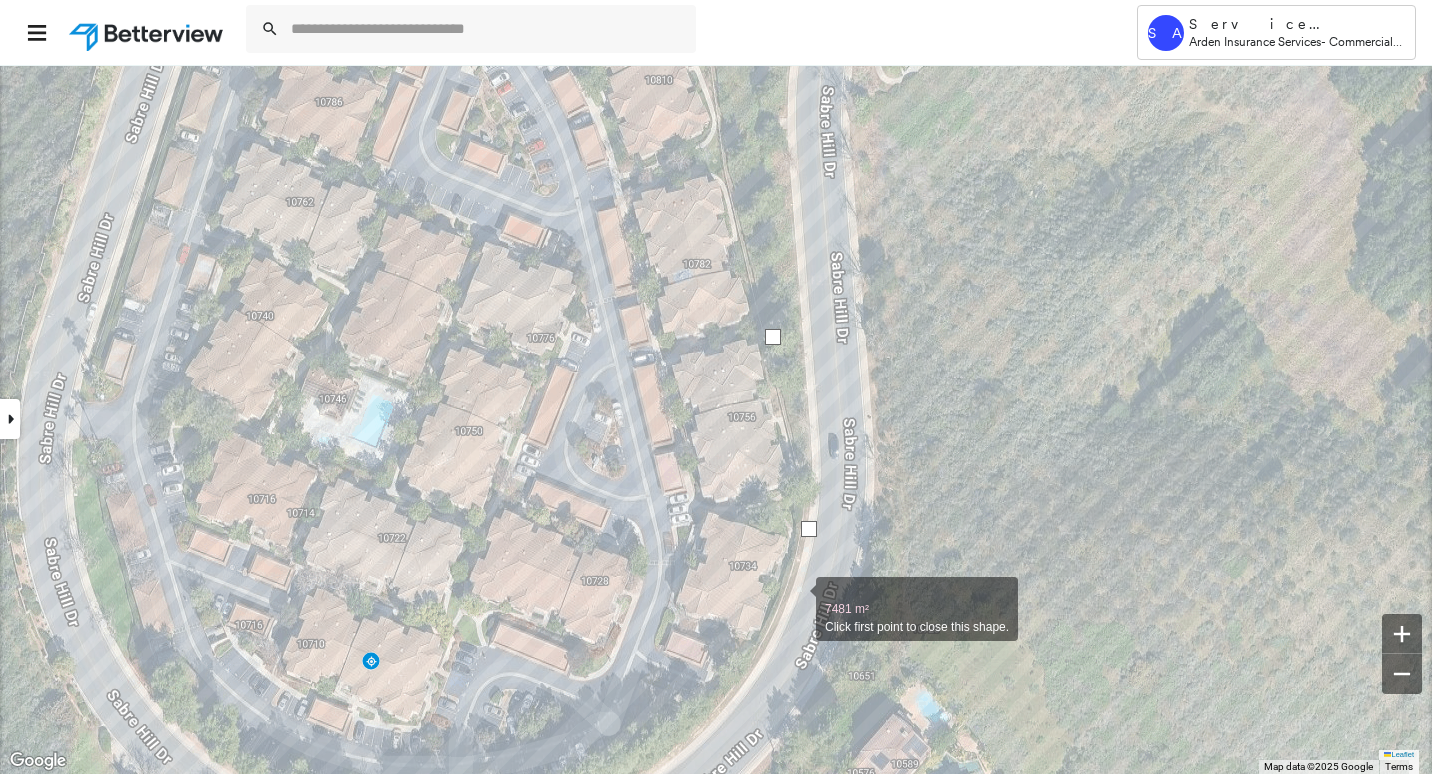 drag, startPoint x: 796, startPoint y: 598, endPoint x: 774, endPoint y: 644, distance: 50.990196 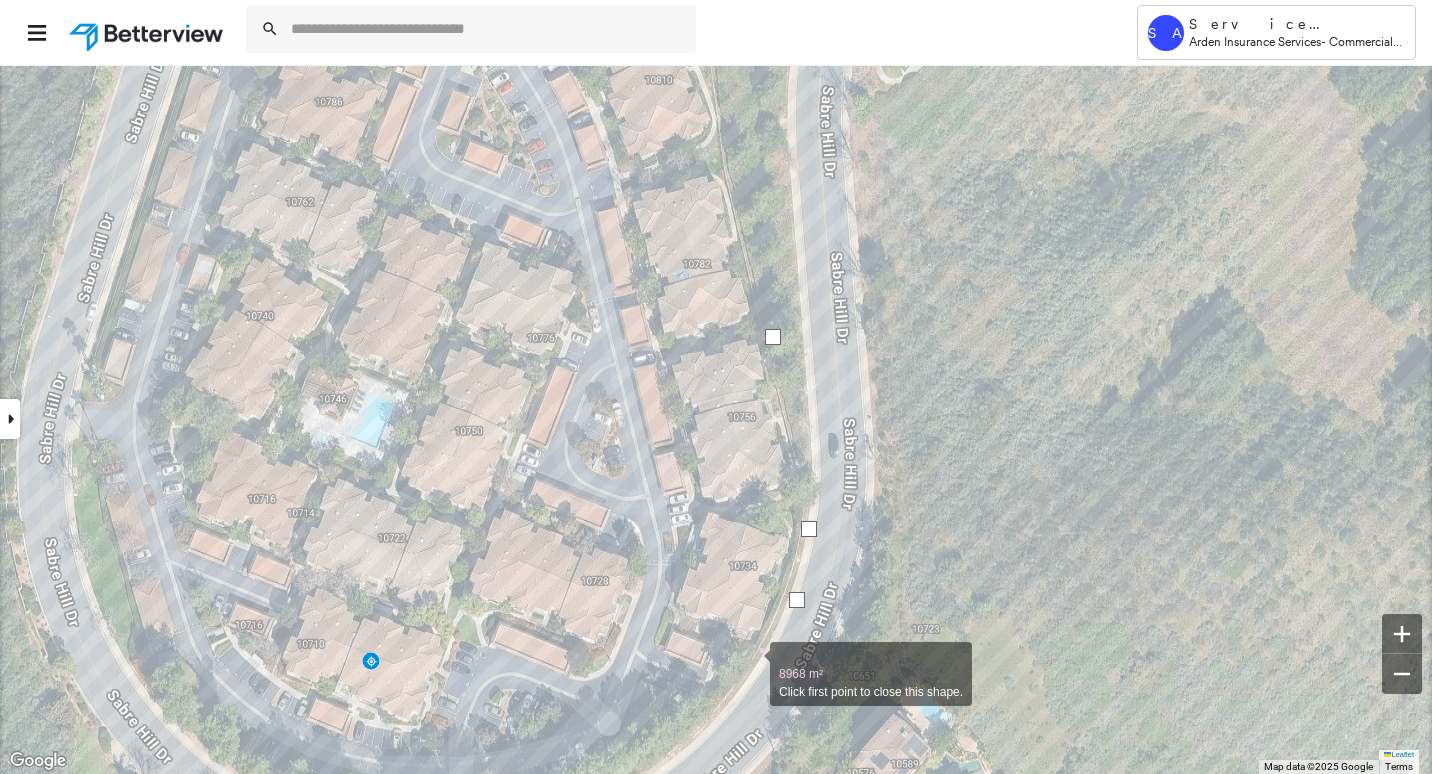 click at bounding box center [750, 663] 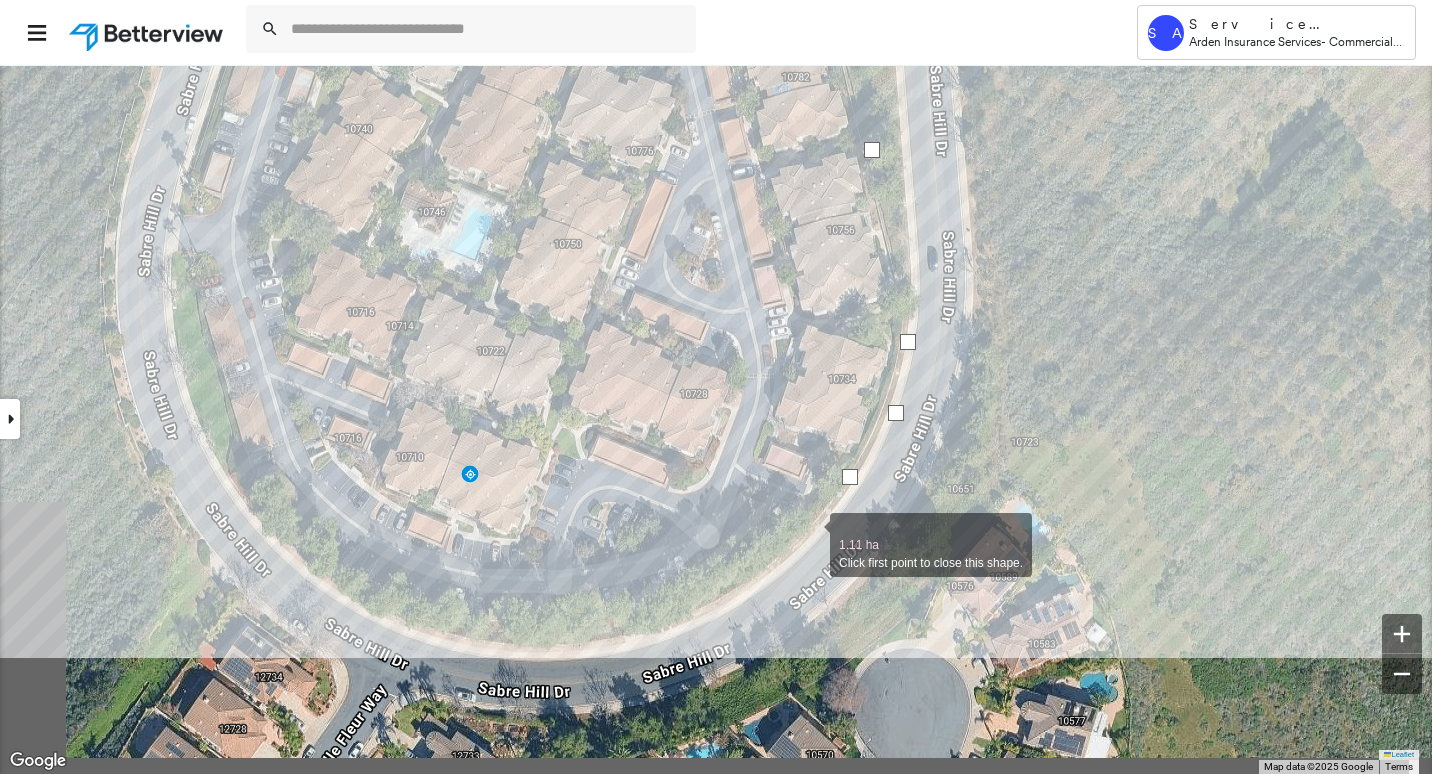 drag, startPoint x: 711, startPoint y: 723, endPoint x: 810, endPoint y: 536, distance: 211.58922 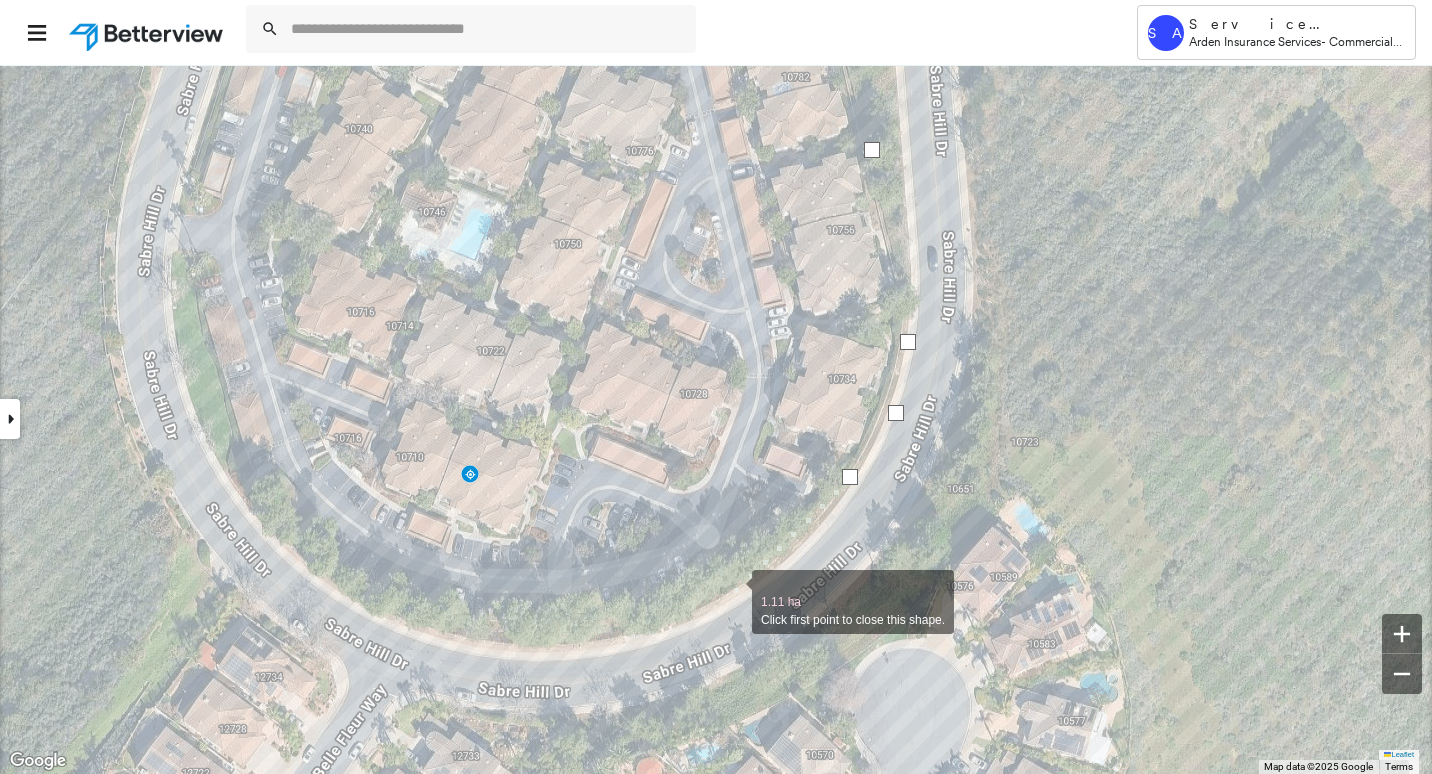 click at bounding box center [732, 591] 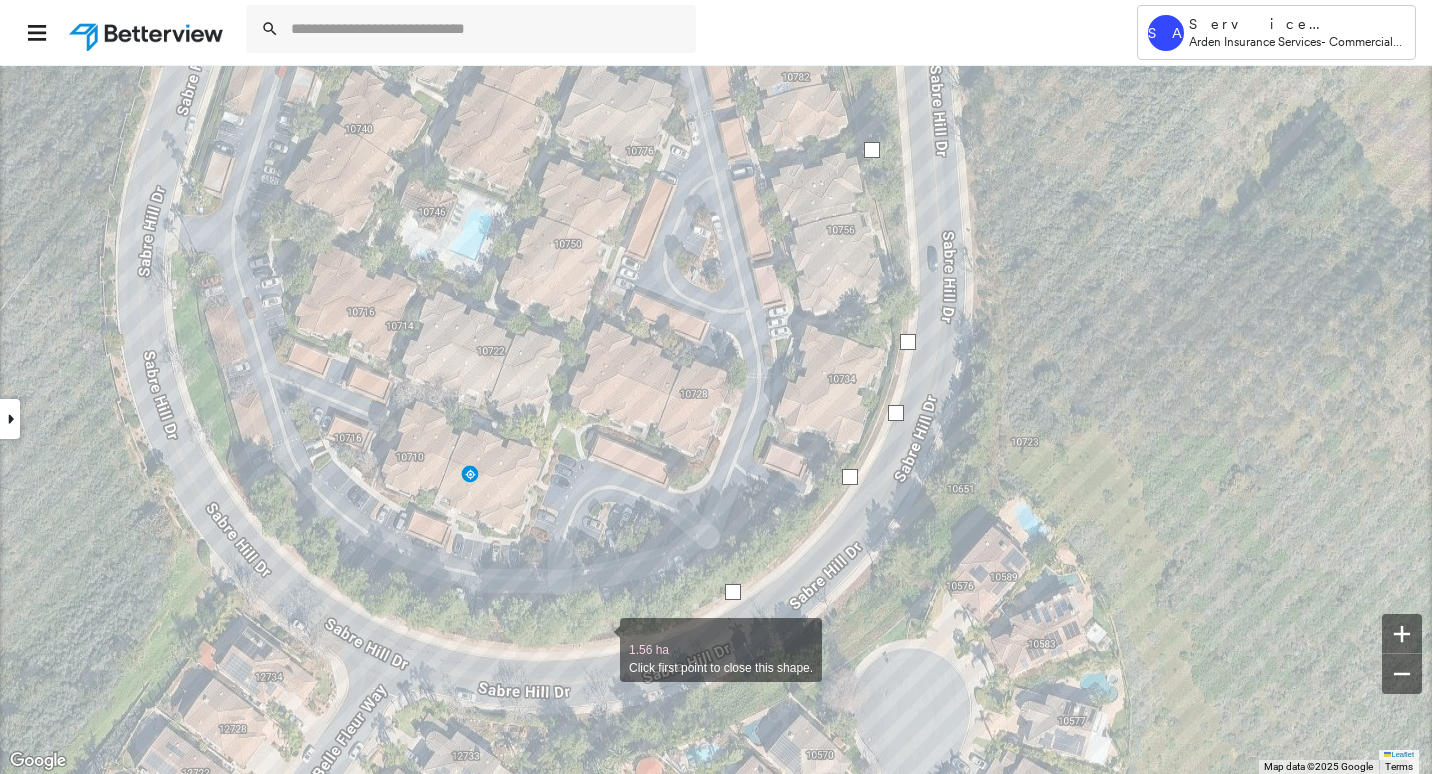 click at bounding box center (600, 639) 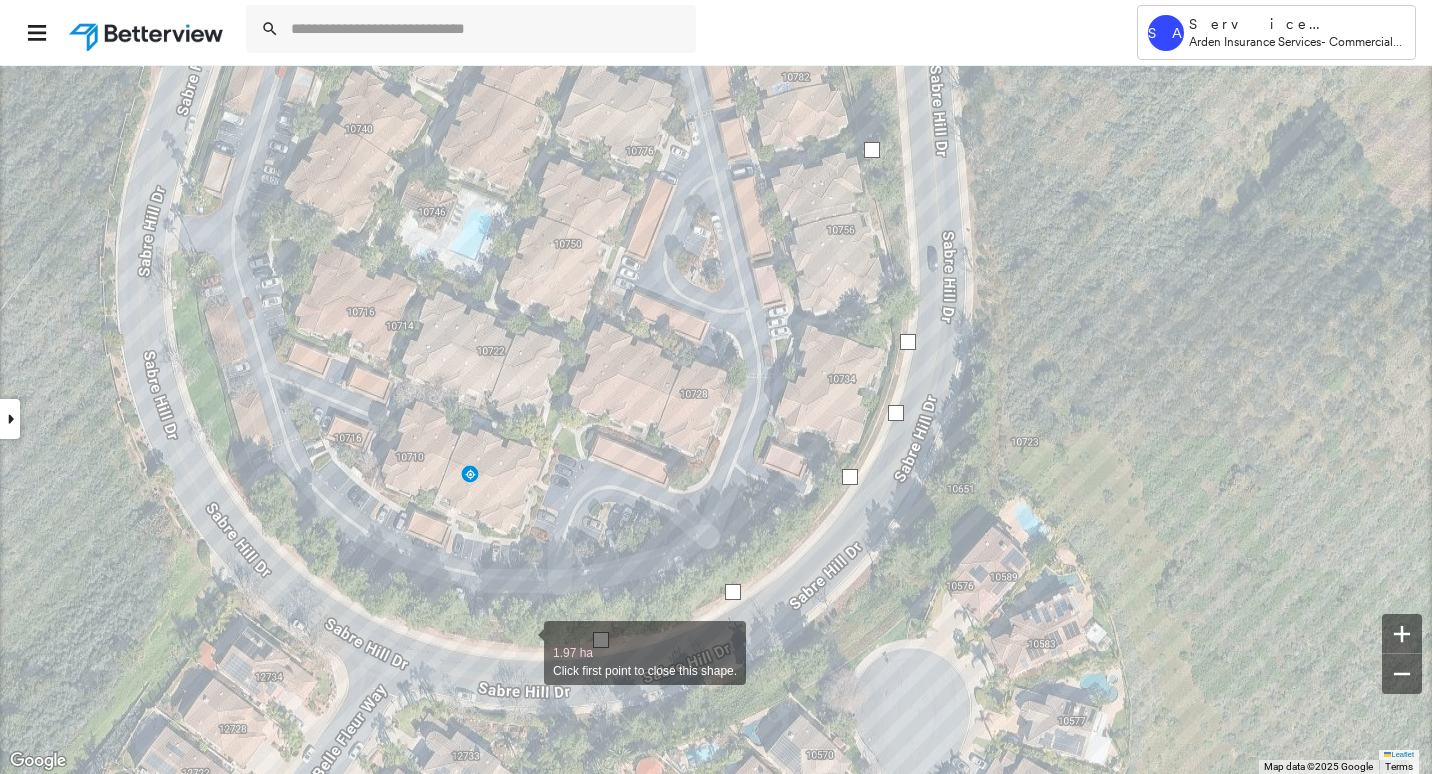 click at bounding box center (524, 642) 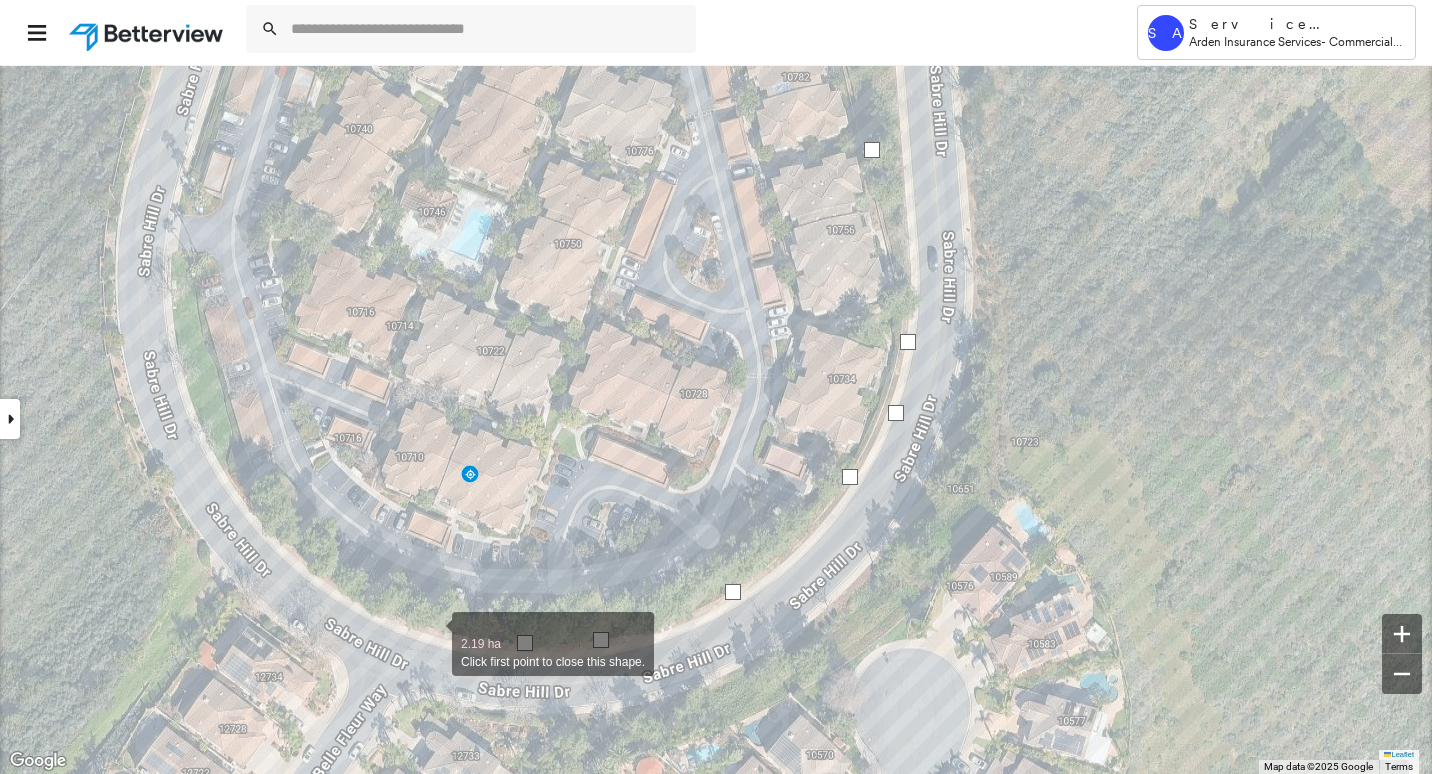 click at bounding box center [432, 633] 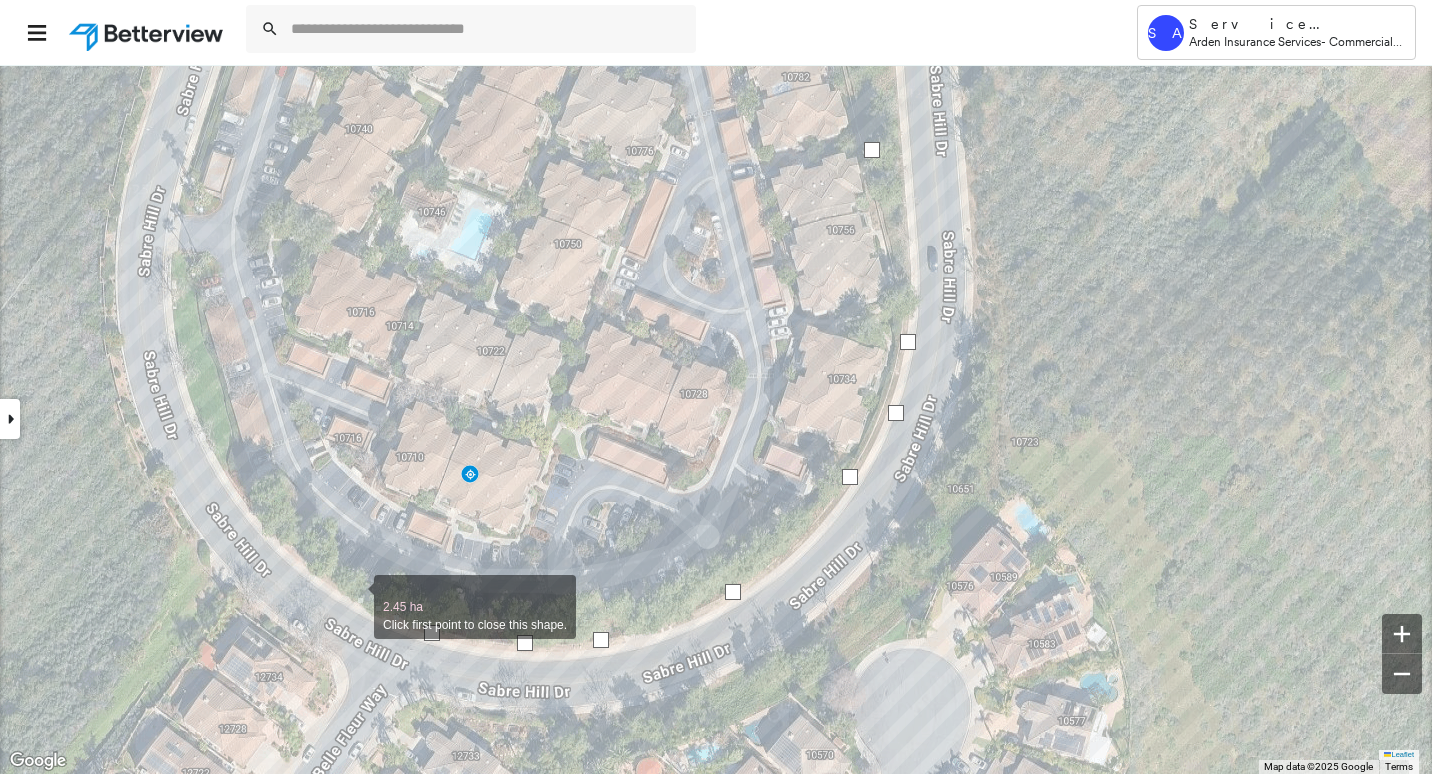 click at bounding box center [354, 596] 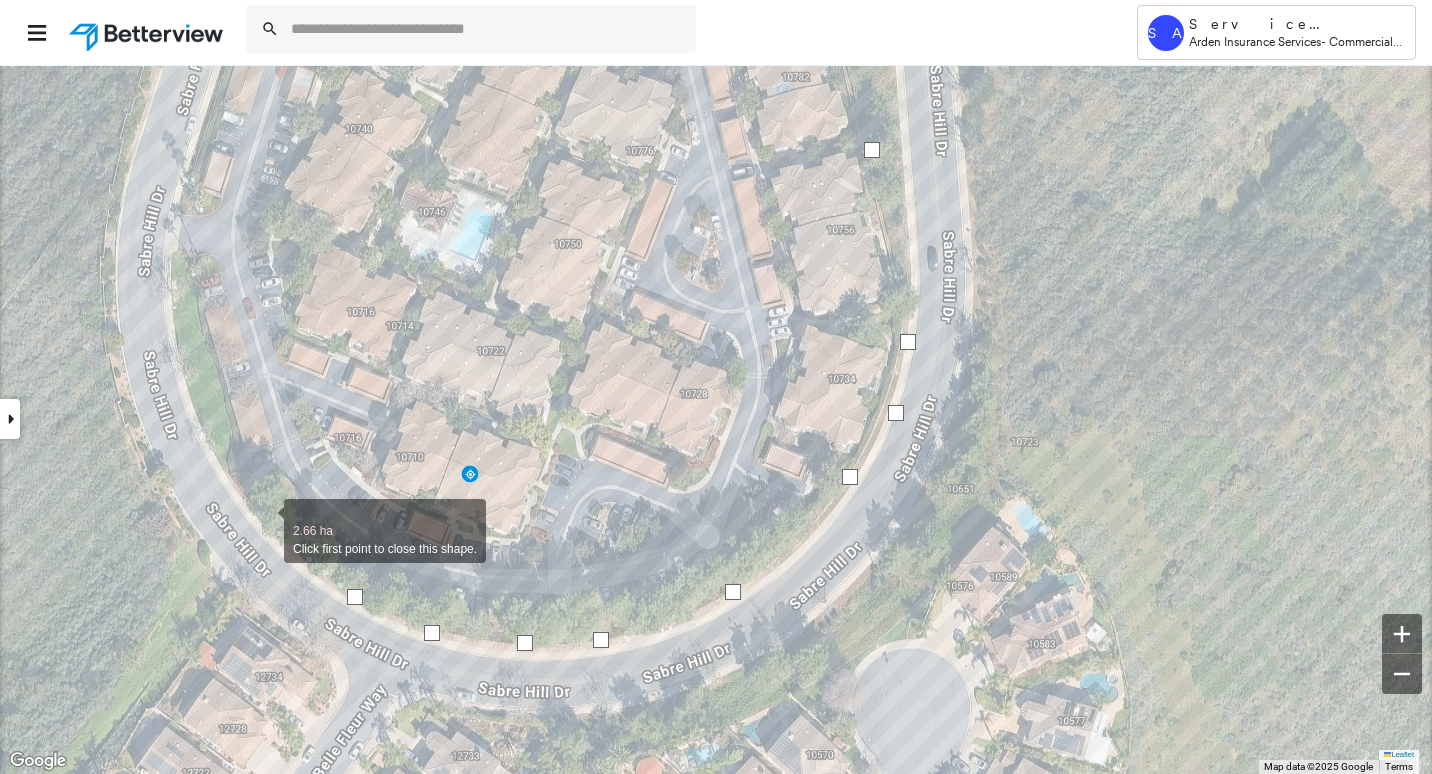 click at bounding box center [264, 520] 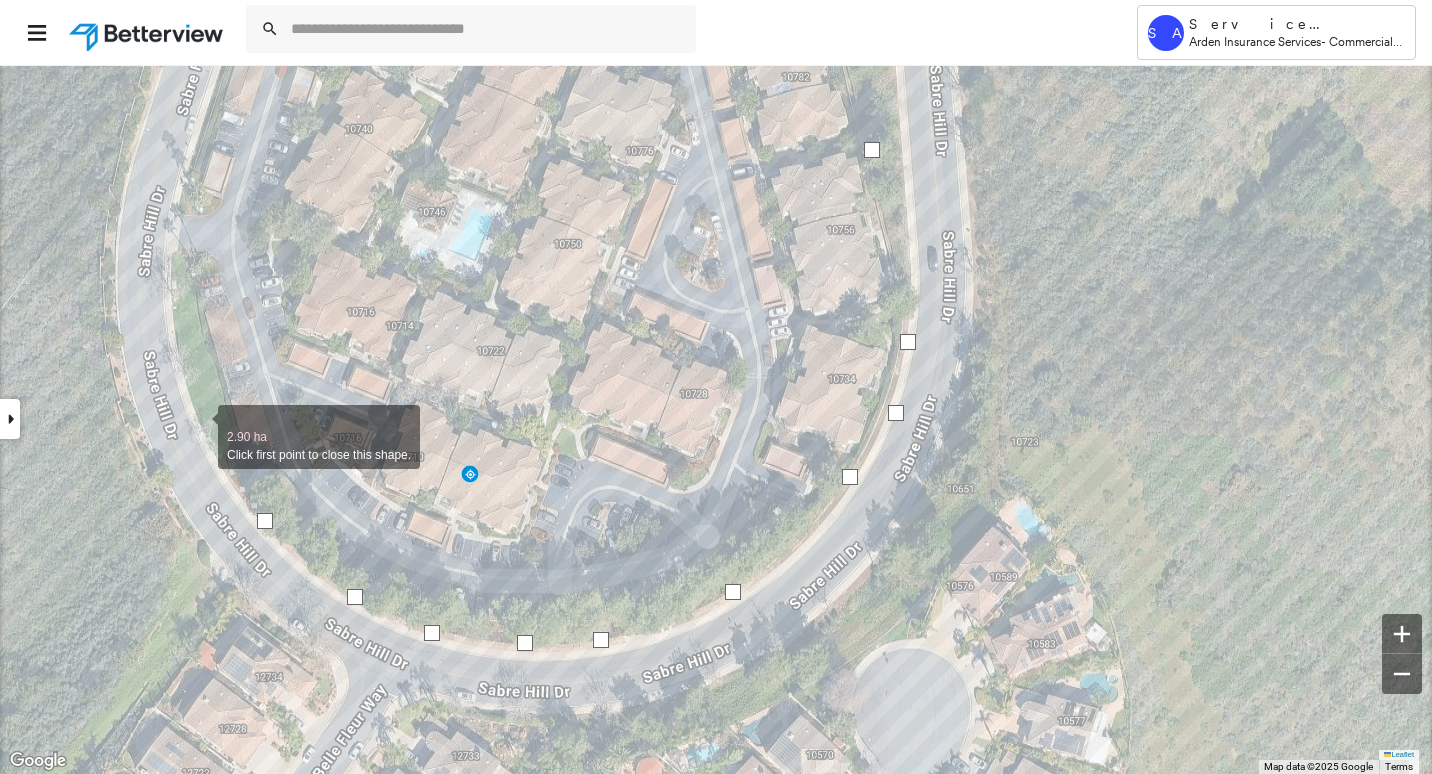 click at bounding box center [198, 426] 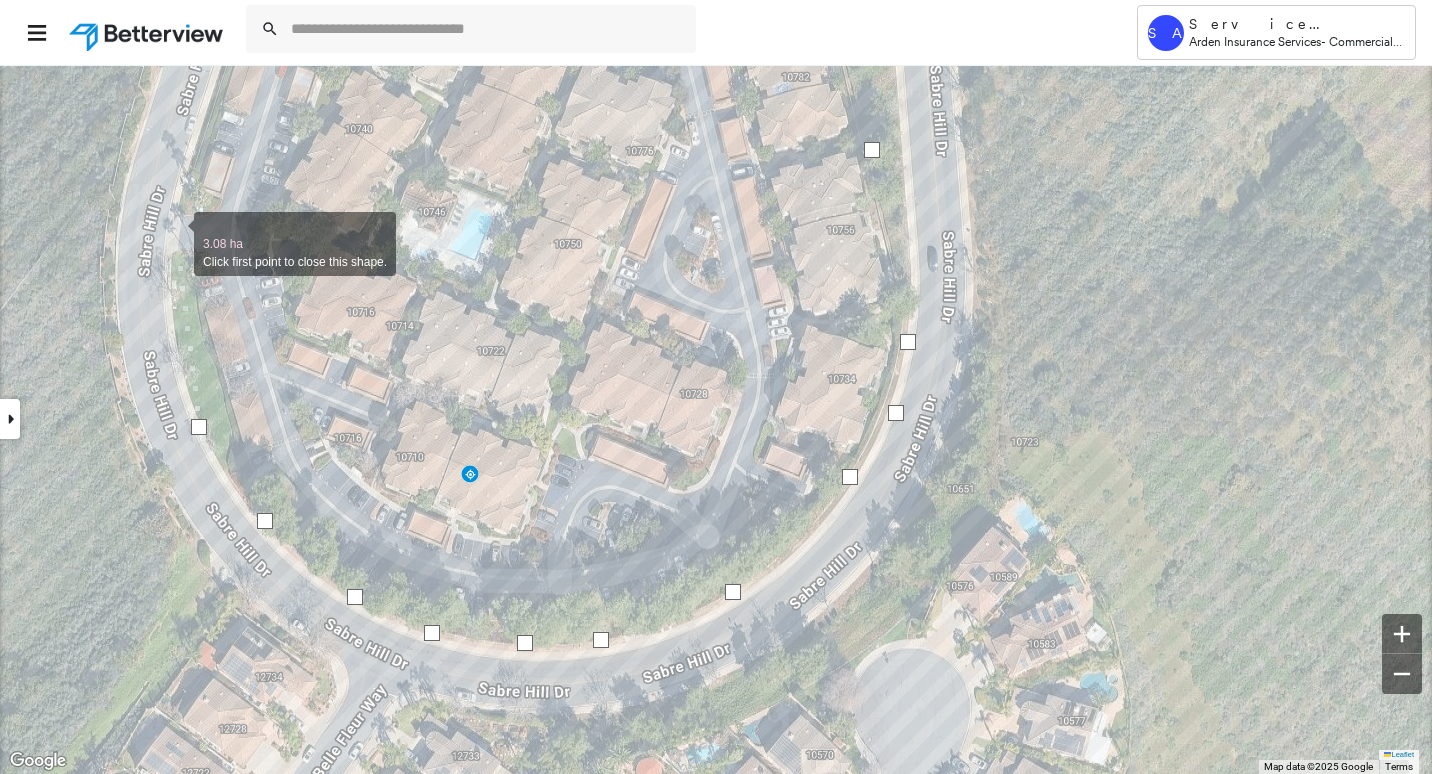 click at bounding box center [174, 233] 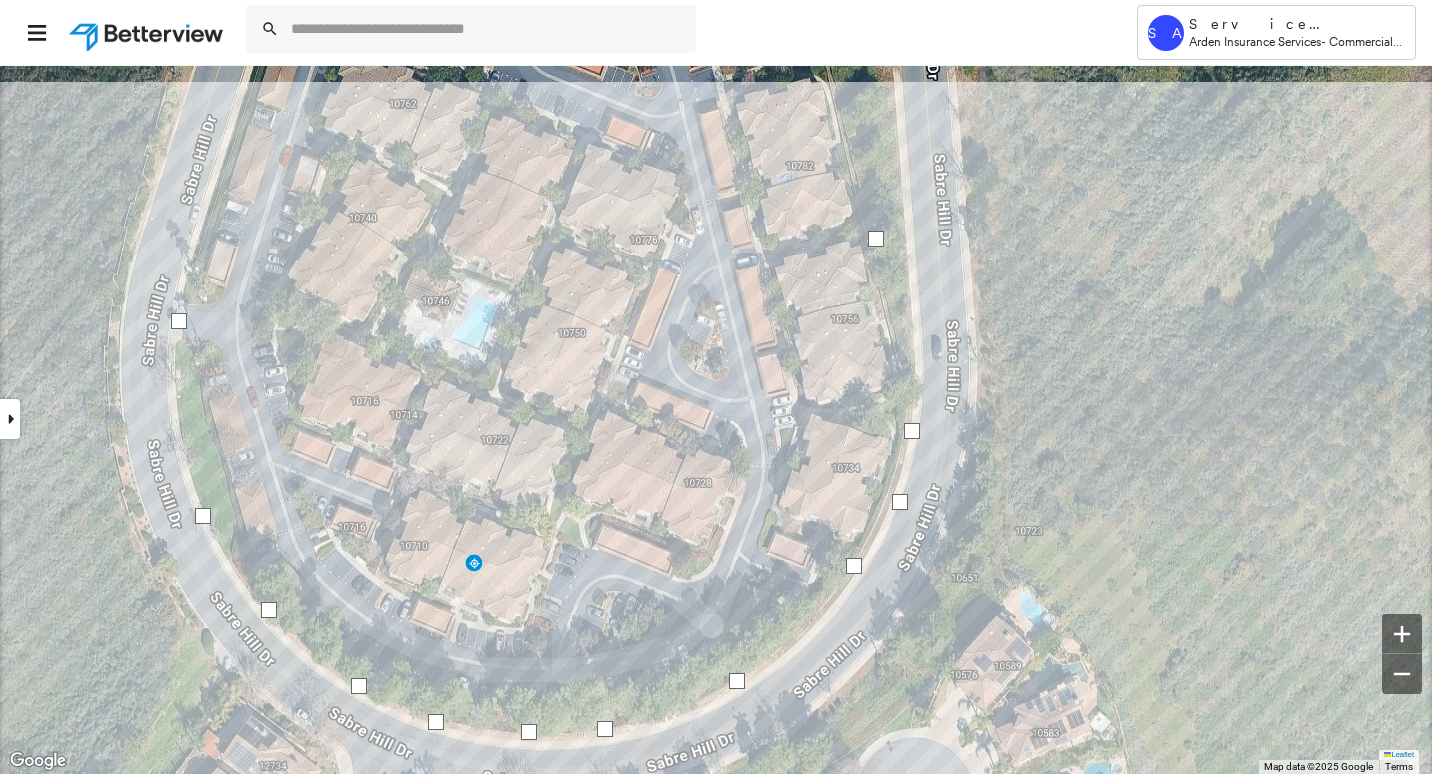 drag, startPoint x: 177, startPoint y: 147, endPoint x: 196, endPoint y: 370, distance: 223.80795 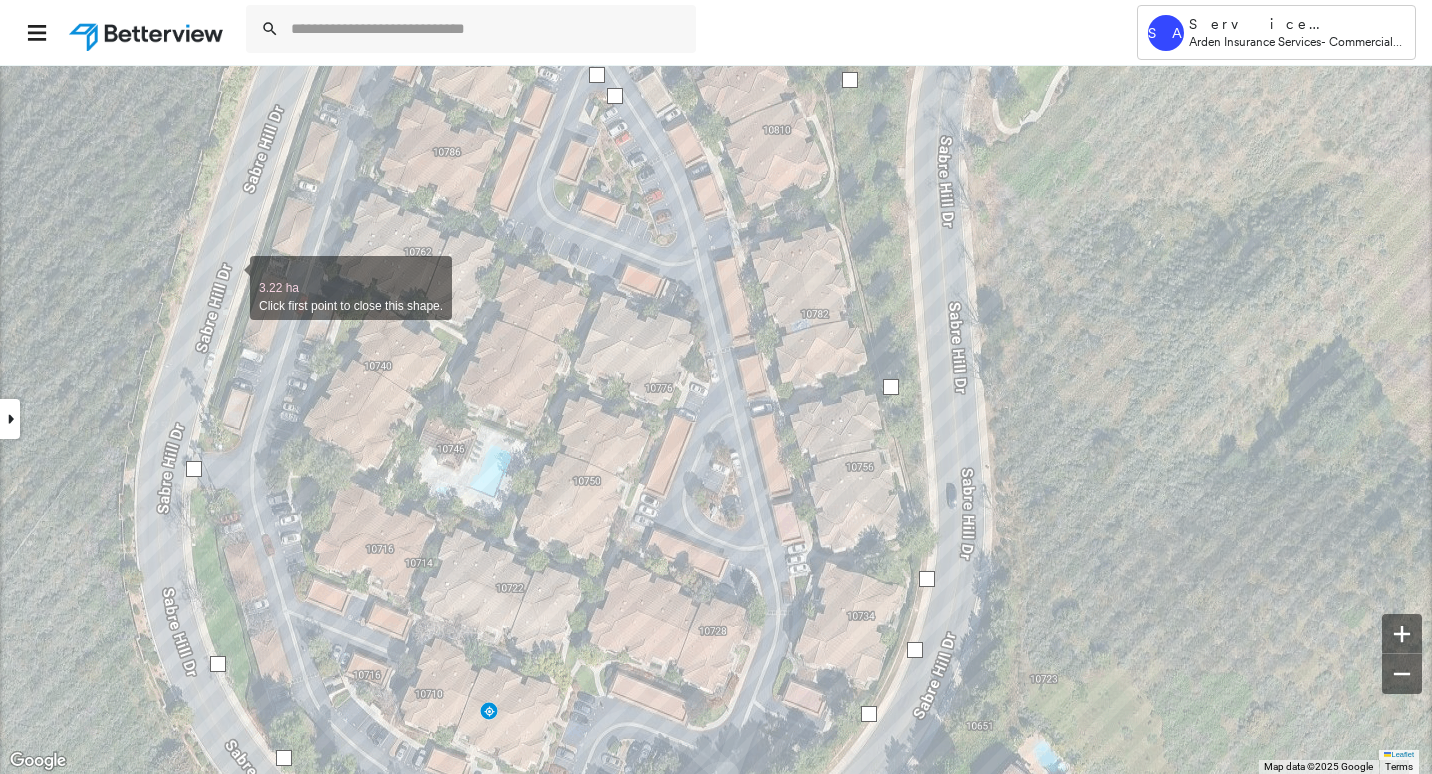 click at bounding box center (230, 277) 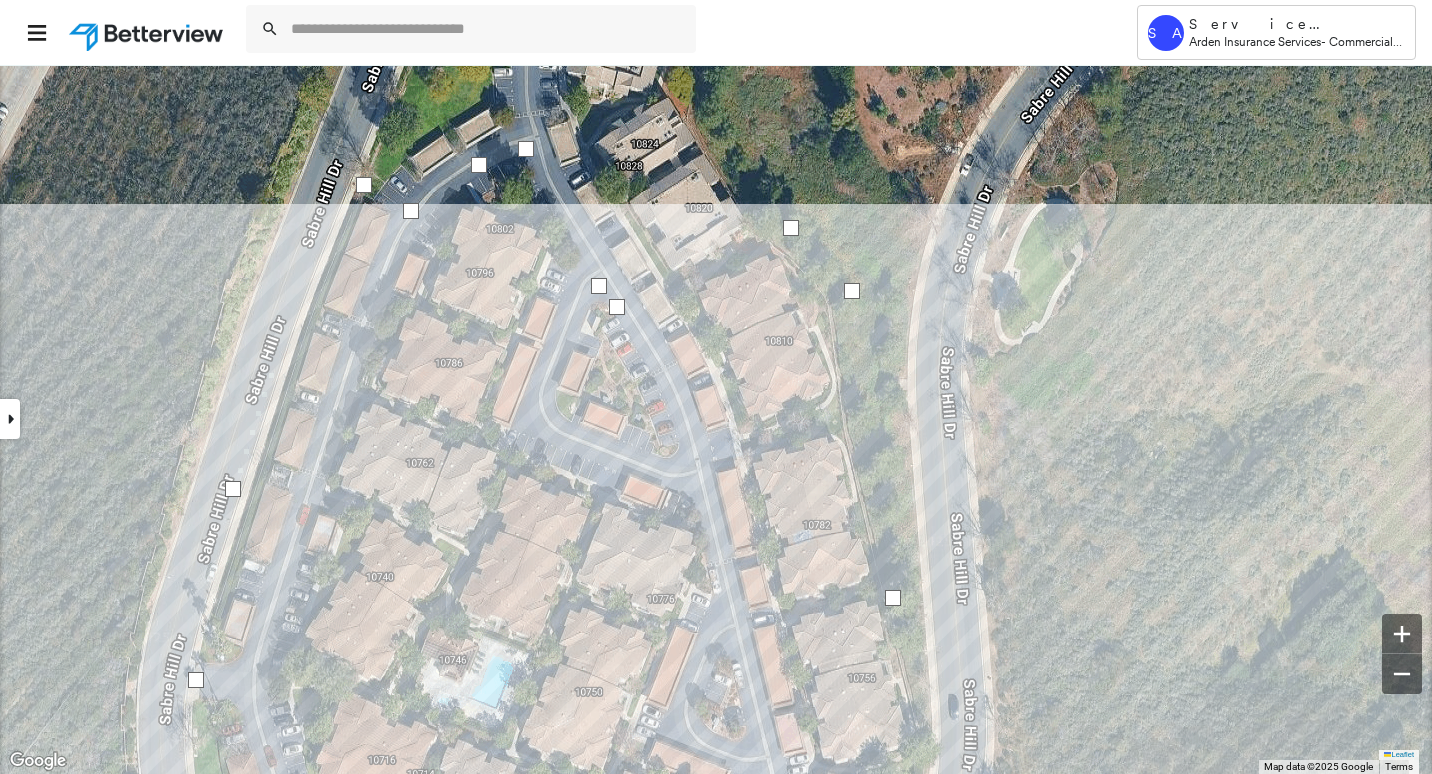 drag, startPoint x: 269, startPoint y: 153, endPoint x: 283, endPoint y: 455, distance: 302.32434 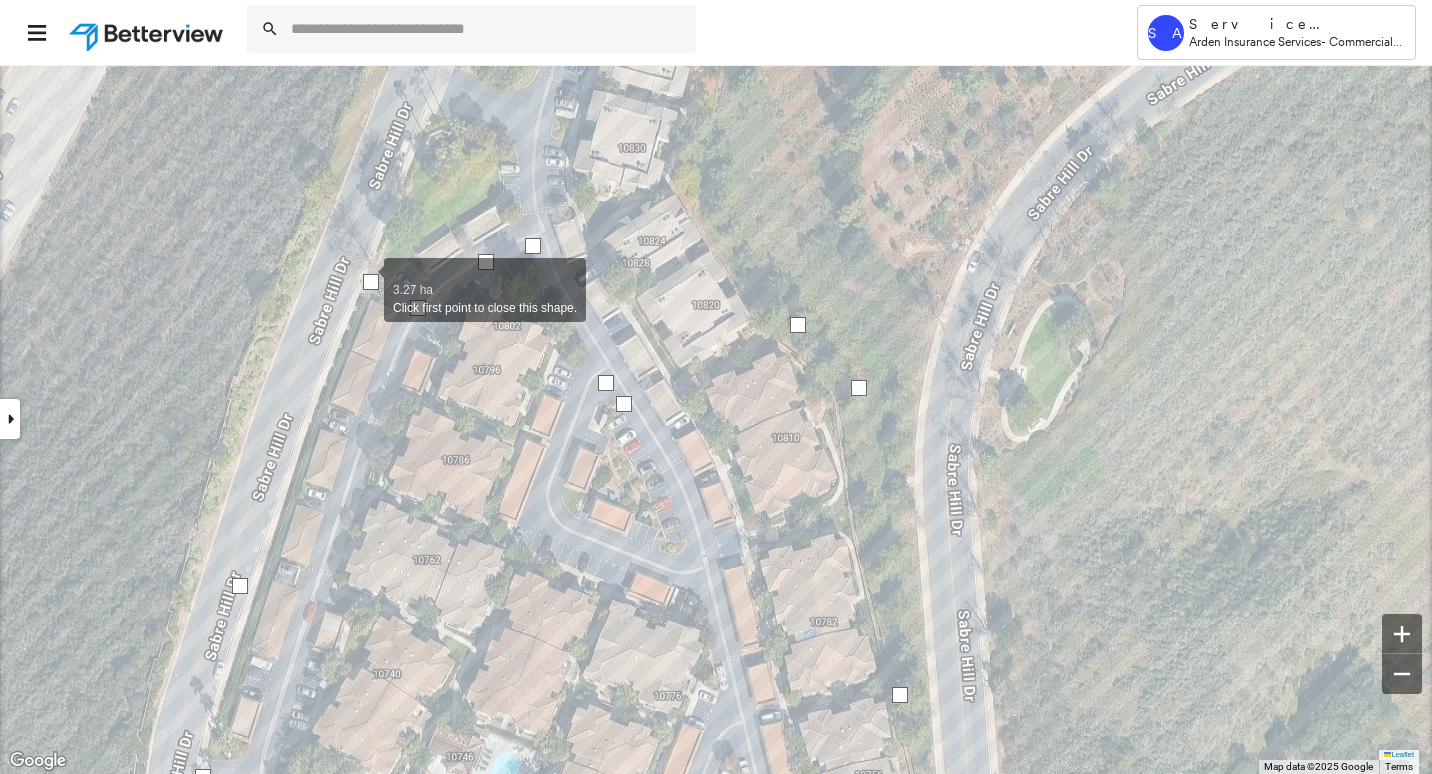 click at bounding box center (371, 282) 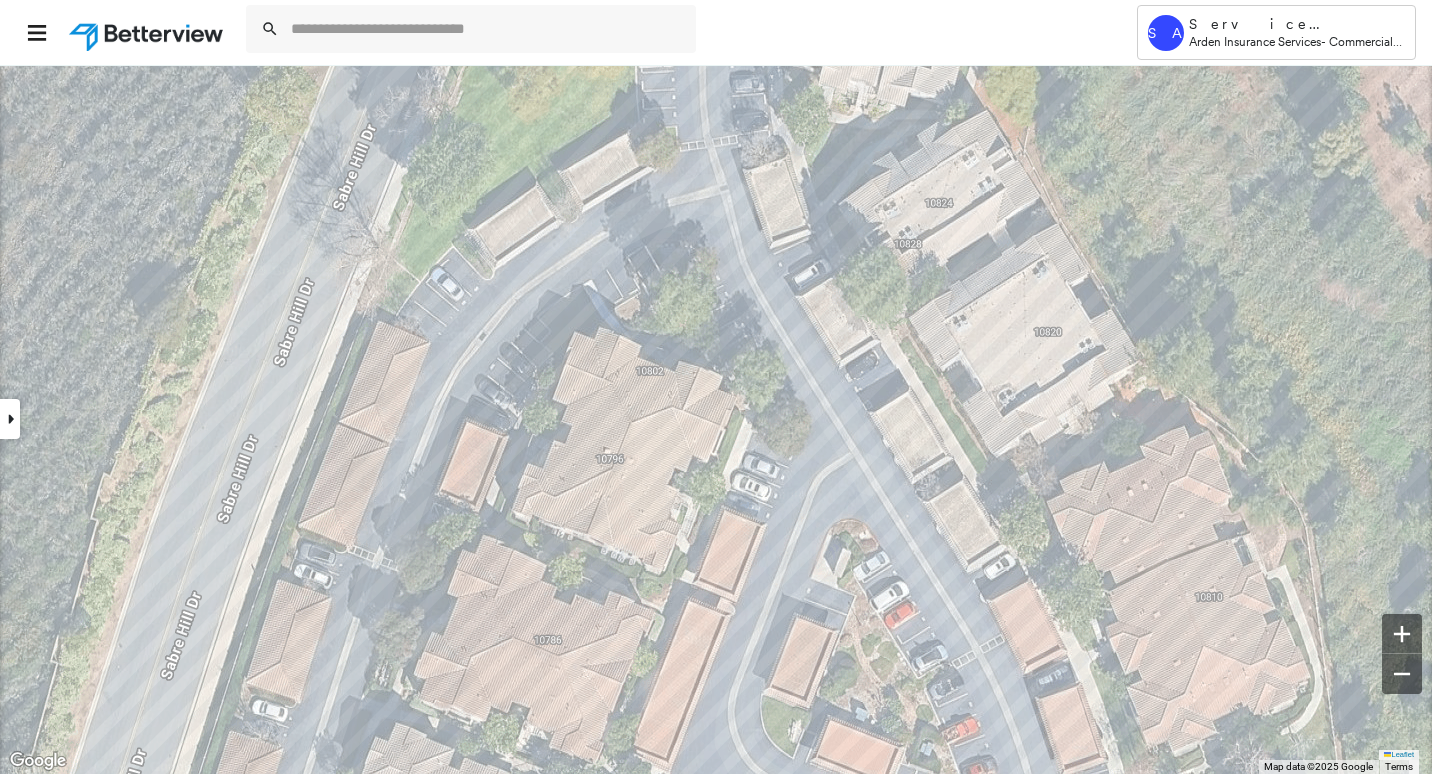click at bounding box center (10, 419) 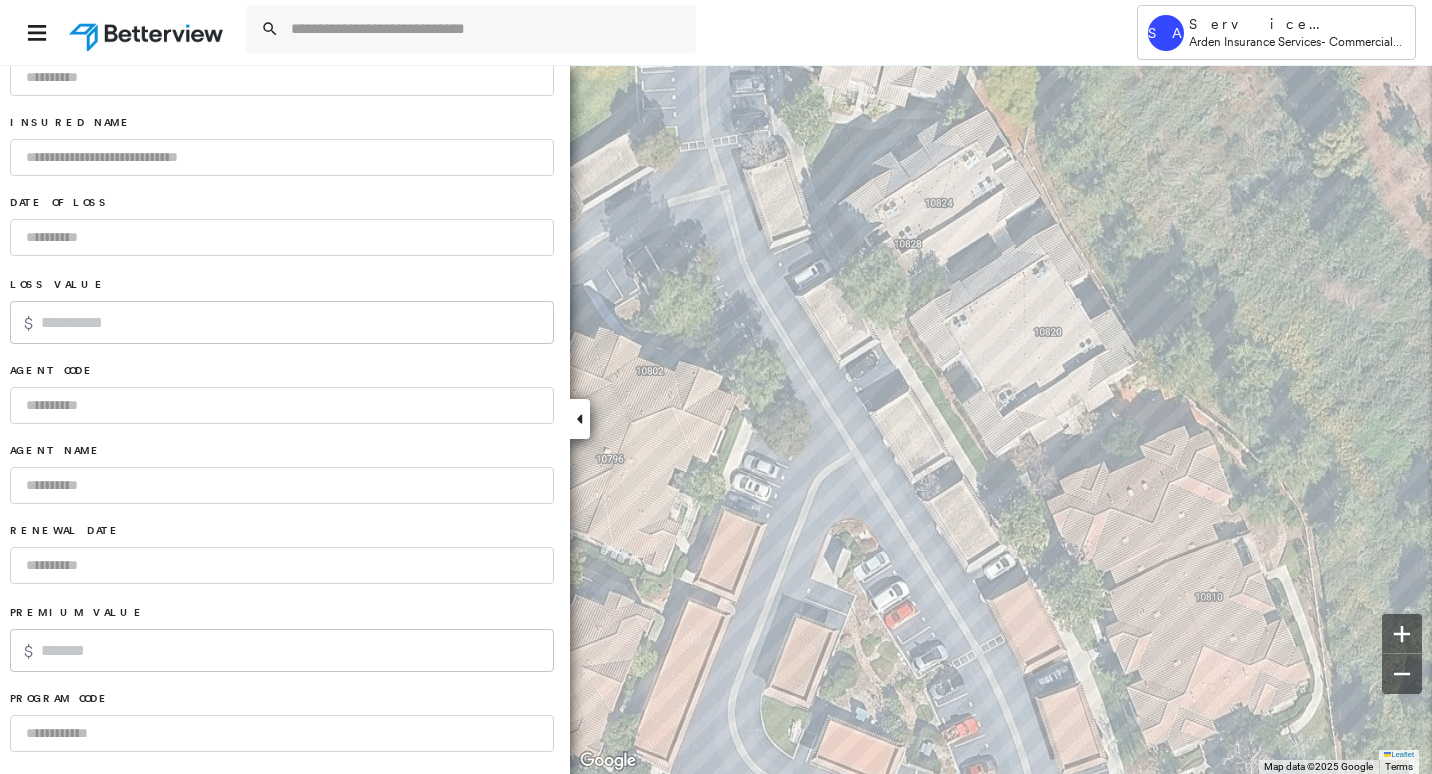 scroll, scrollTop: 1279, scrollLeft: 0, axis: vertical 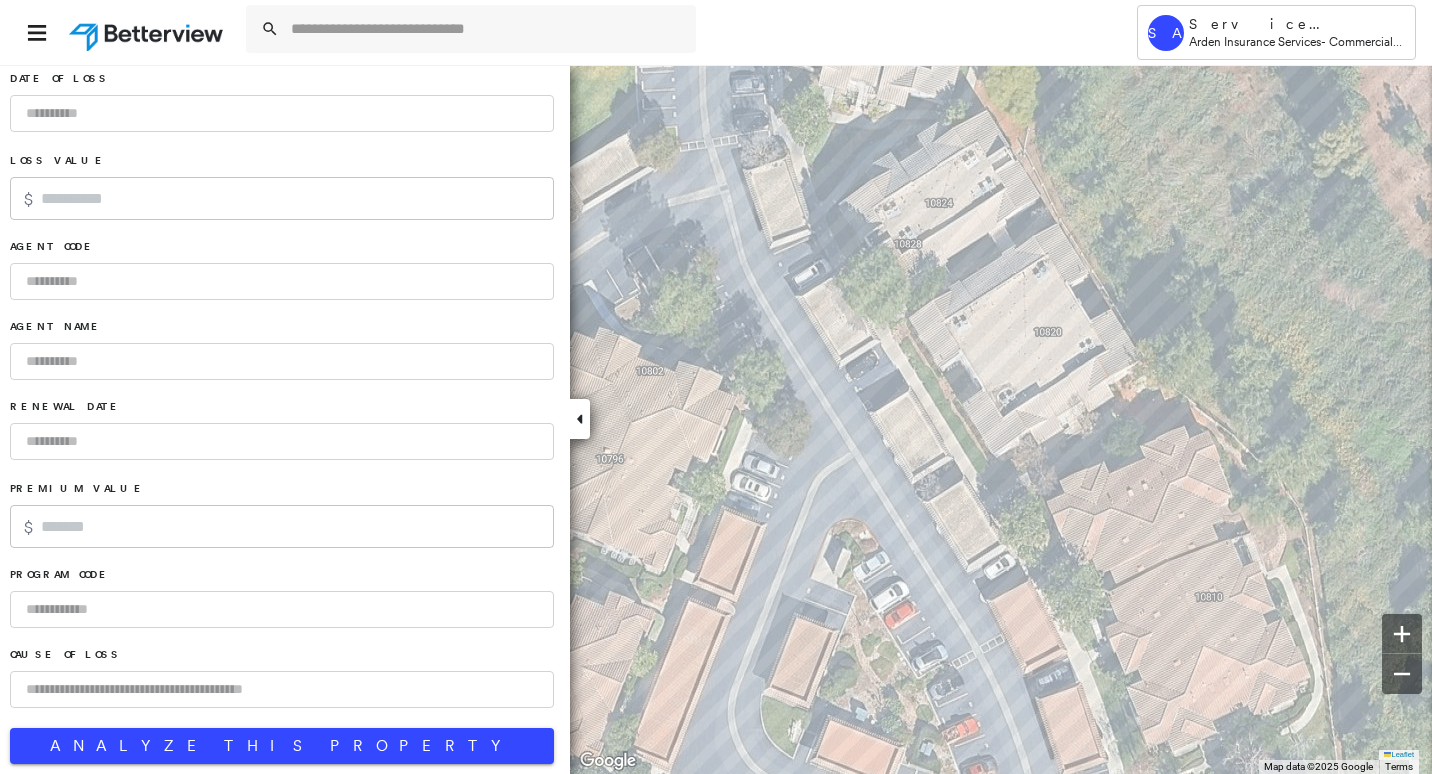 click on "**********" at bounding box center (282, -206) 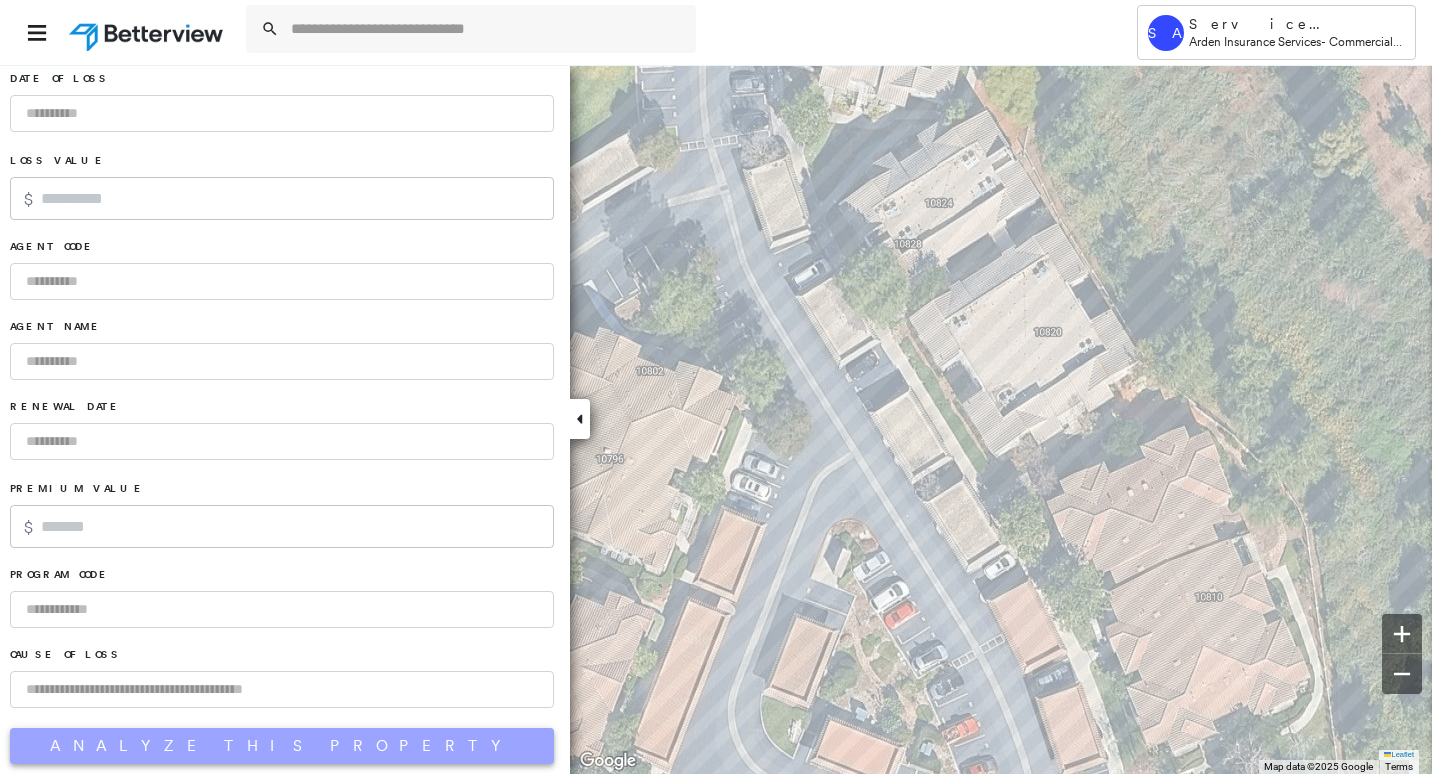click on "Analyze This Property" at bounding box center (282, 746) 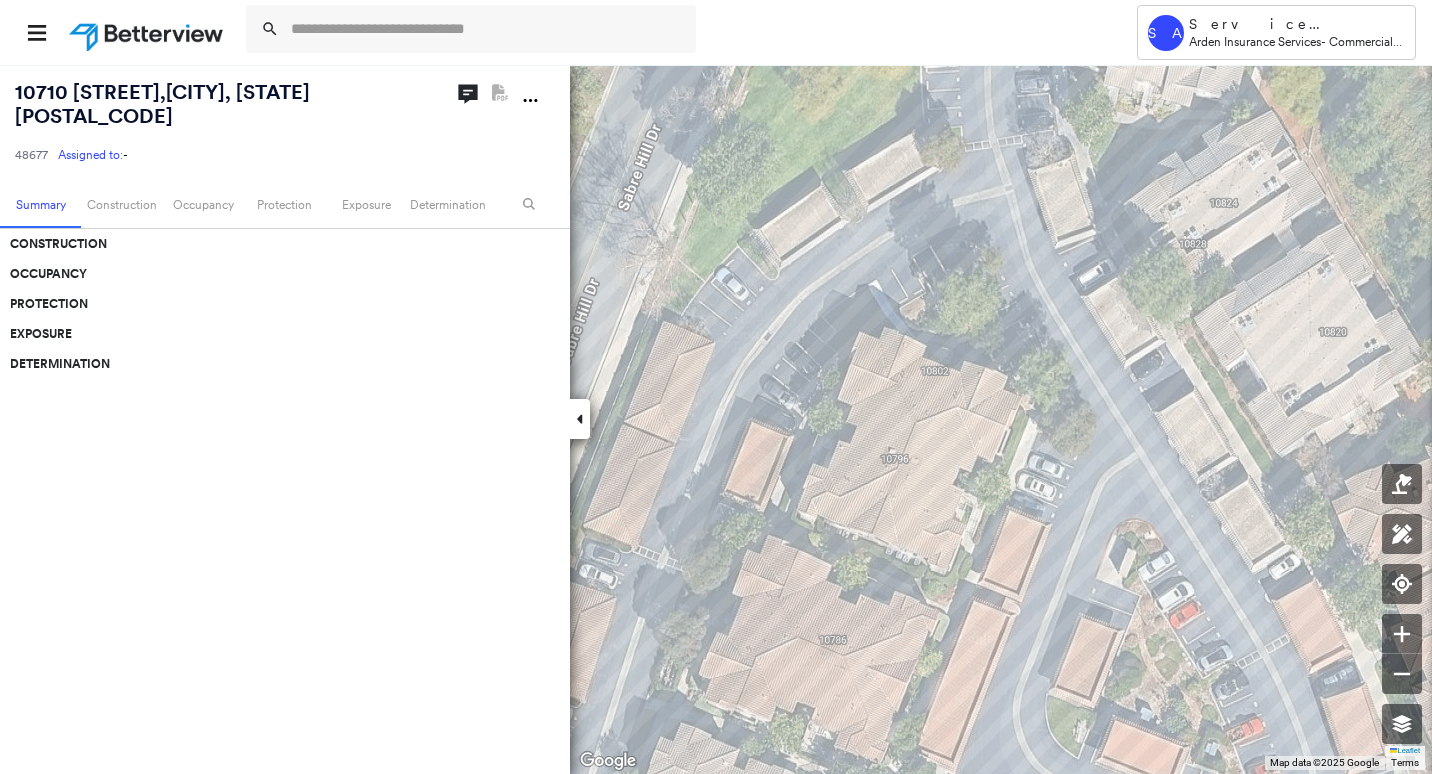 click on "10710  Sabre Hill Dr ,  San Diego, CA 92128" at bounding box center [162, 104] 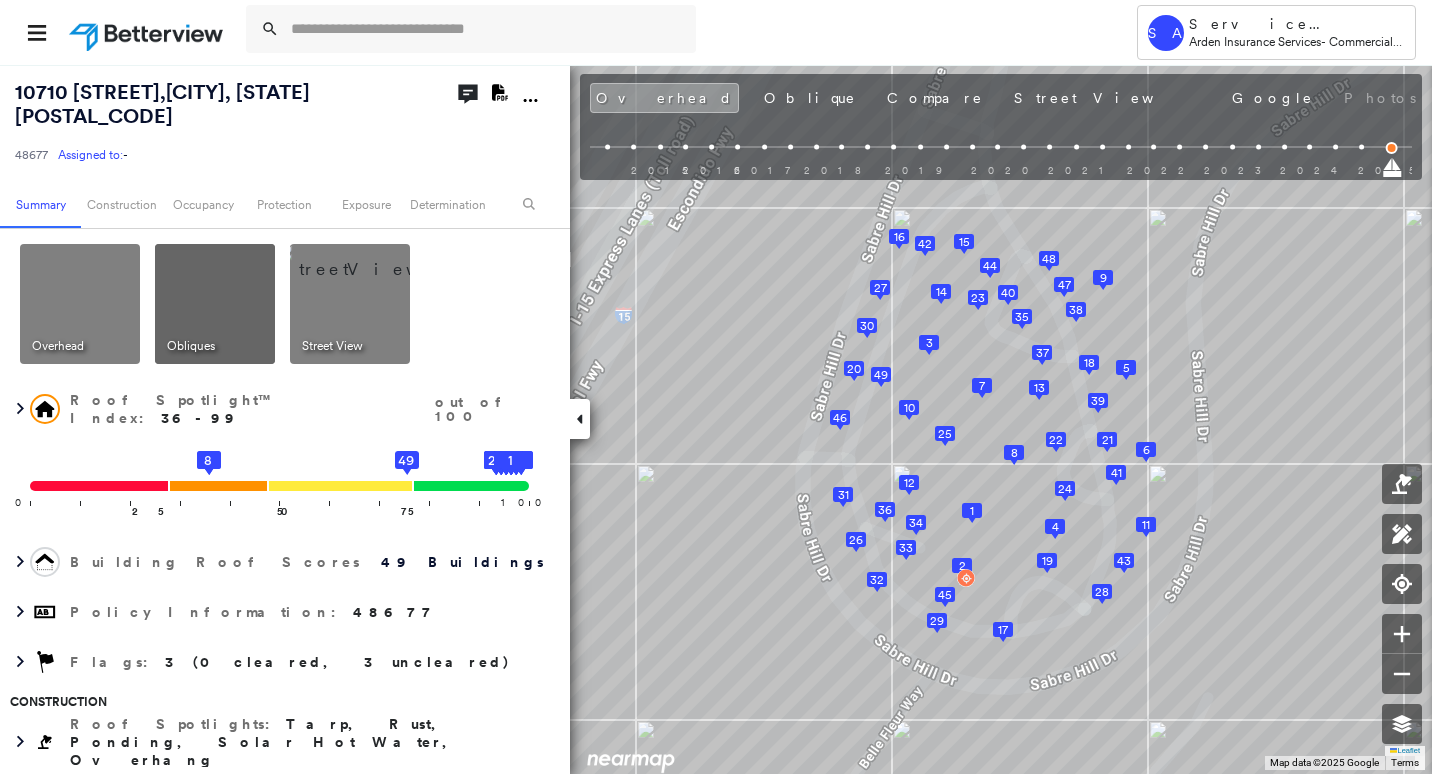 click on "Open Comments" 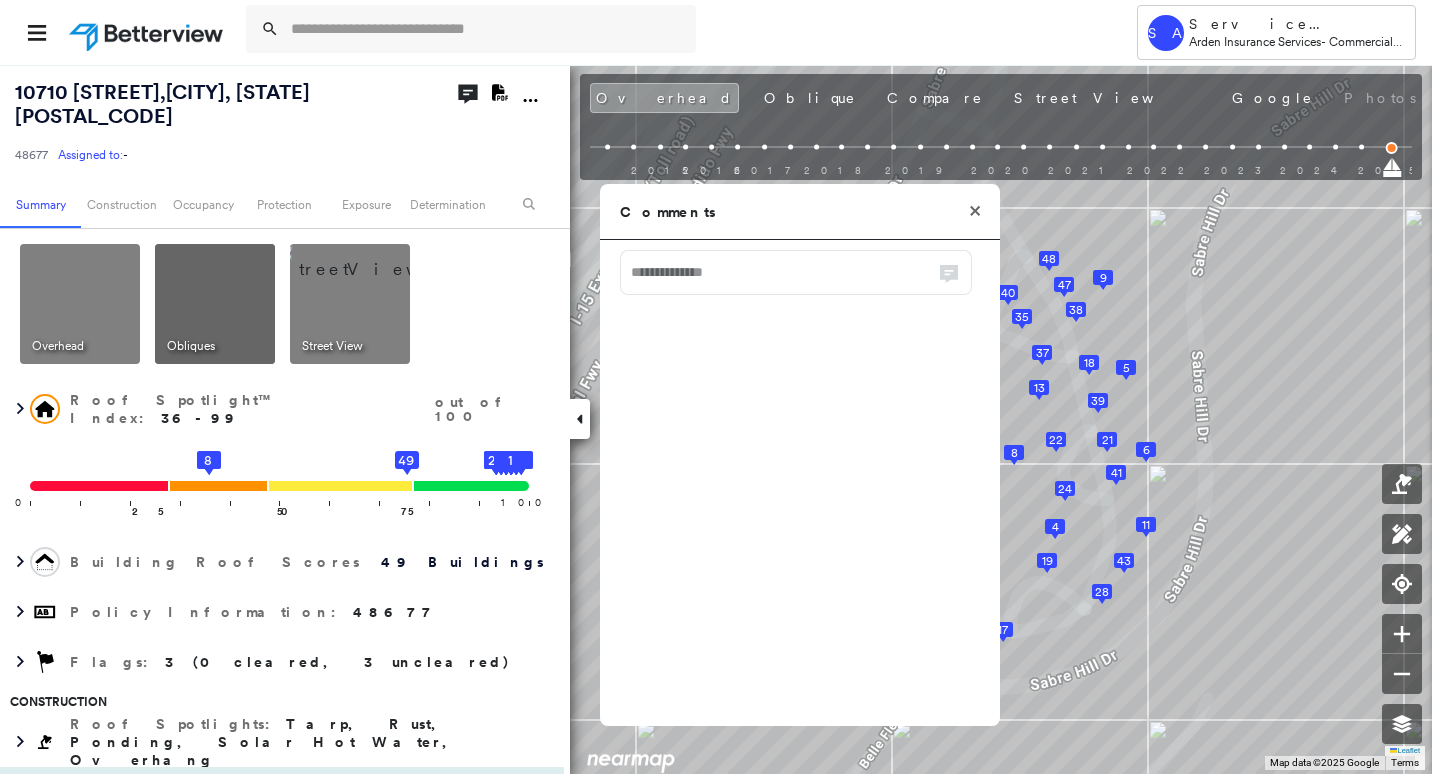 scroll, scrollTop: 400, scrollLeft: 0, axis: vertical 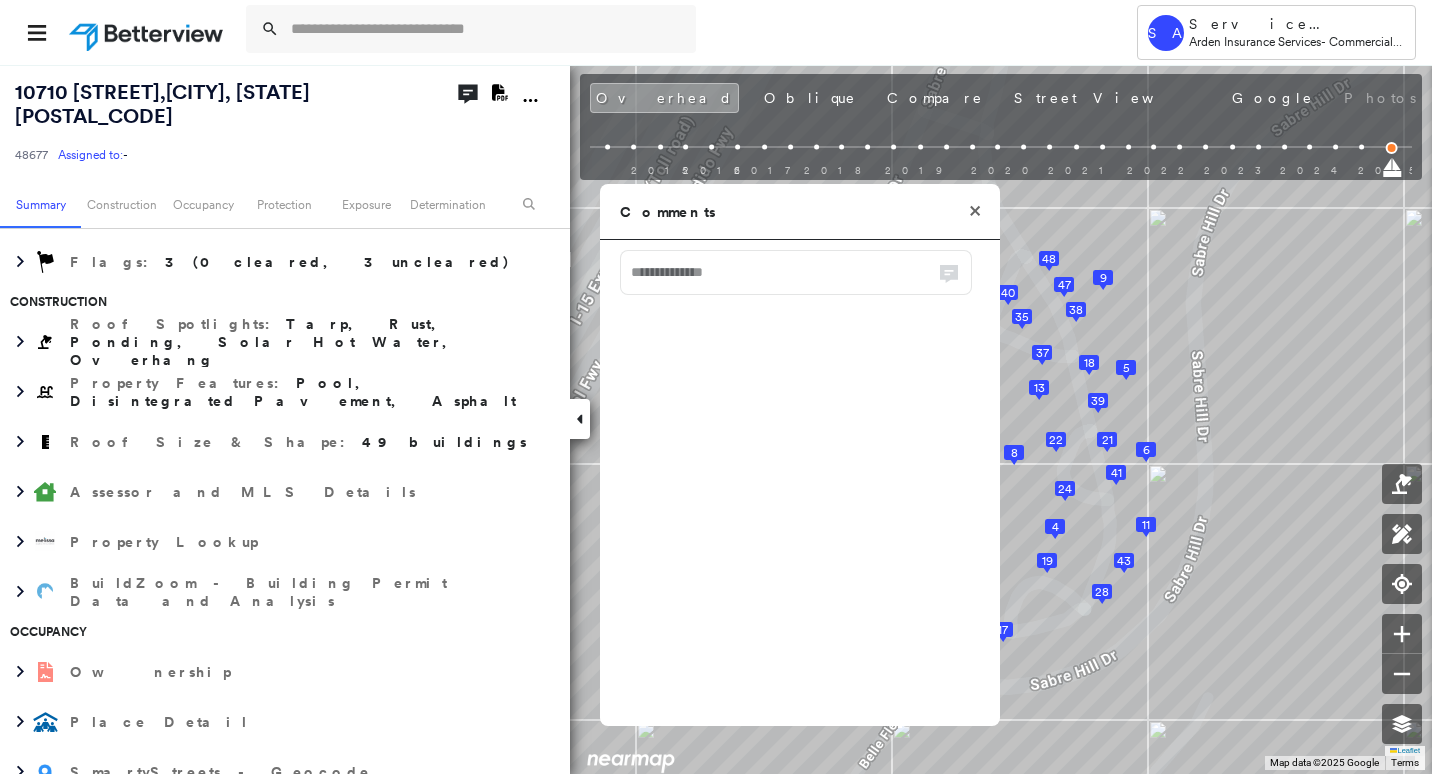 click 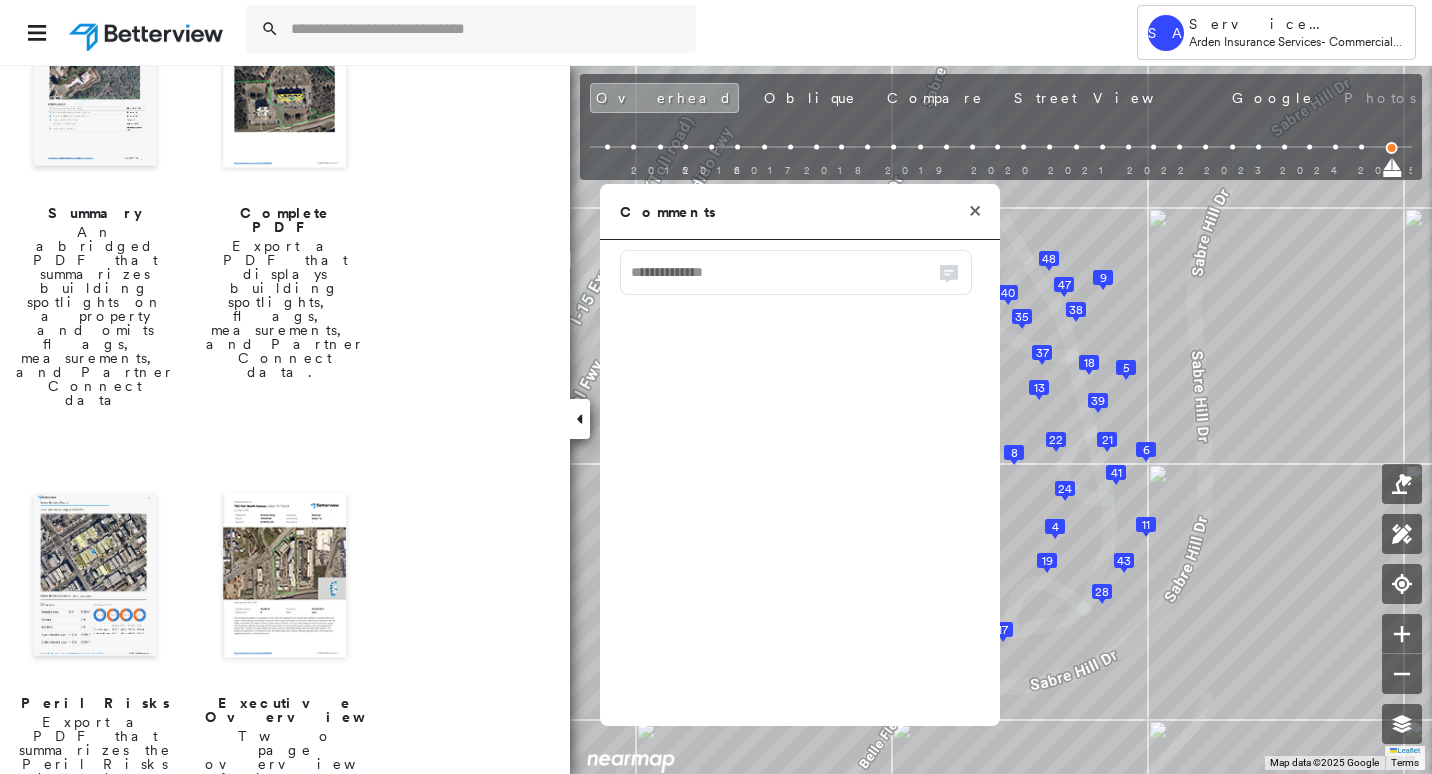 scroll, scrollTop: 300, scrollLeft: 0, axis: vertical 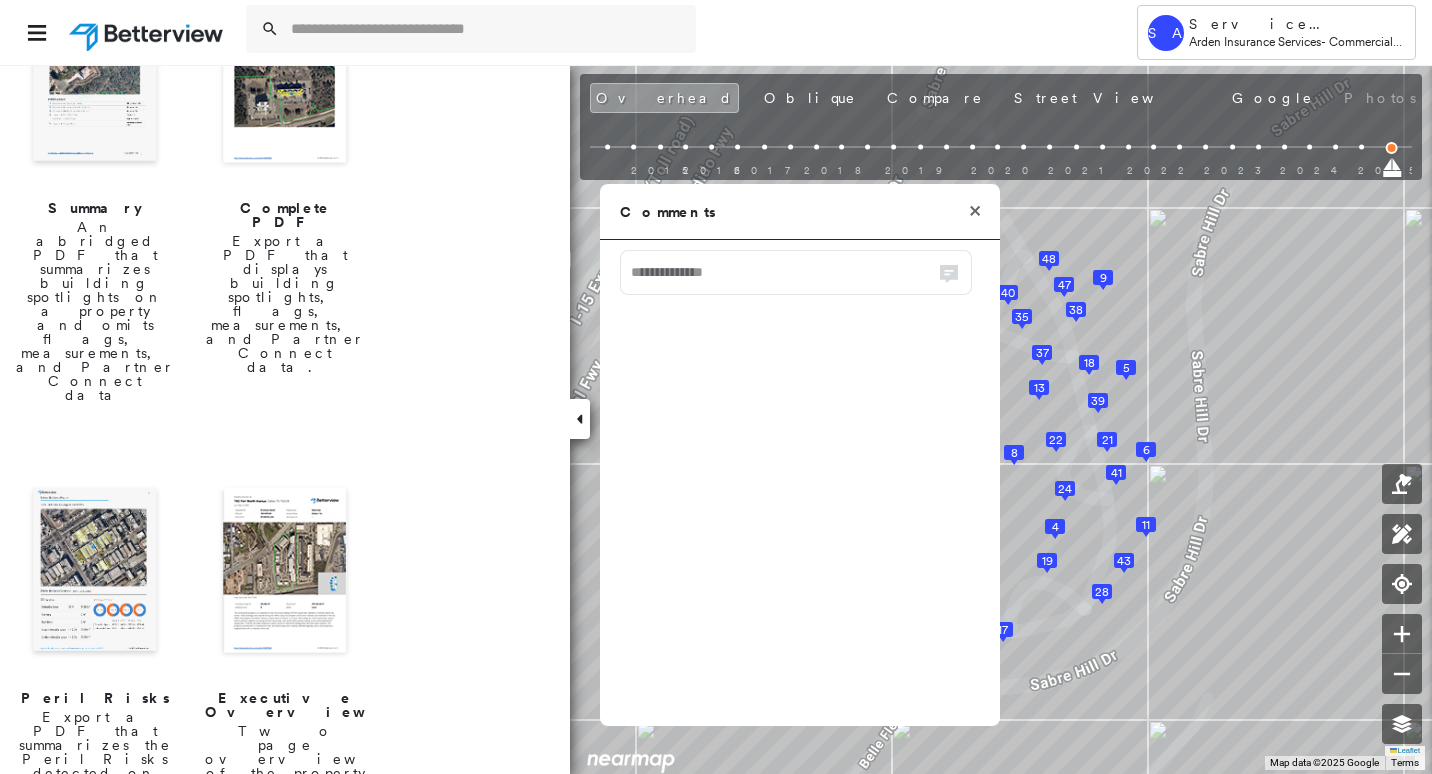 click at bounding box center (95, 572) 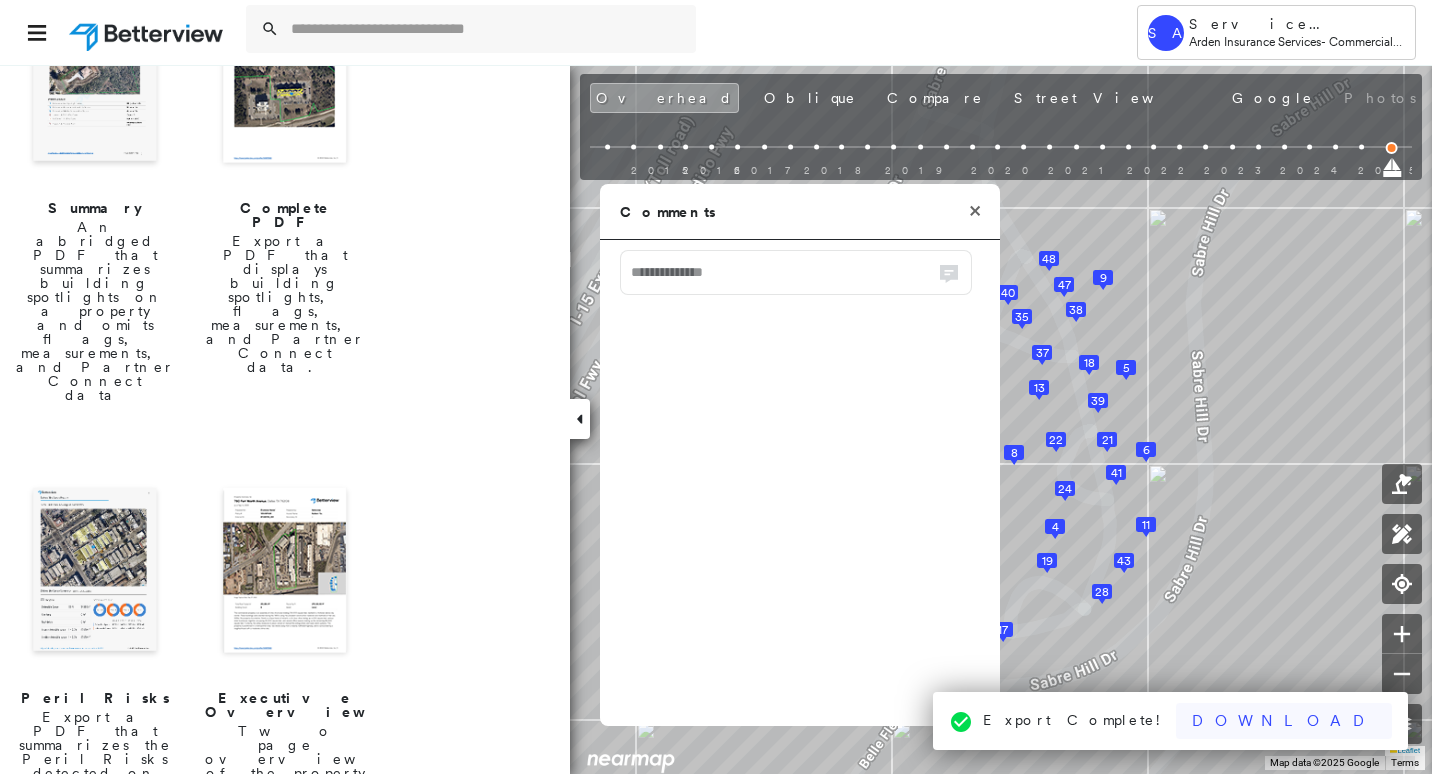 click on "Download" at bounding box center [1284, 721] 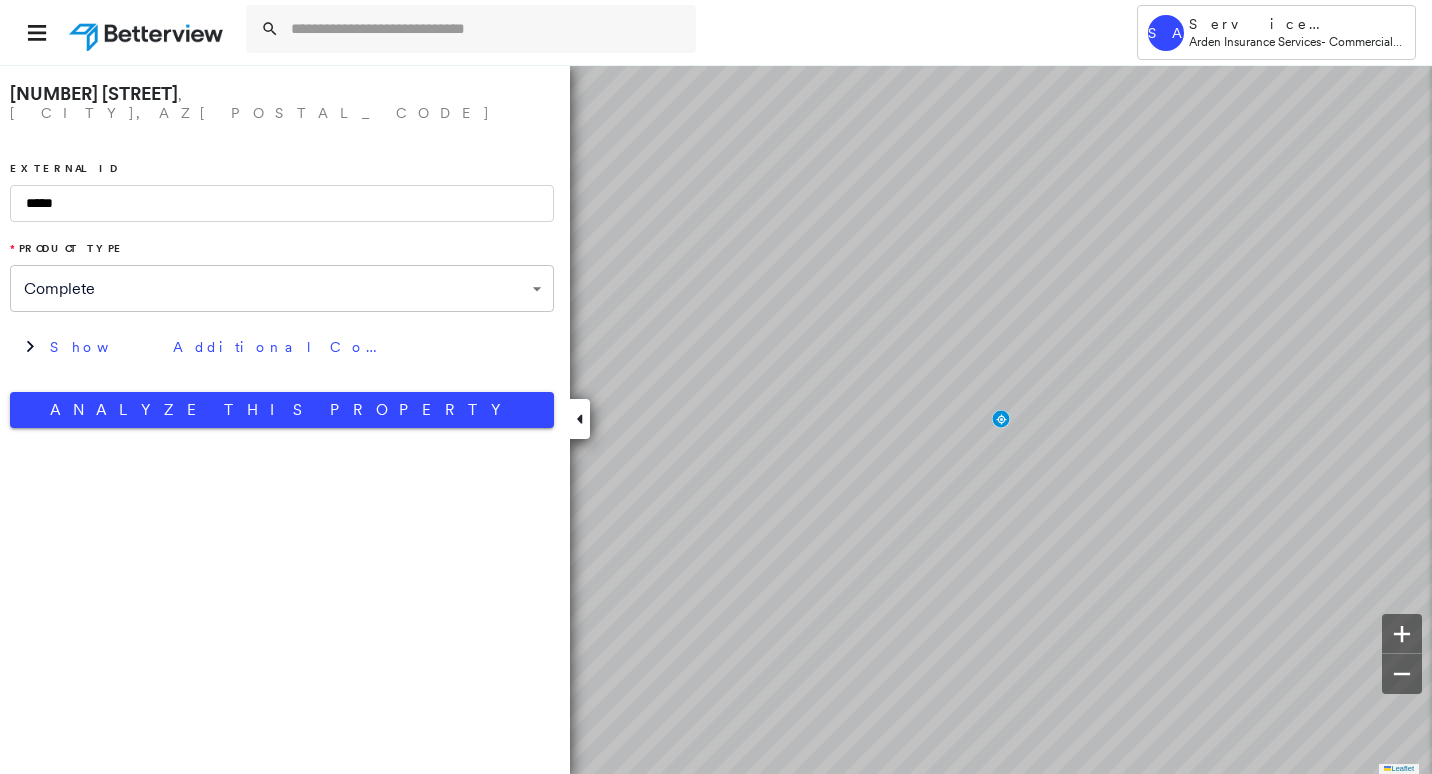 scroll, scrollTop: 0, scrollLeft: 0, axis: both 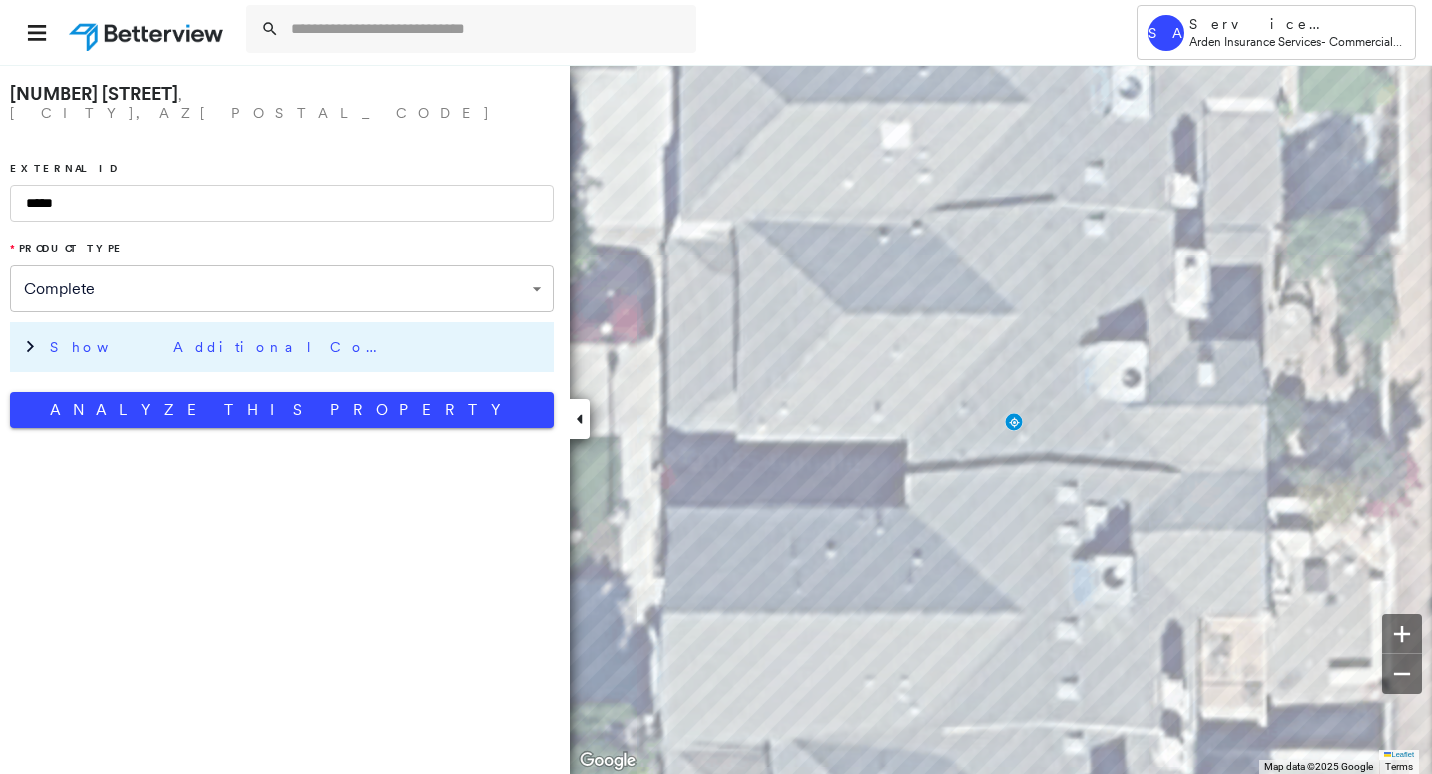 click on "Show Additional Company Data" at bounding box center (297, 347) 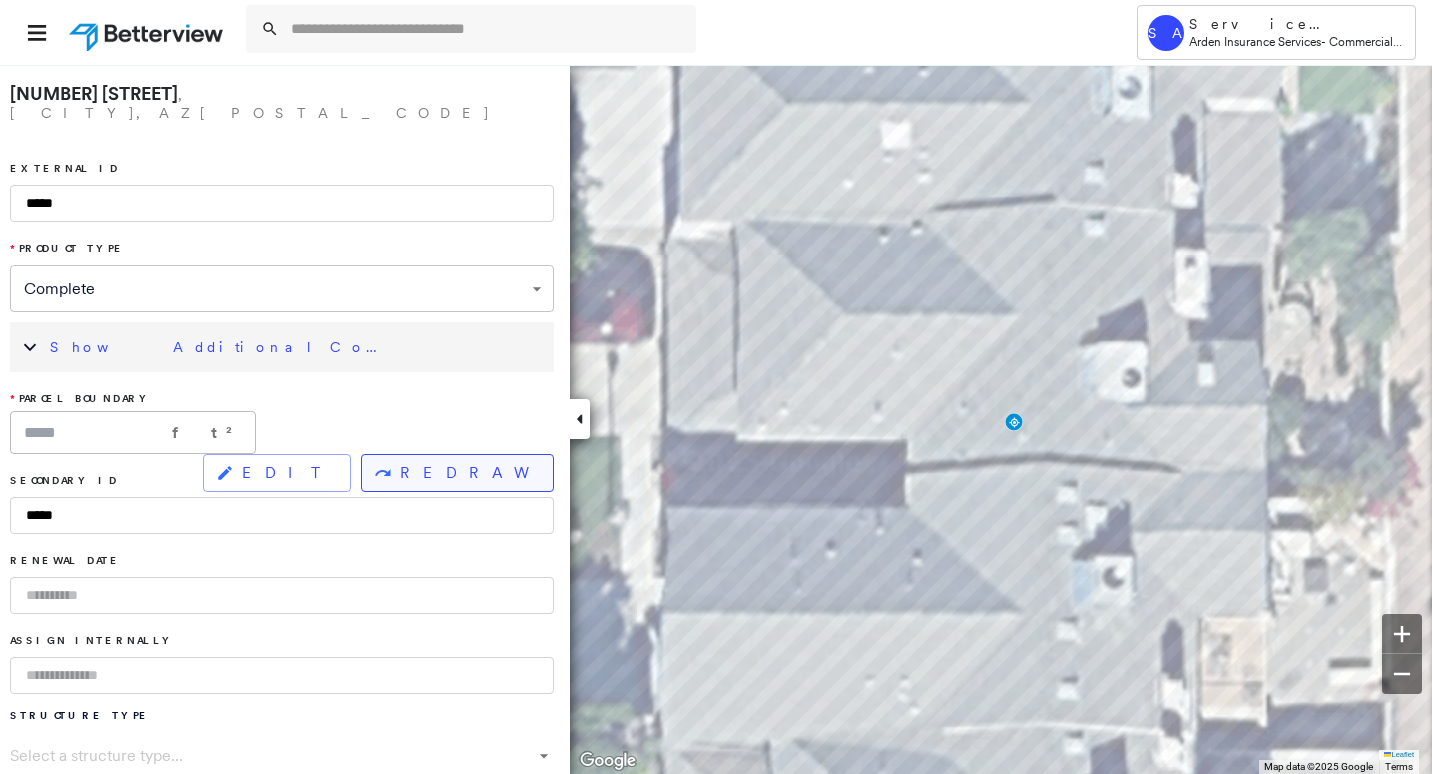 click on "REDRAW" at bounding box center [457, 473] 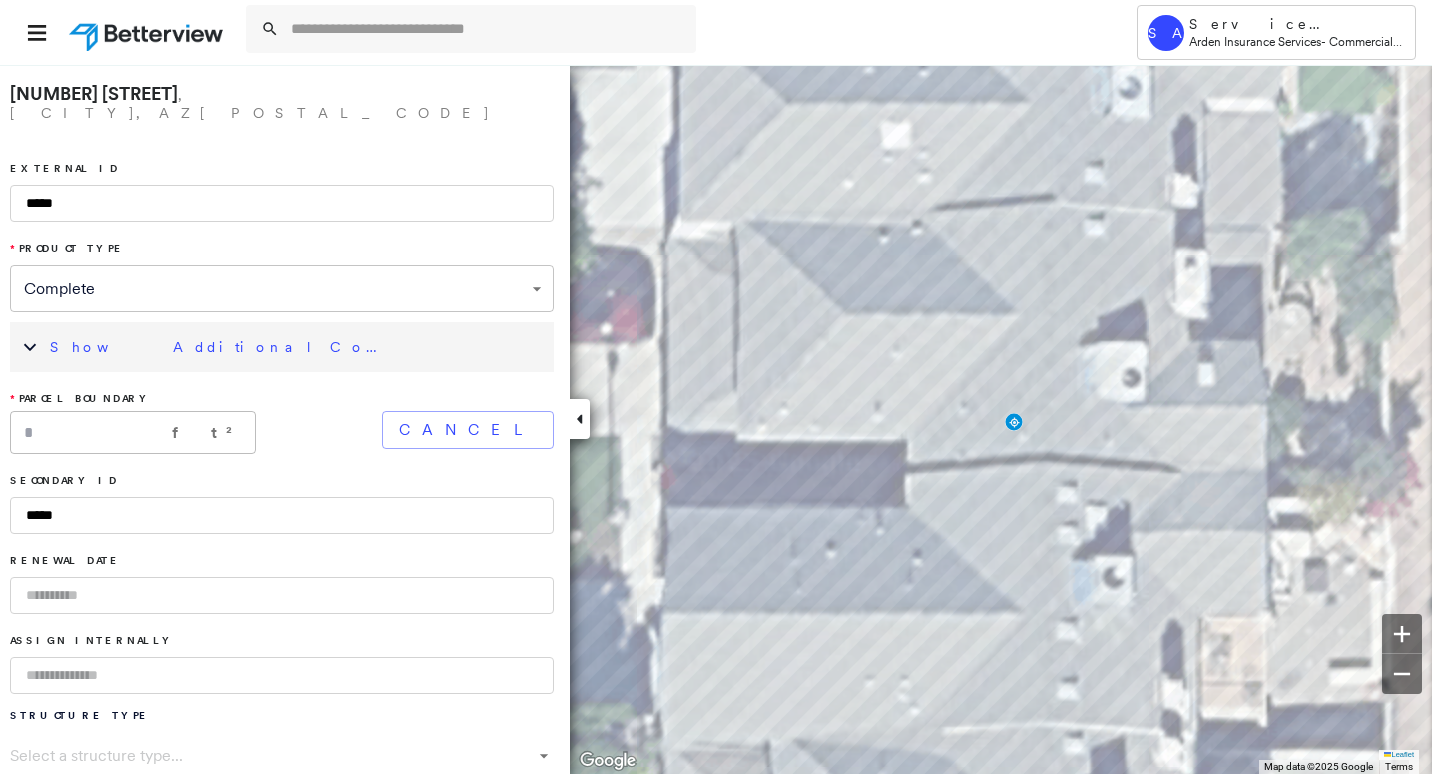 click 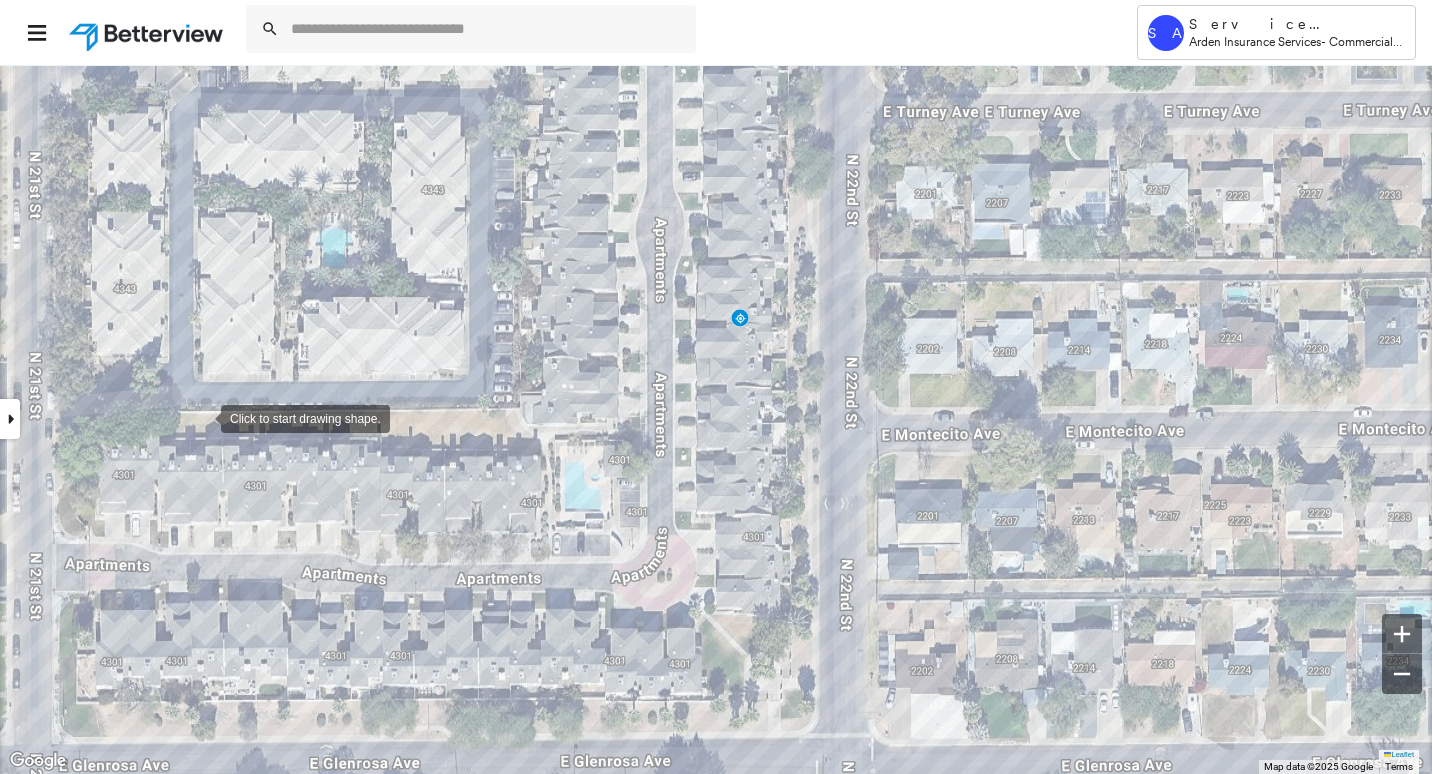 drag, startPoint x: 196, startPoint y: 416, endPoint x: 244, endPoint y: 424, distance: 48.6621 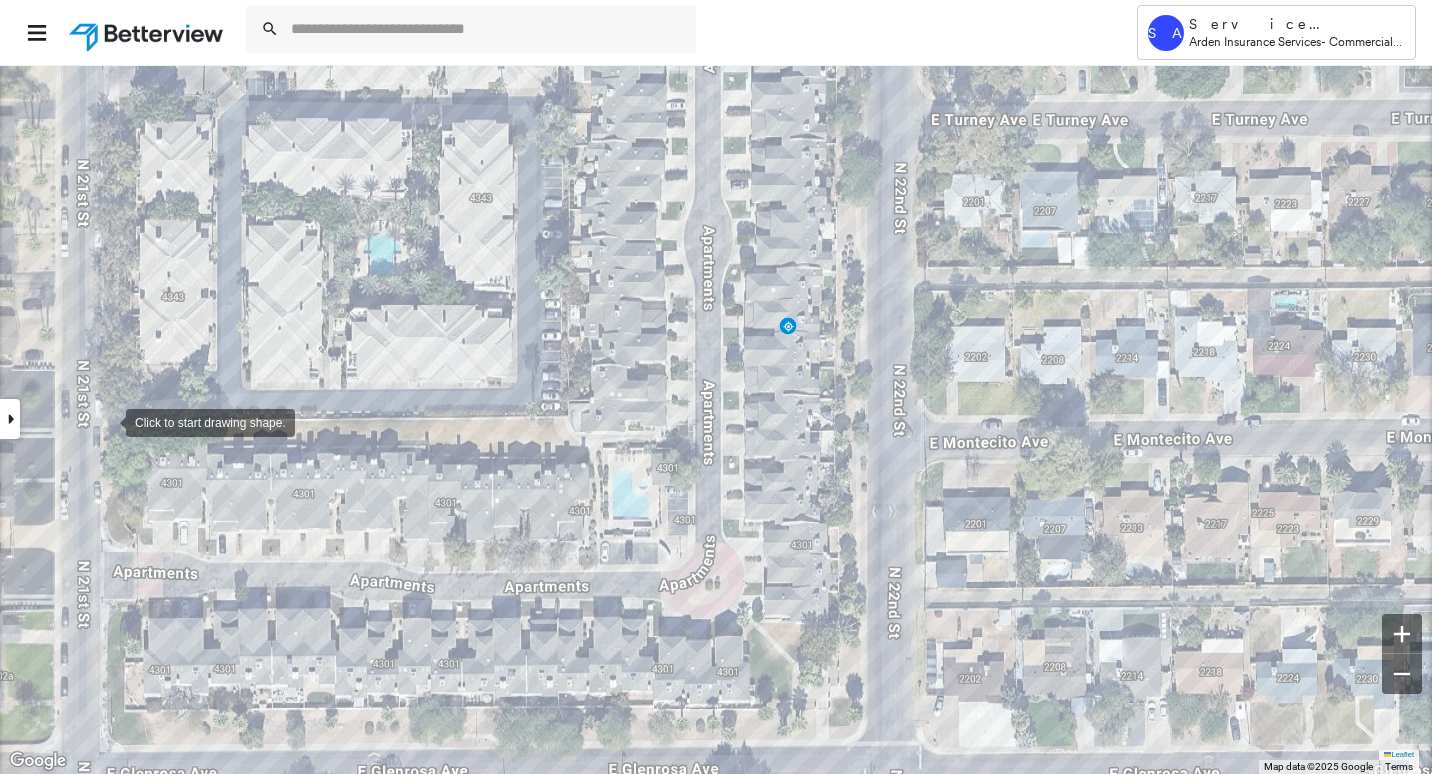 click at bounding box center [106, 421] 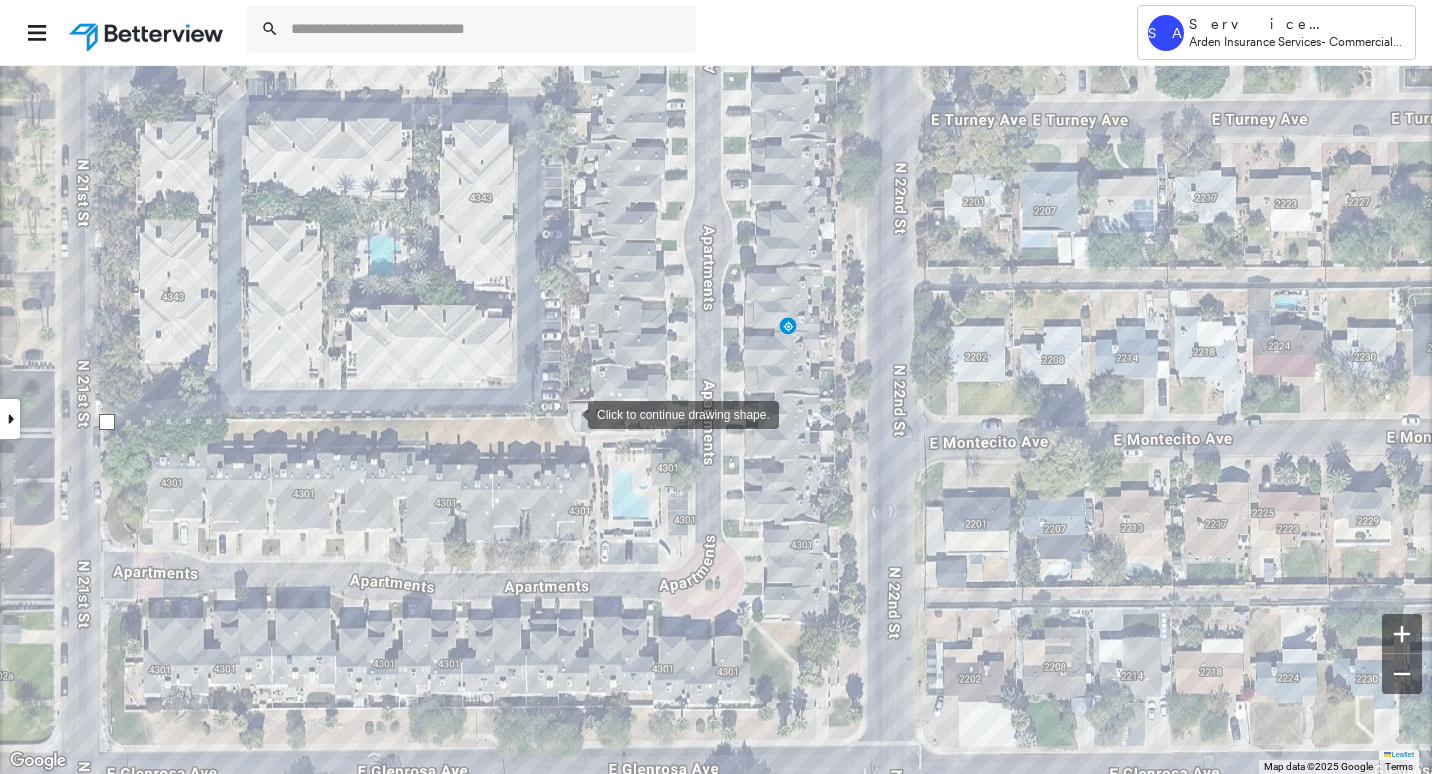click at bounding box center [568, 413] 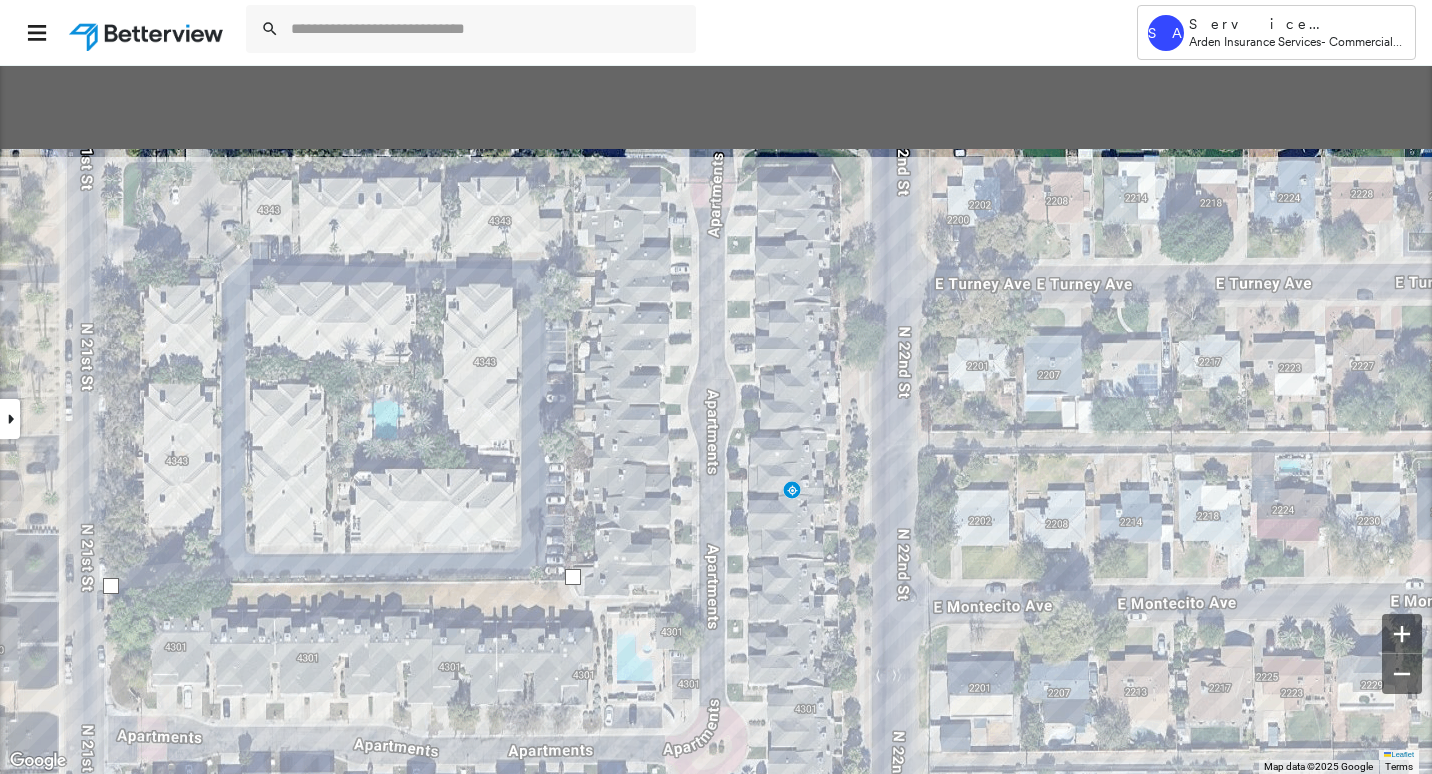 drag, startPoint x: 567, startPoint y: 366, endPoint x: 578, endPoint y: 540, distance: 174.34735 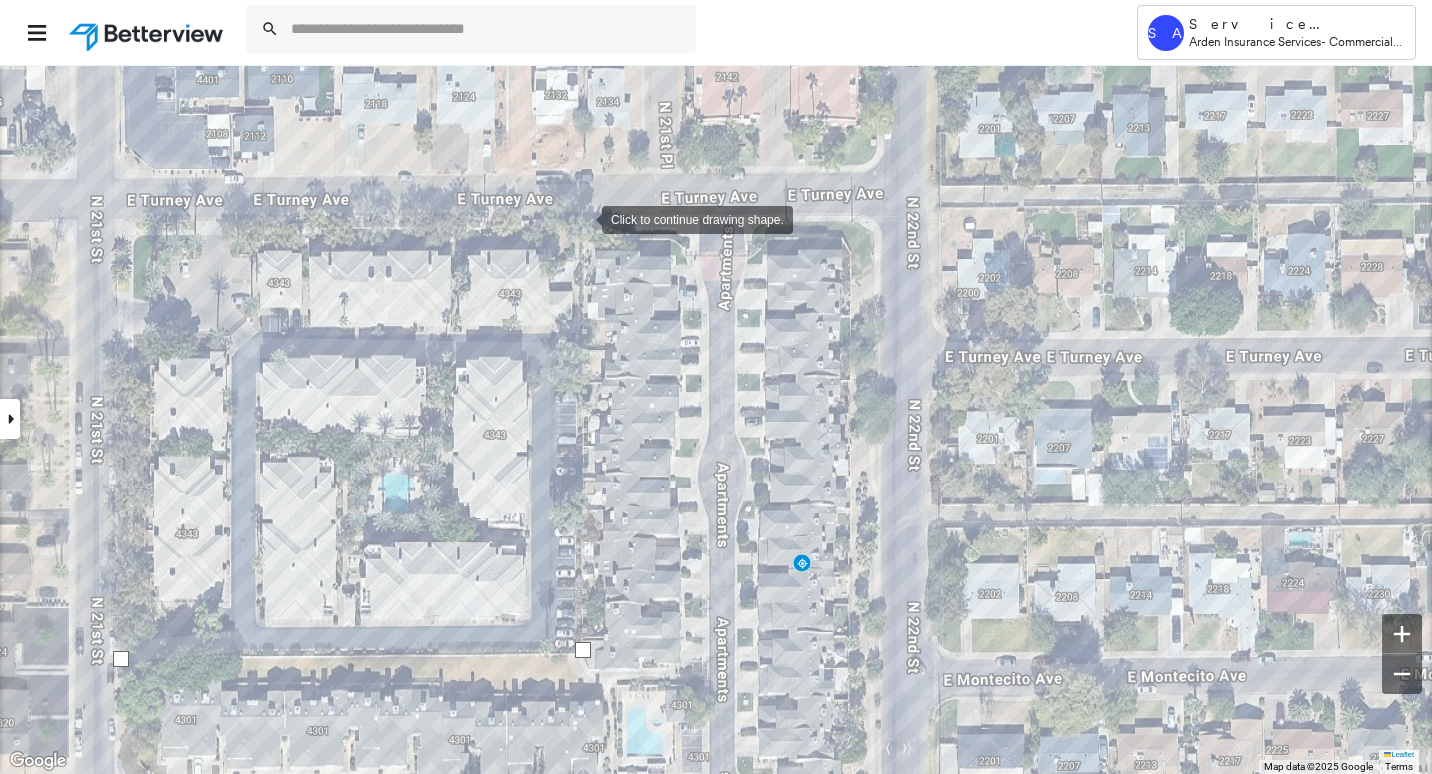 click at bounding box center [582, 218] 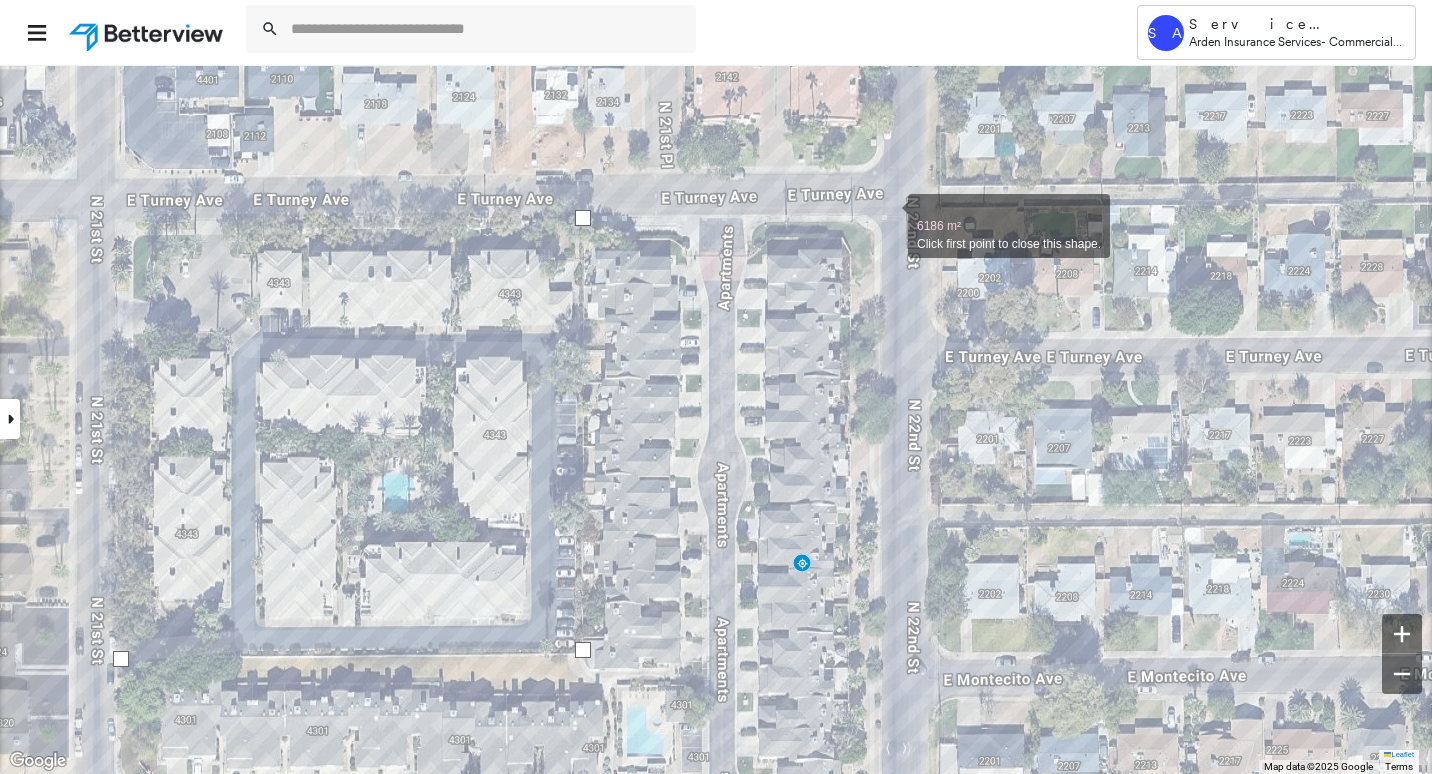 click at bounding box center (888, 215) 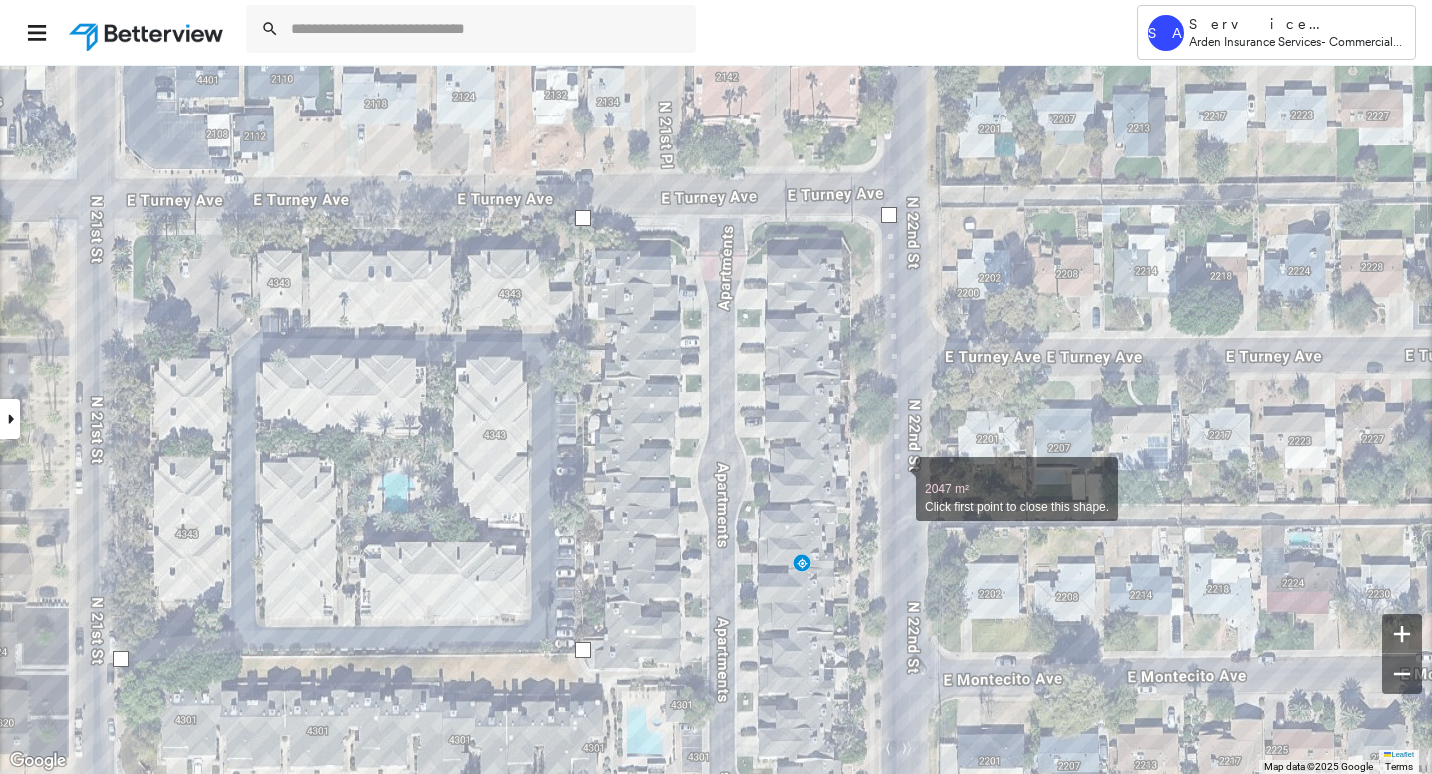drag, startPoint x: 896, startPoint y: 478, endPoint x: 863, endPoint y: 114, distance: 365.49283 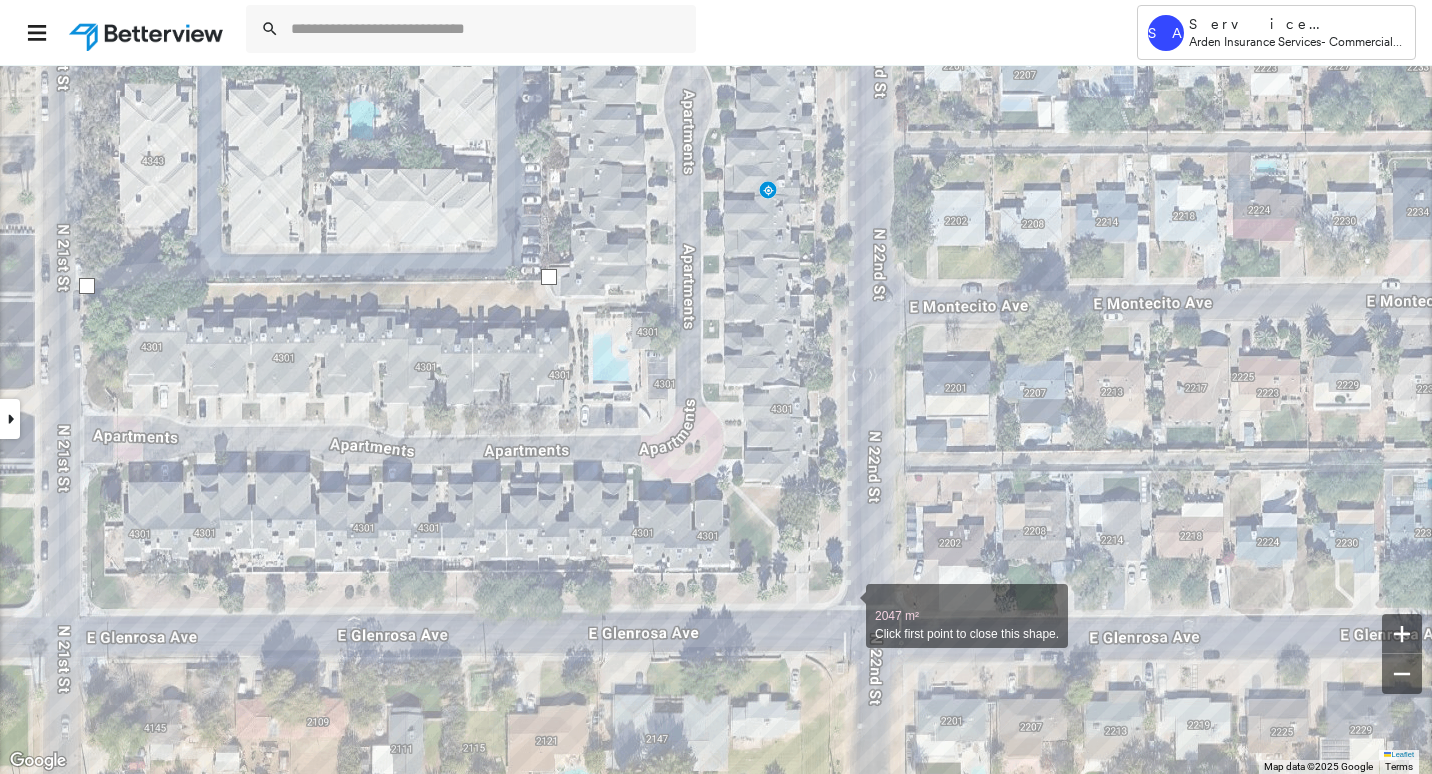 click at bounding box center [846, 605] 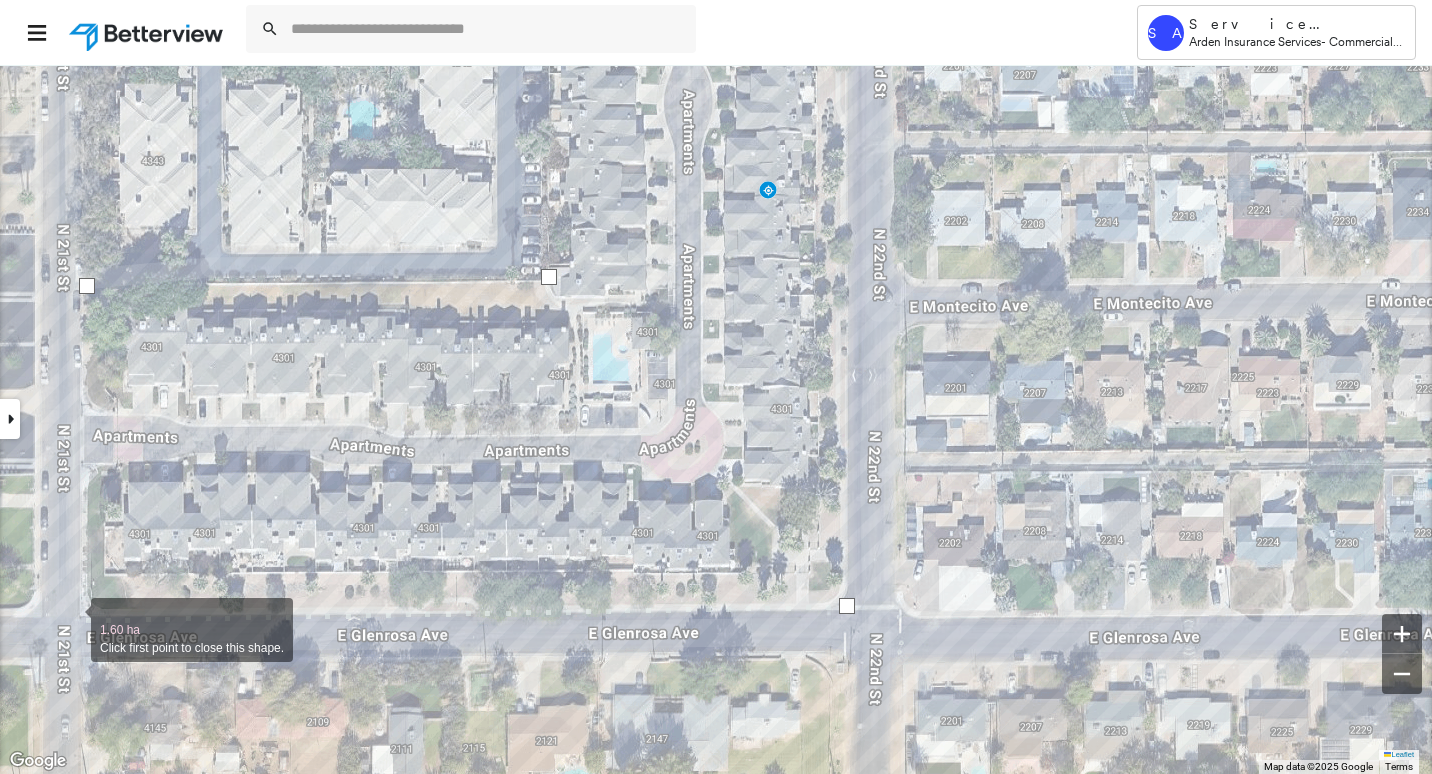 click at bounding box center [71, 619] 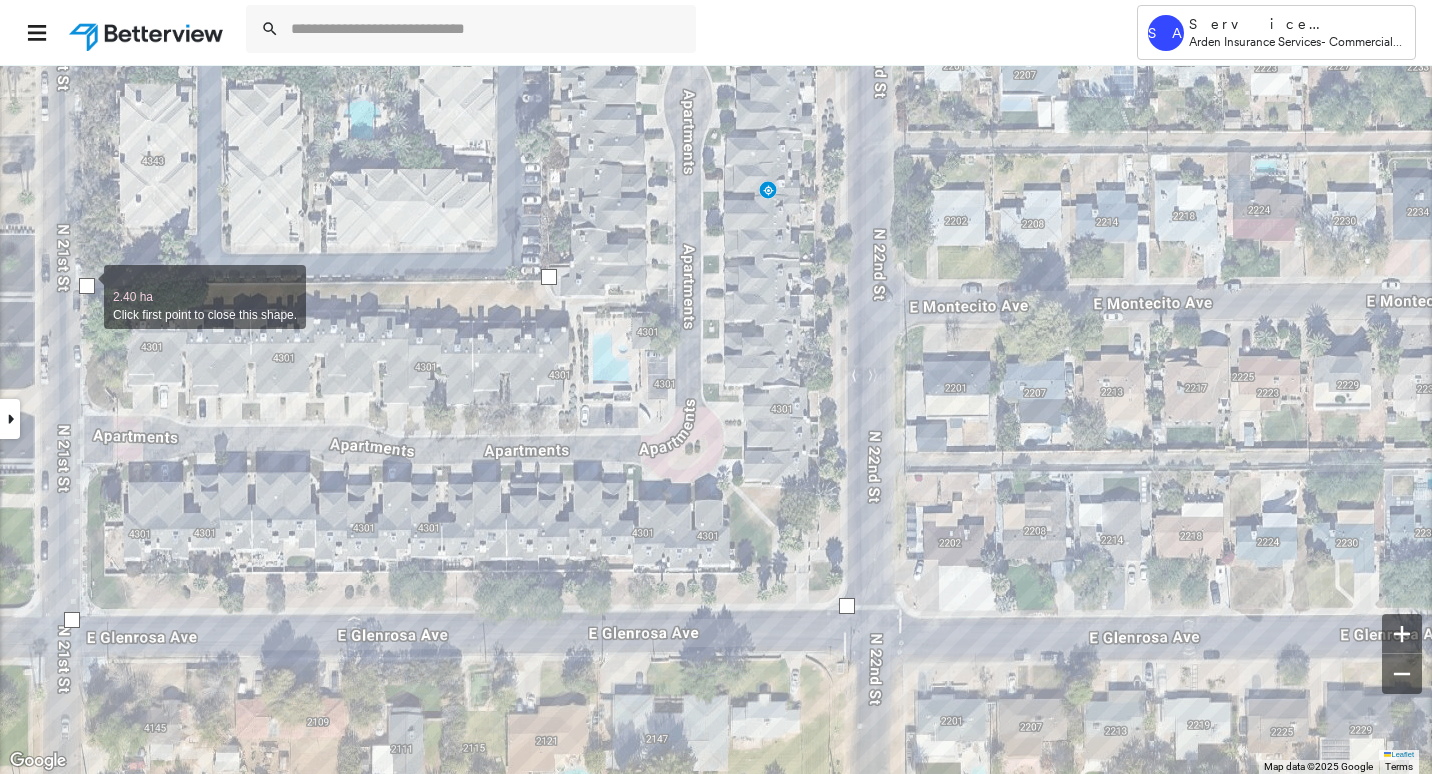 click at bounding box center (87, 286) 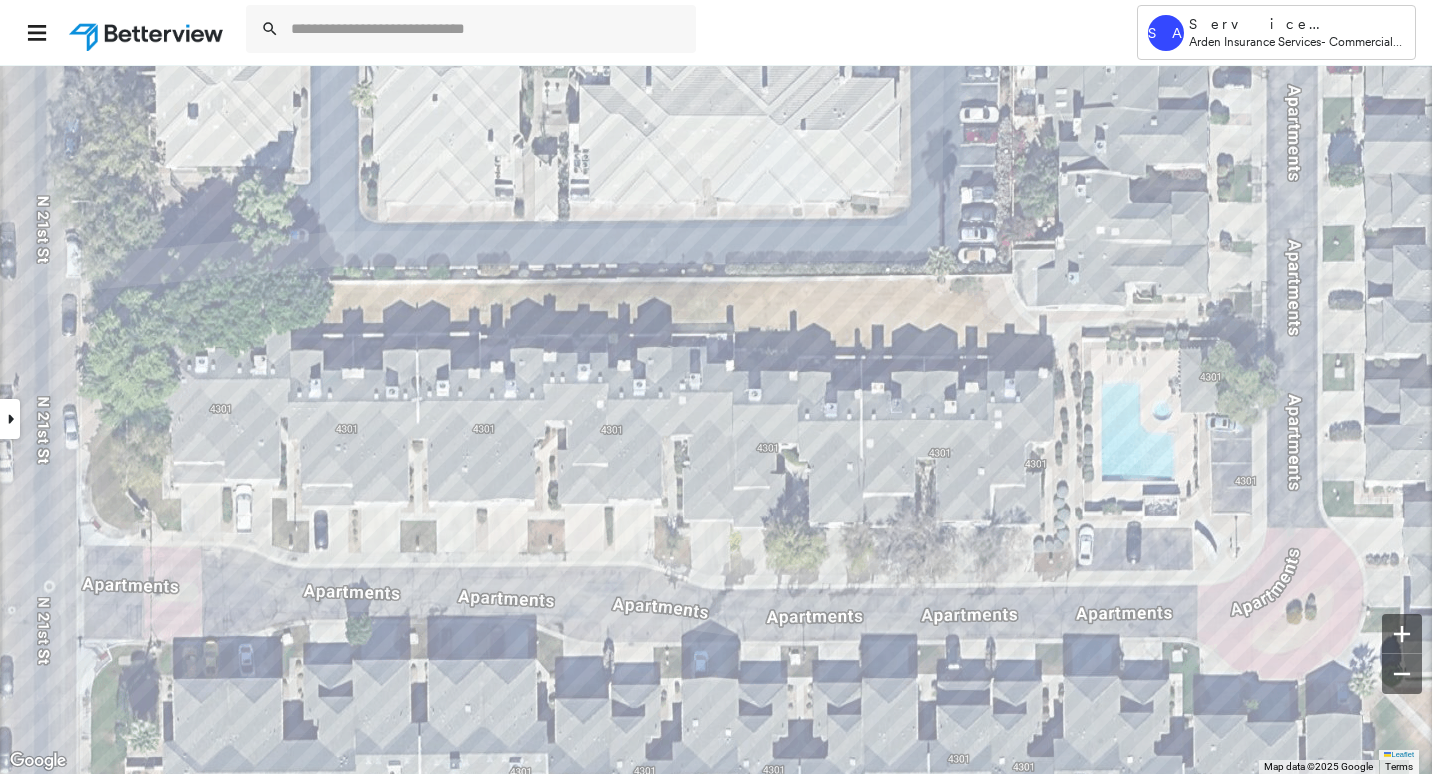 click on "**********" at bounding box center [716, 387] 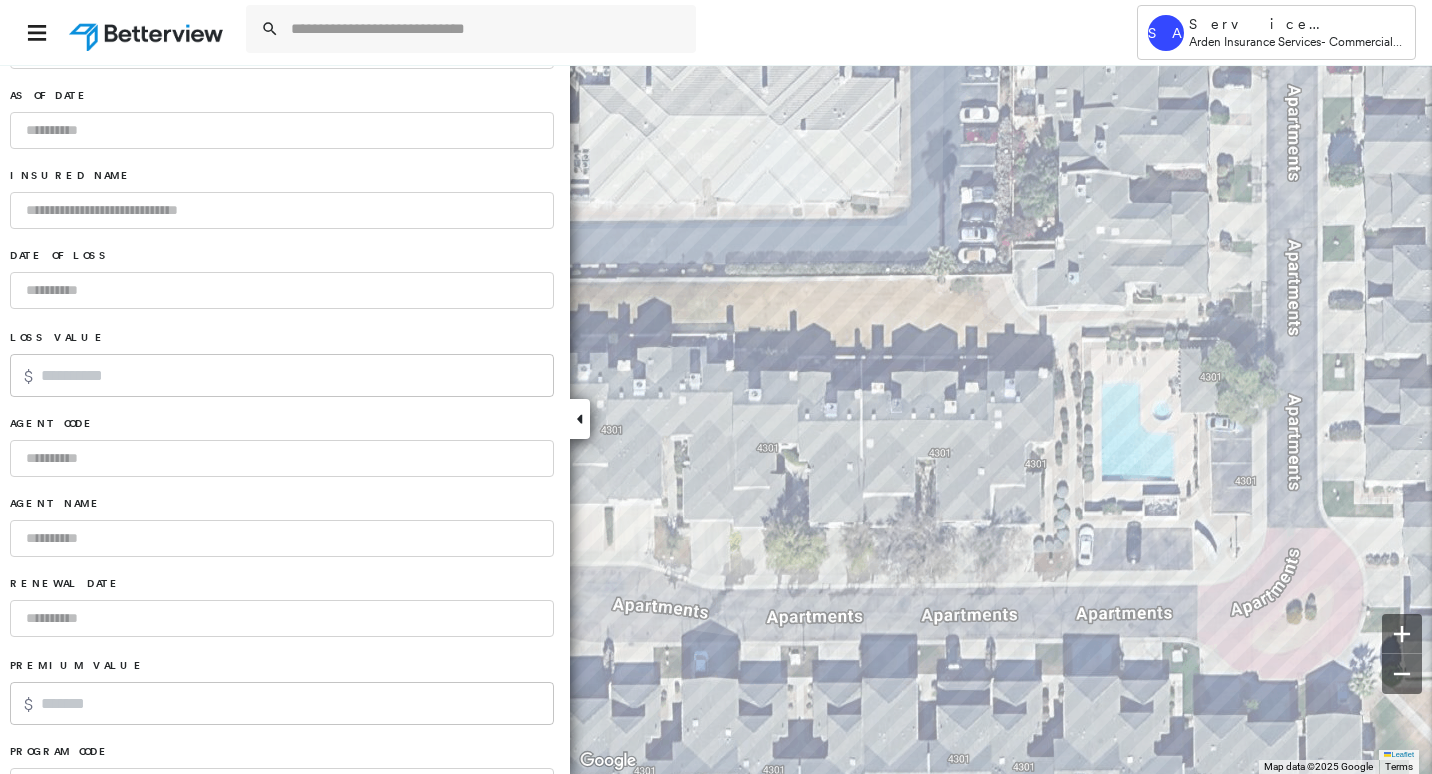 scroll, scrollTop: 1279, scrollLeft: 0, axis: vertical 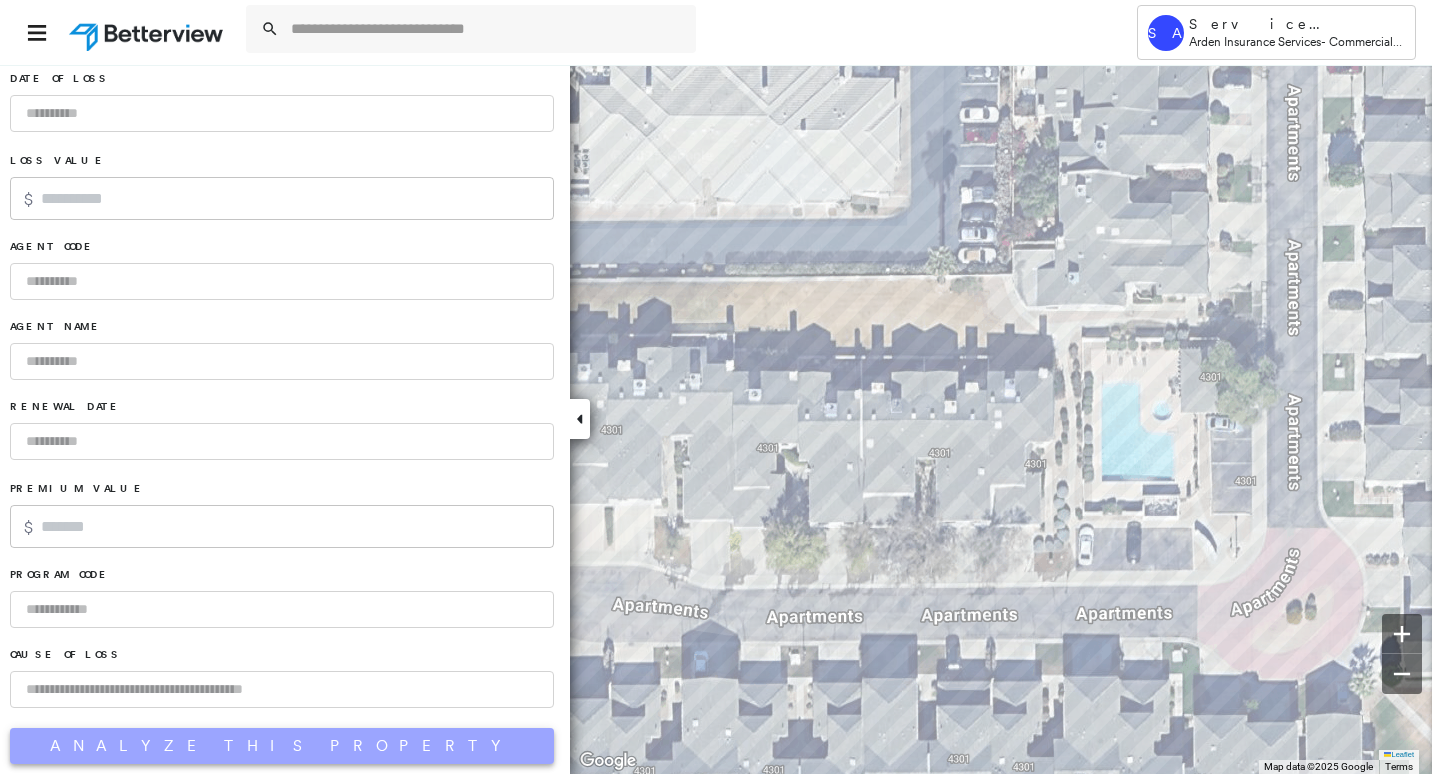 click on "Analyze This Property" at bounding box center [282, 746] 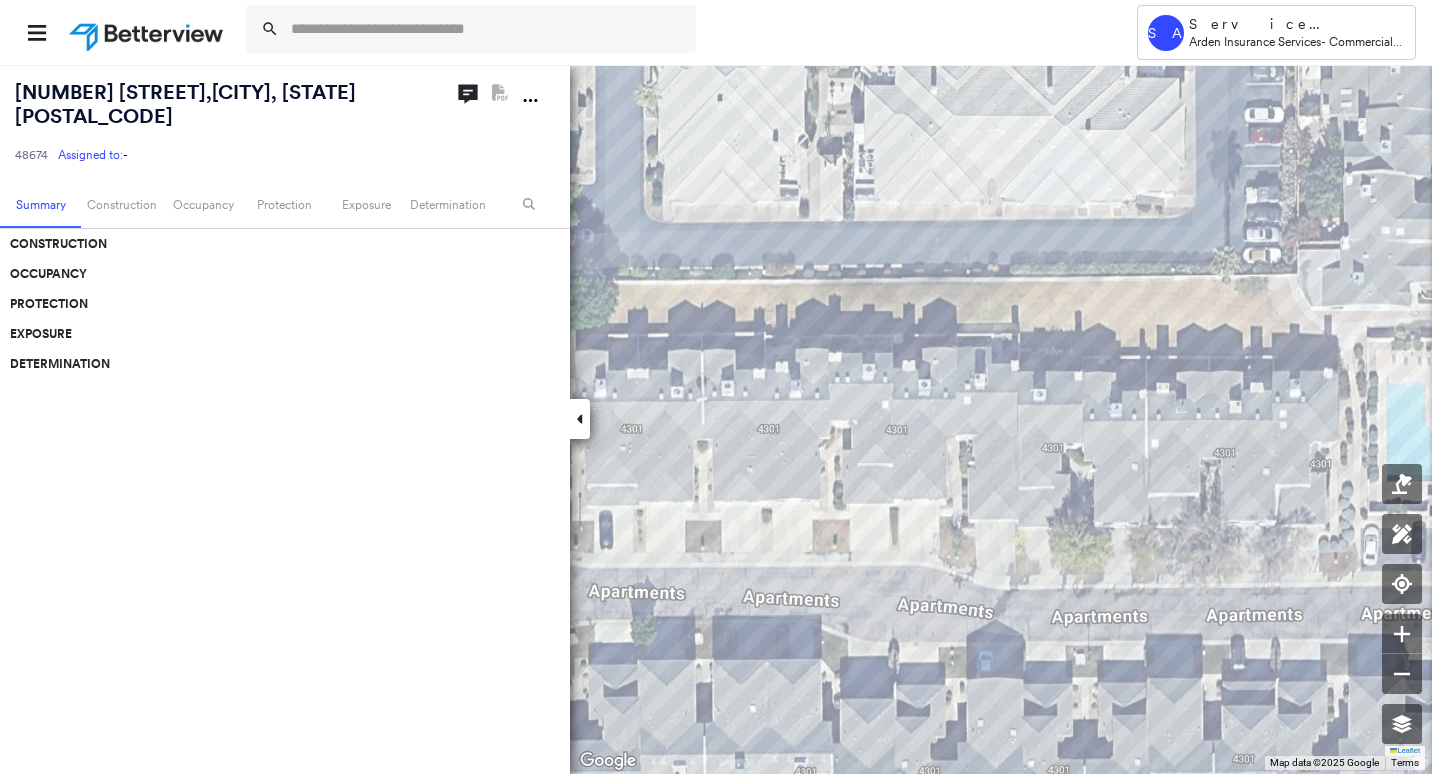 drag, startPoint x: 111, startPoint y: 84, endPoint x: 221, endPoint y: 40, distance: 118.473625 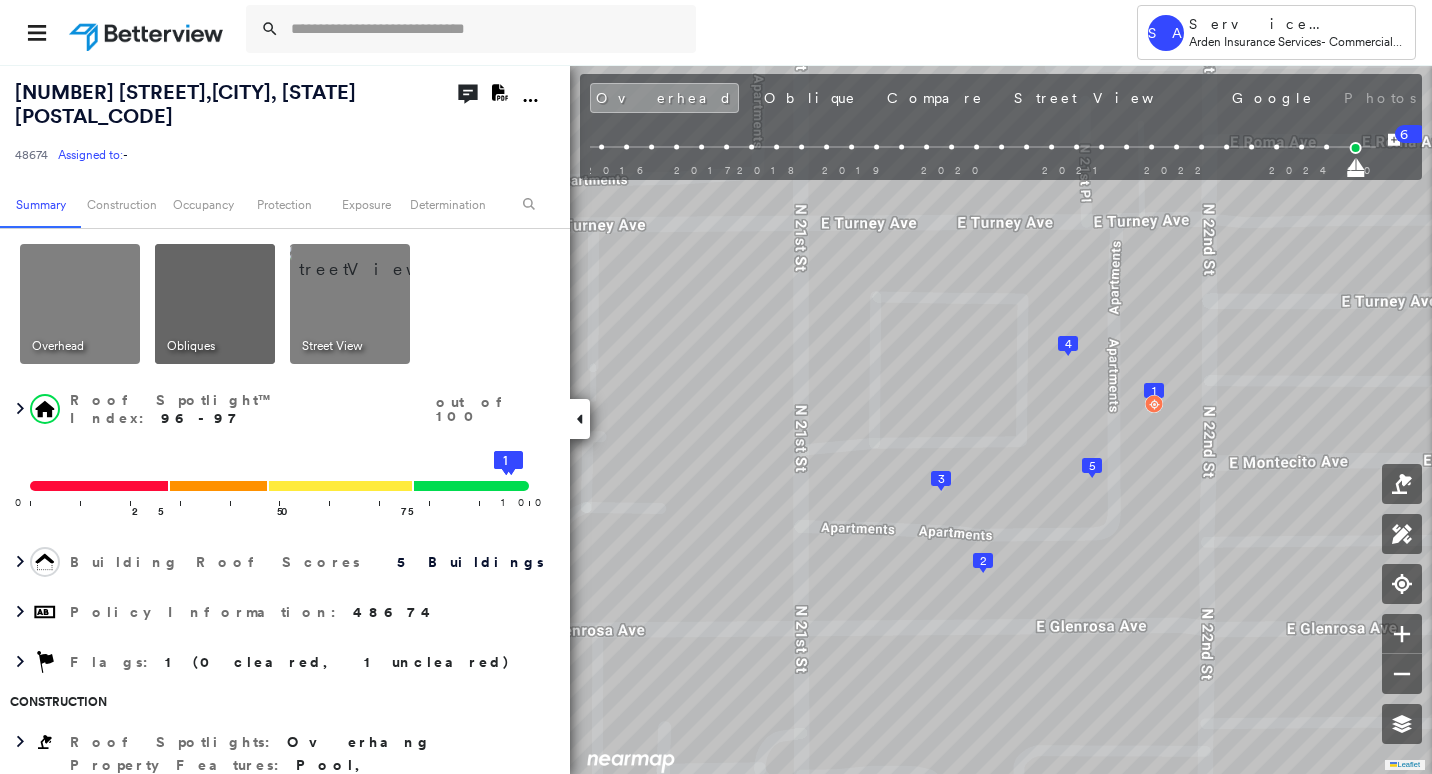 click on "Download PDF Report" 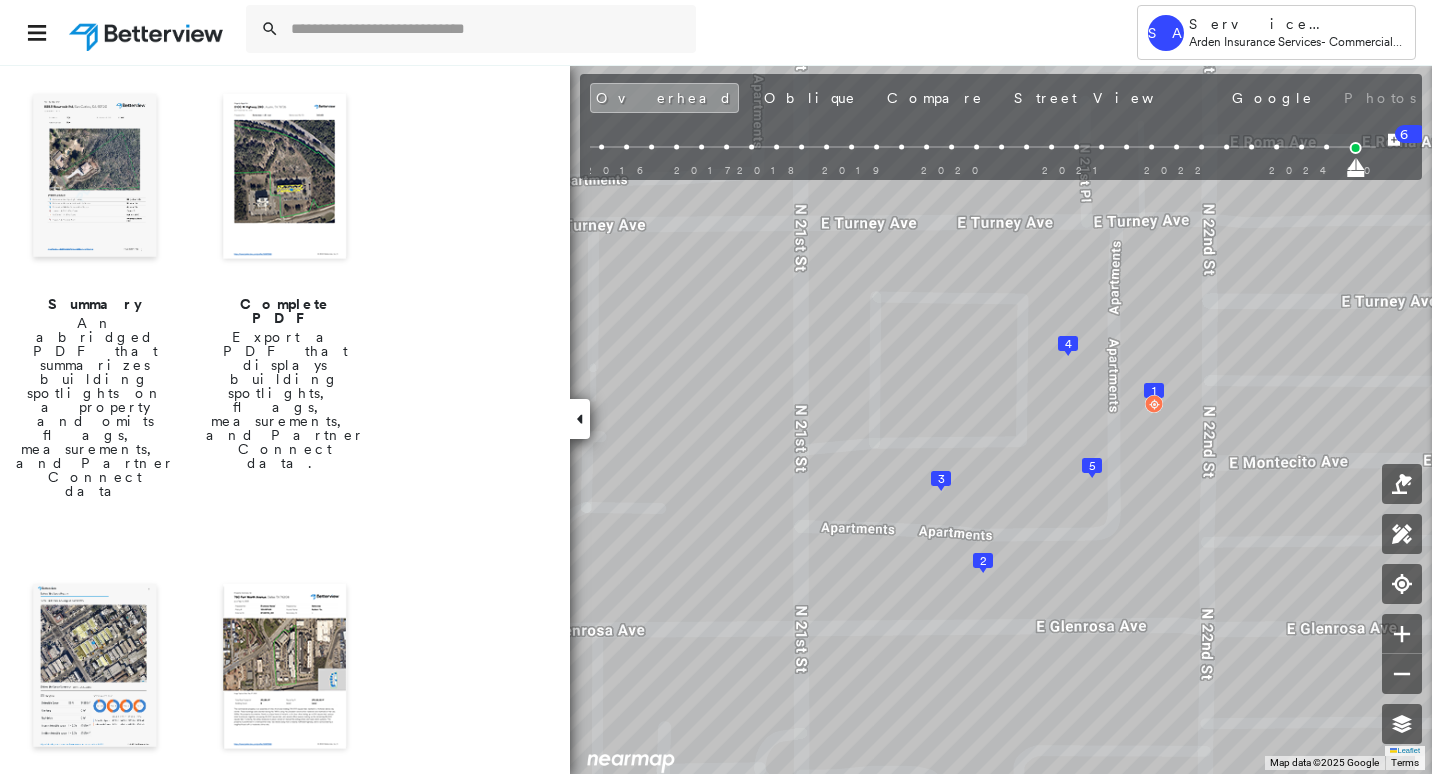 scroll, scrollTop: 400, scrollLeft: 0, axis: vertical 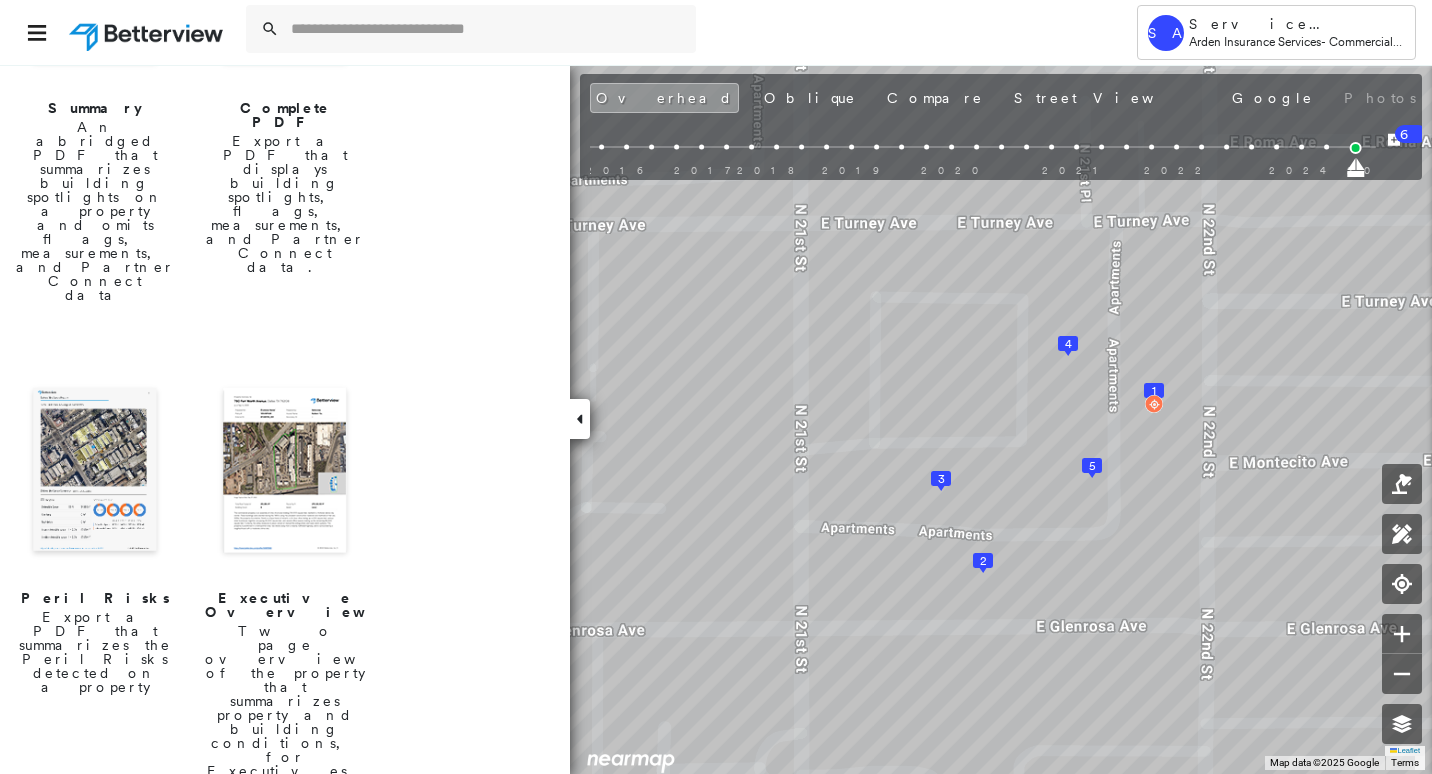 click at bounding box center [95, 472] 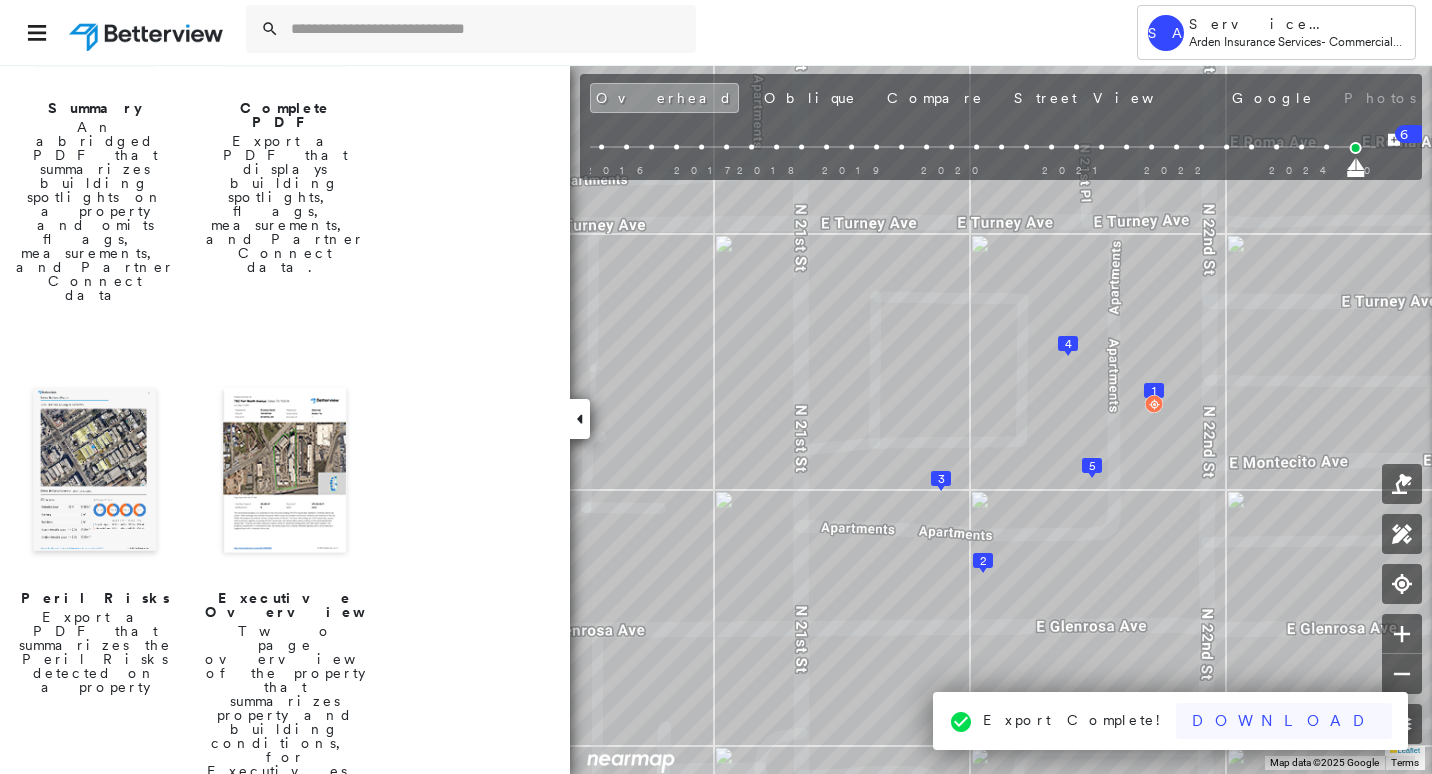 click on "Download" at bounding box center [1284, 721] 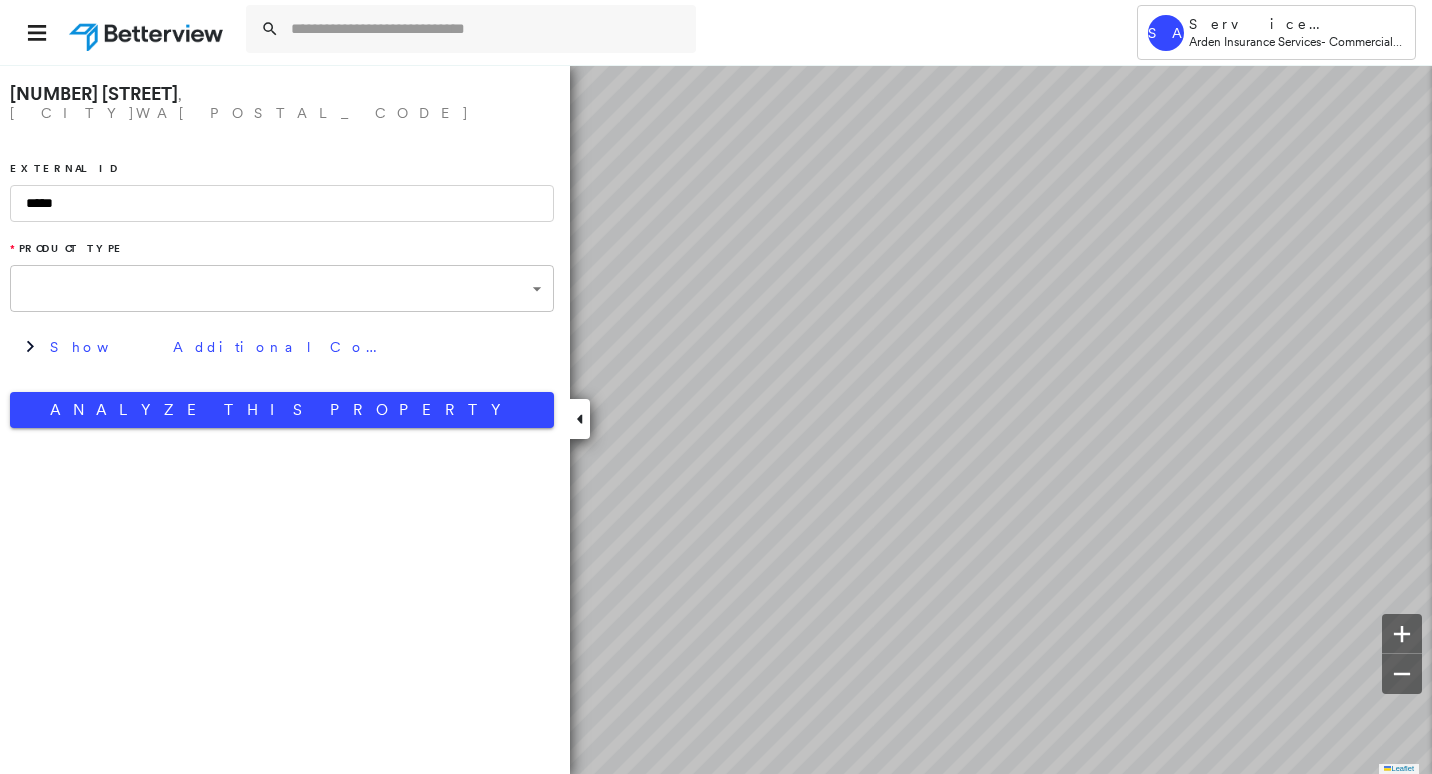 type on "**********" 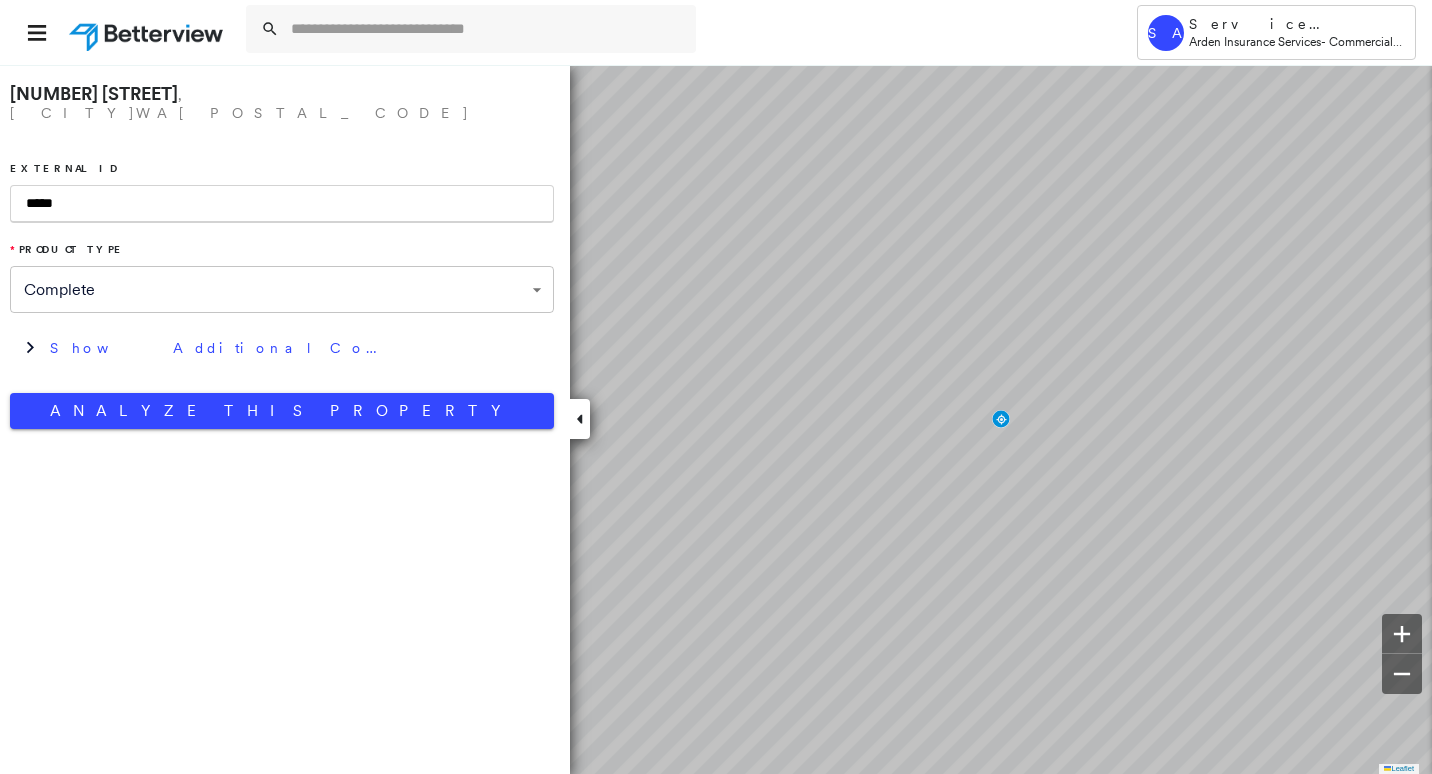 scroll, scrollTop: 0, scrollLeft: 0, axis: both 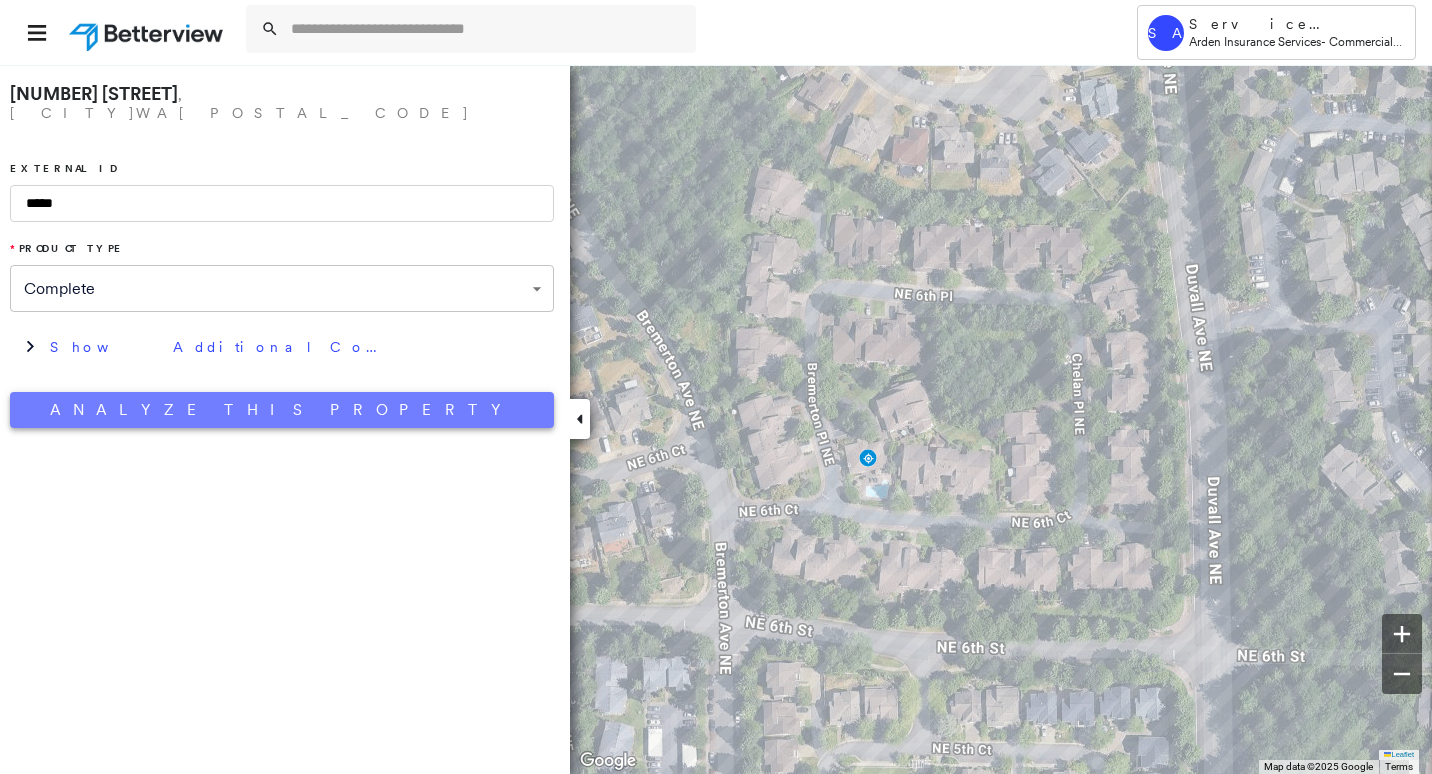 click on "Analyze This Property" at bounding box center (282, 410) 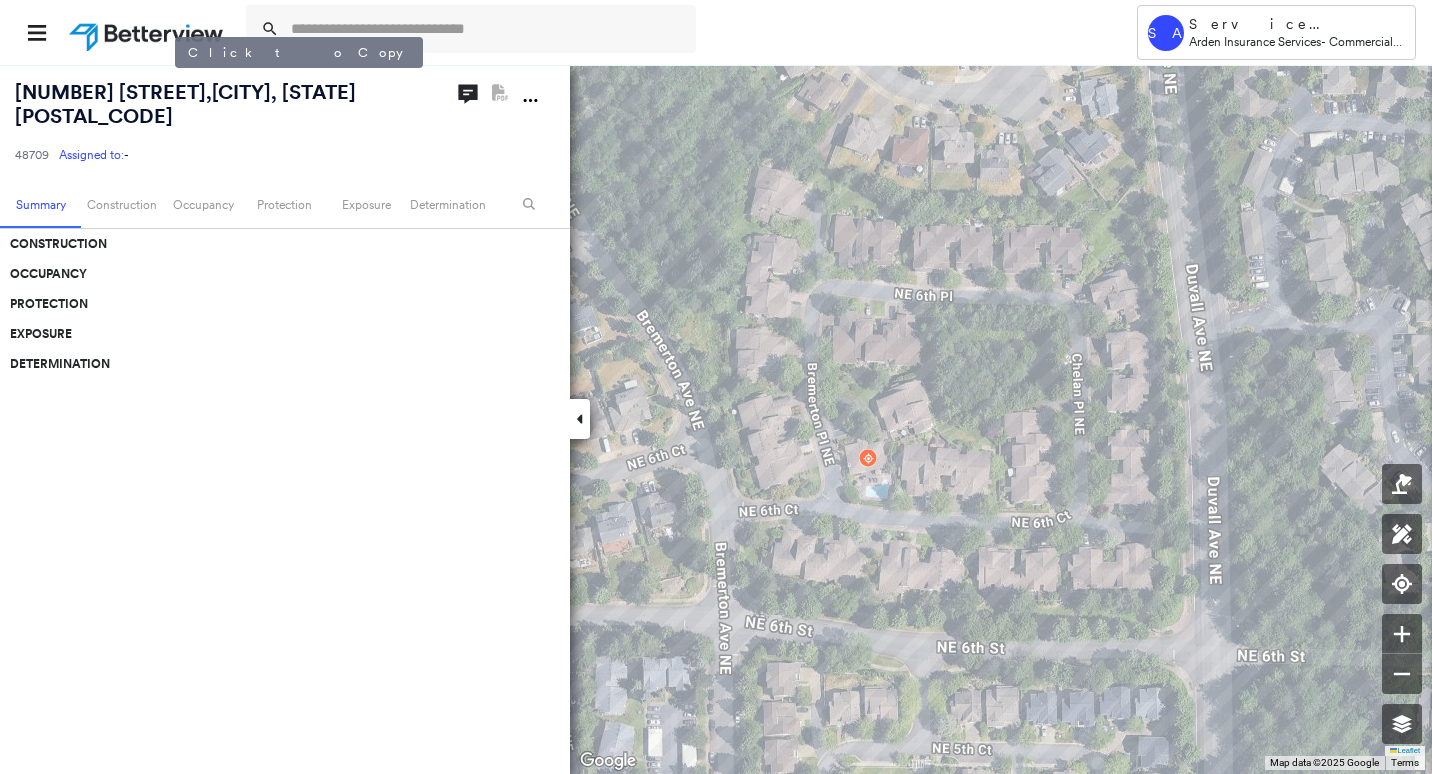 click on "[NUMBER] [STREET] , [CITY], [POSTAL_CODE]" at bounding box center [185, 104] 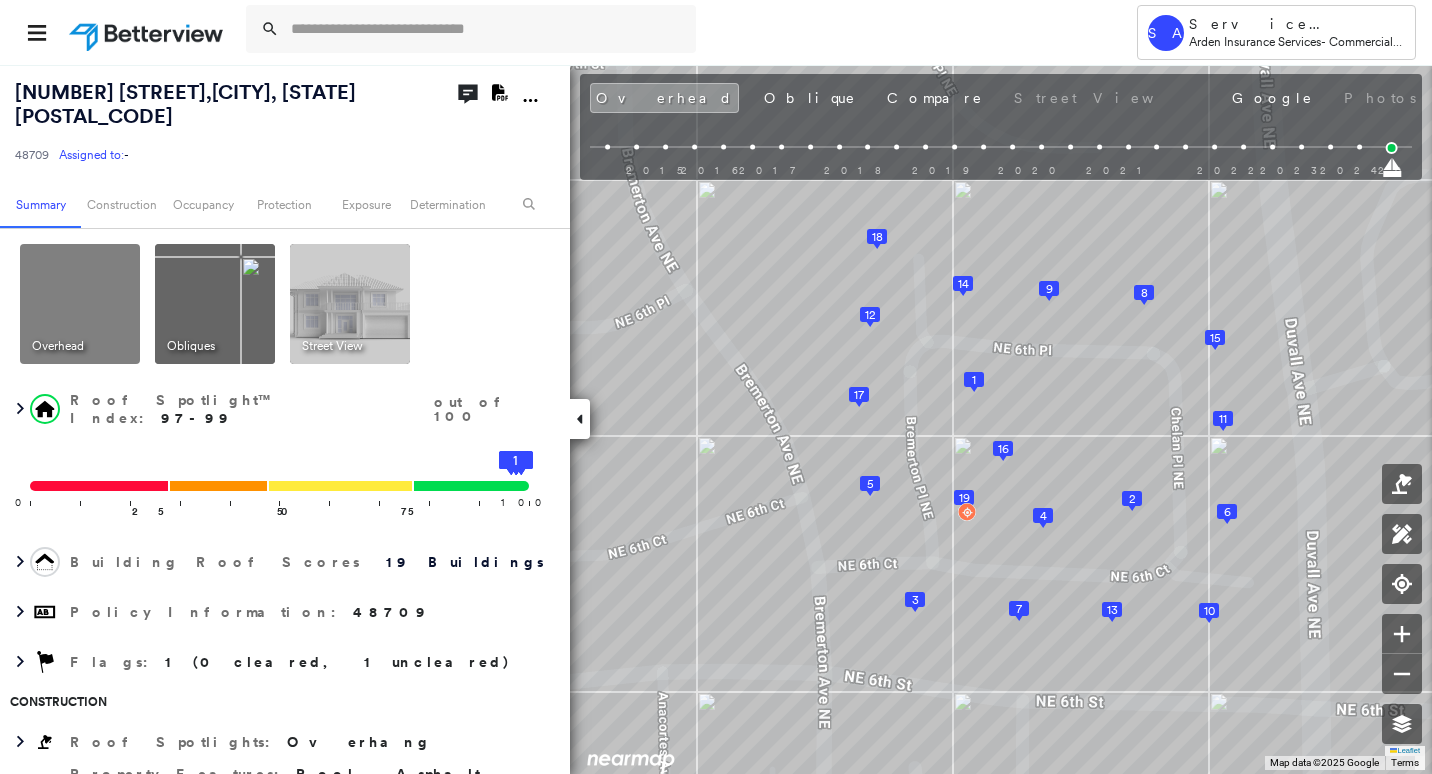 click 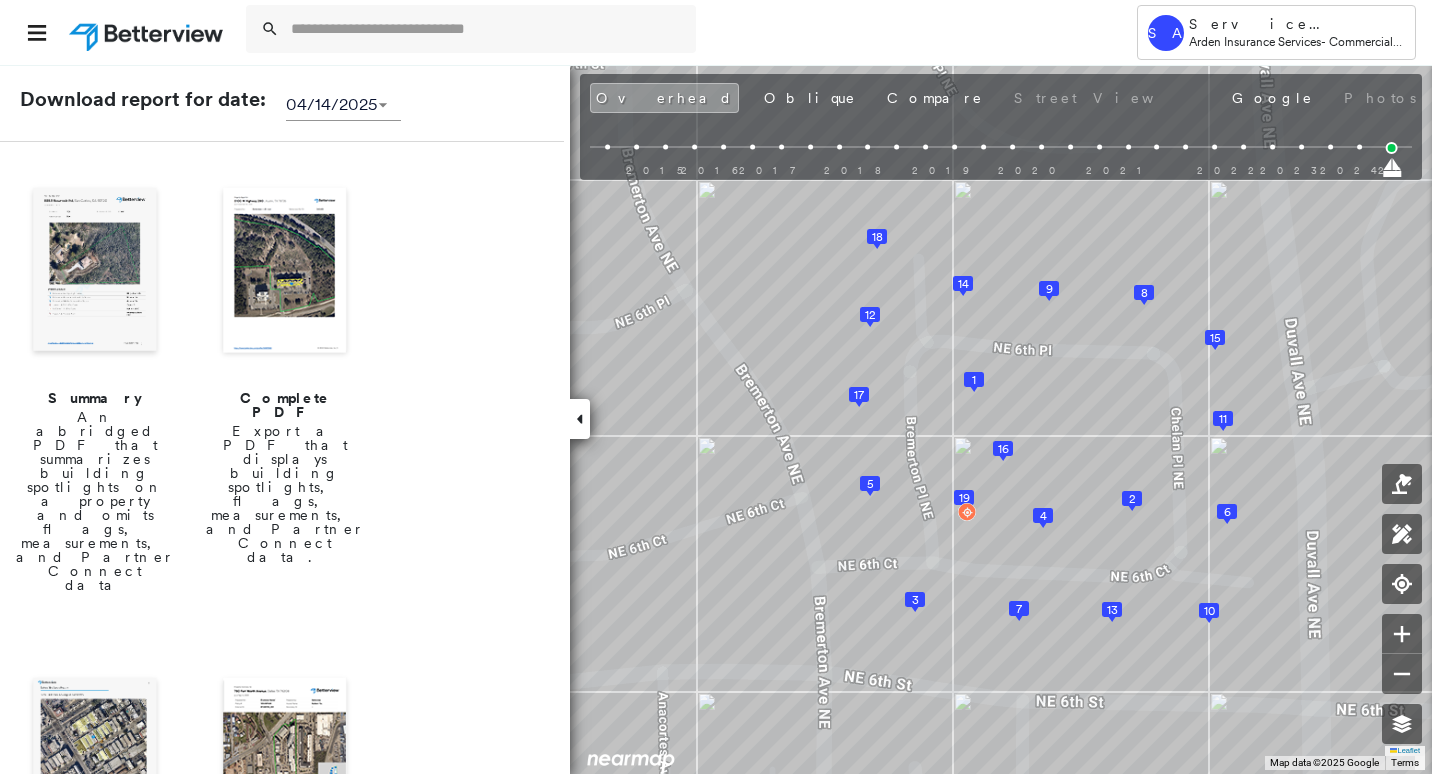 scroll, scrollTop: 300, scrollLeft: 0, axis: vertical 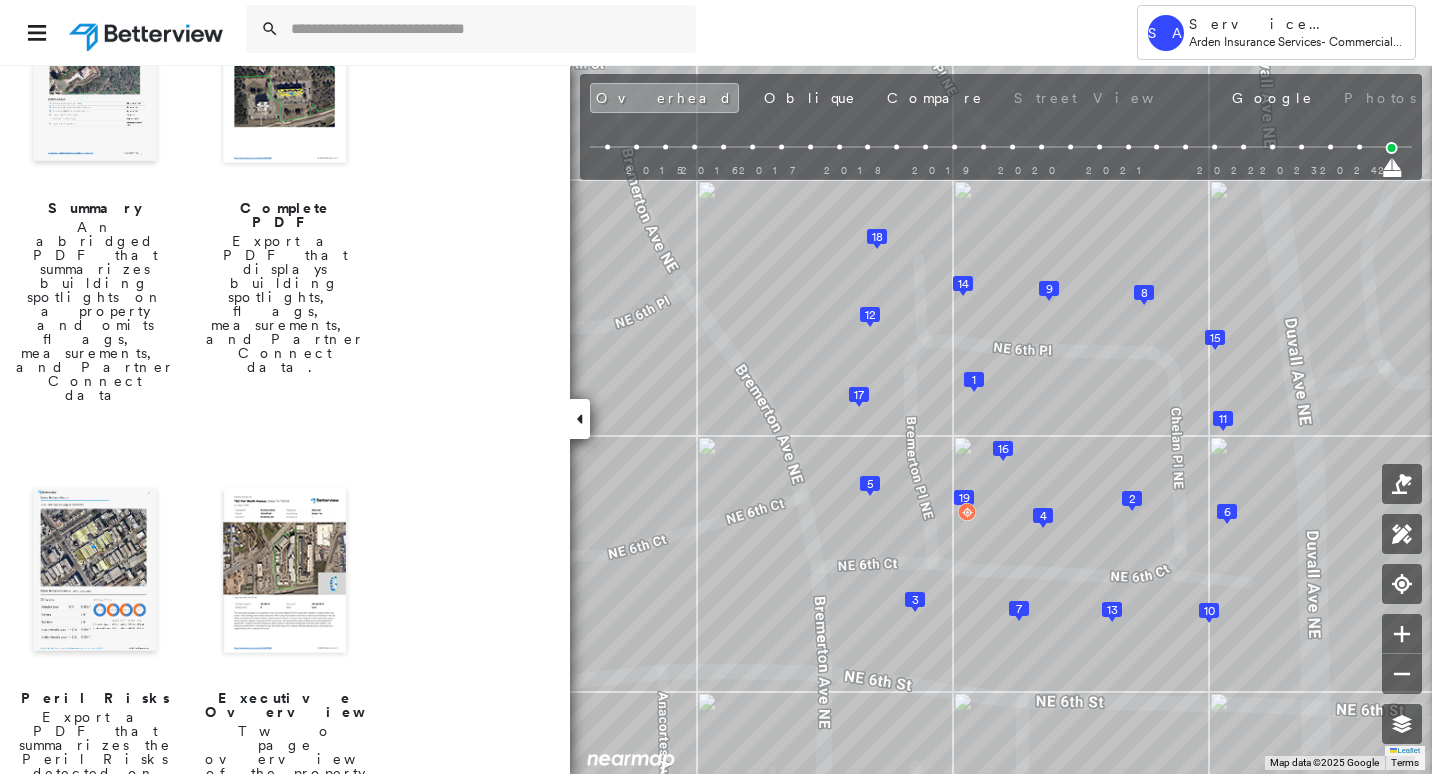 click at bounding box center (95, 572) 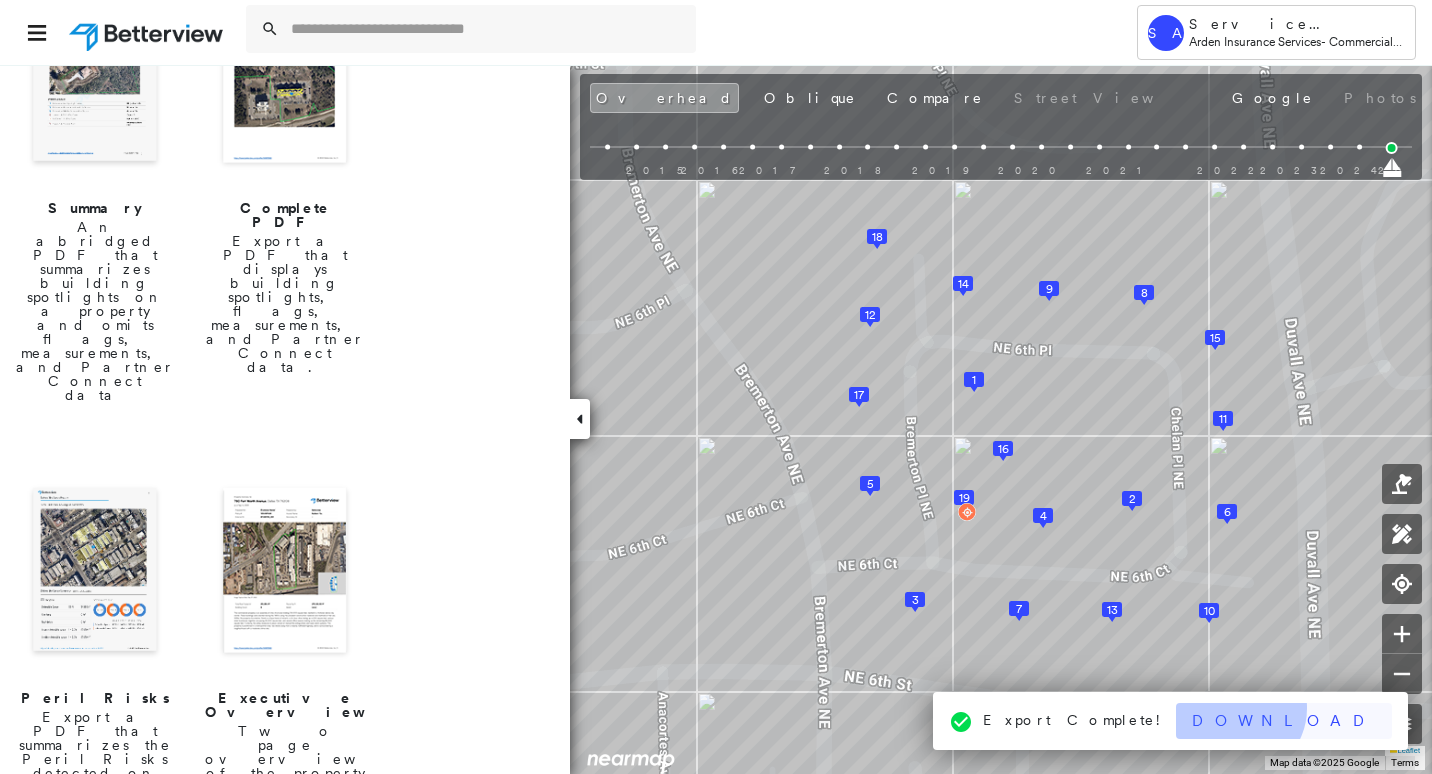 click on "Download" at bounding box center [1284, 721] 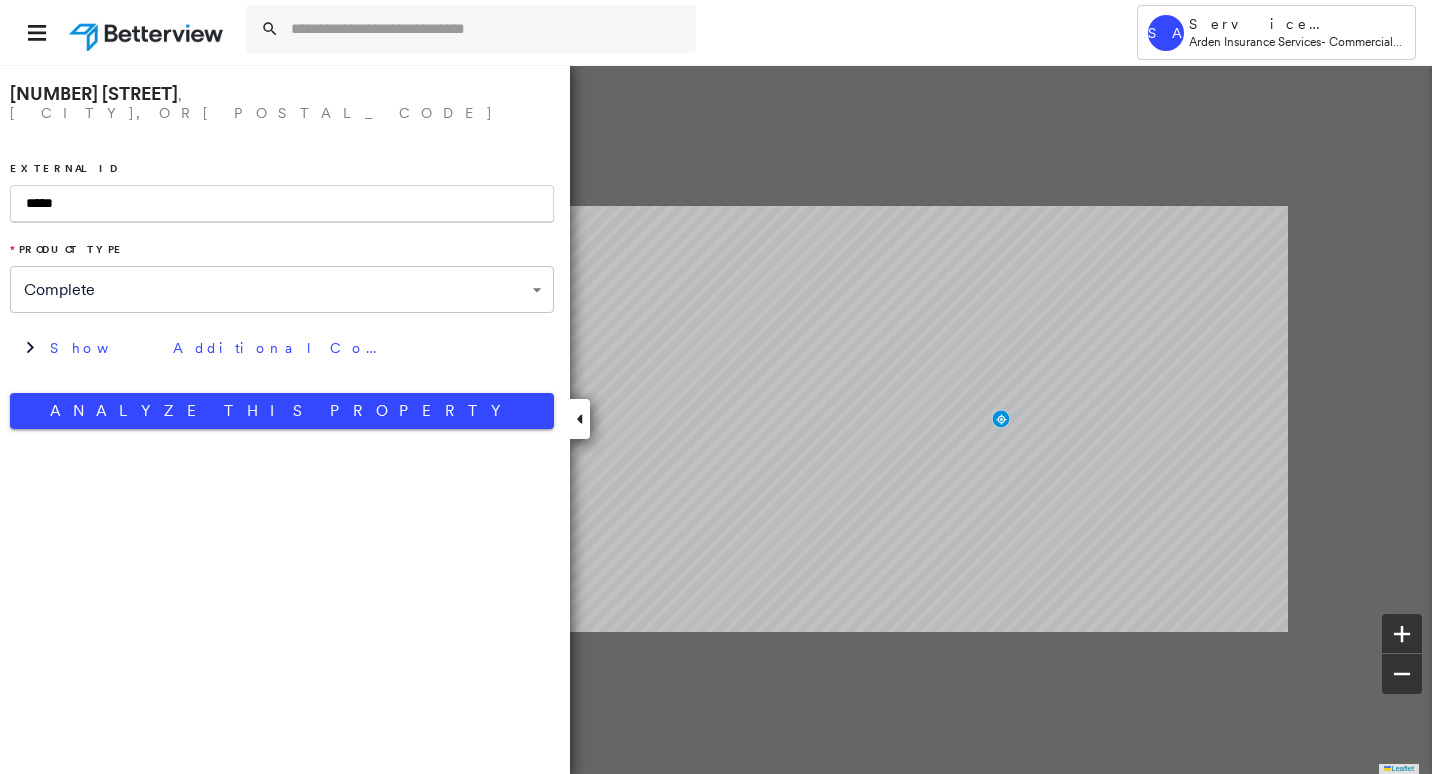 scroll, scrollTop: 0, scrollLeft: 0, axis: both 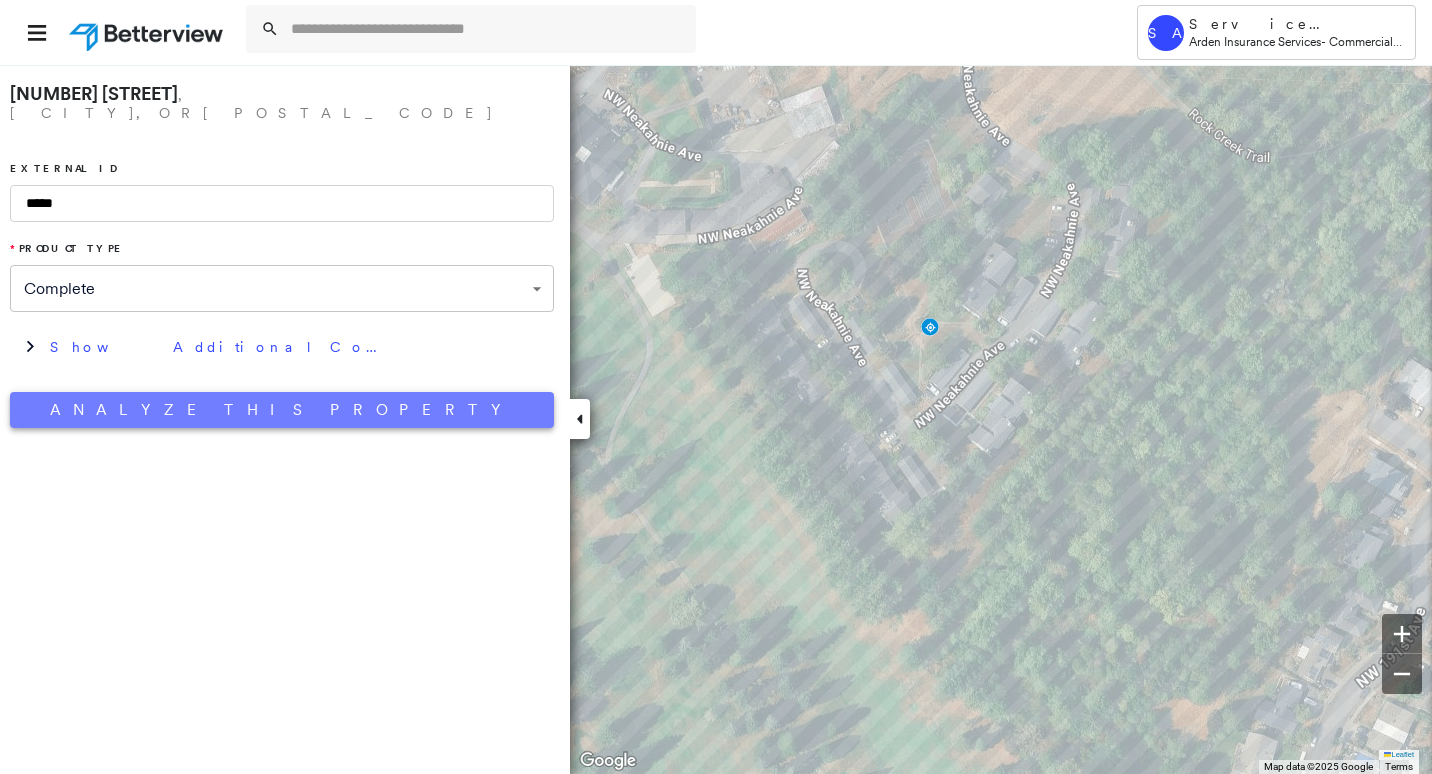 click on "Analyze This Property" at bounding box center (282, 410) 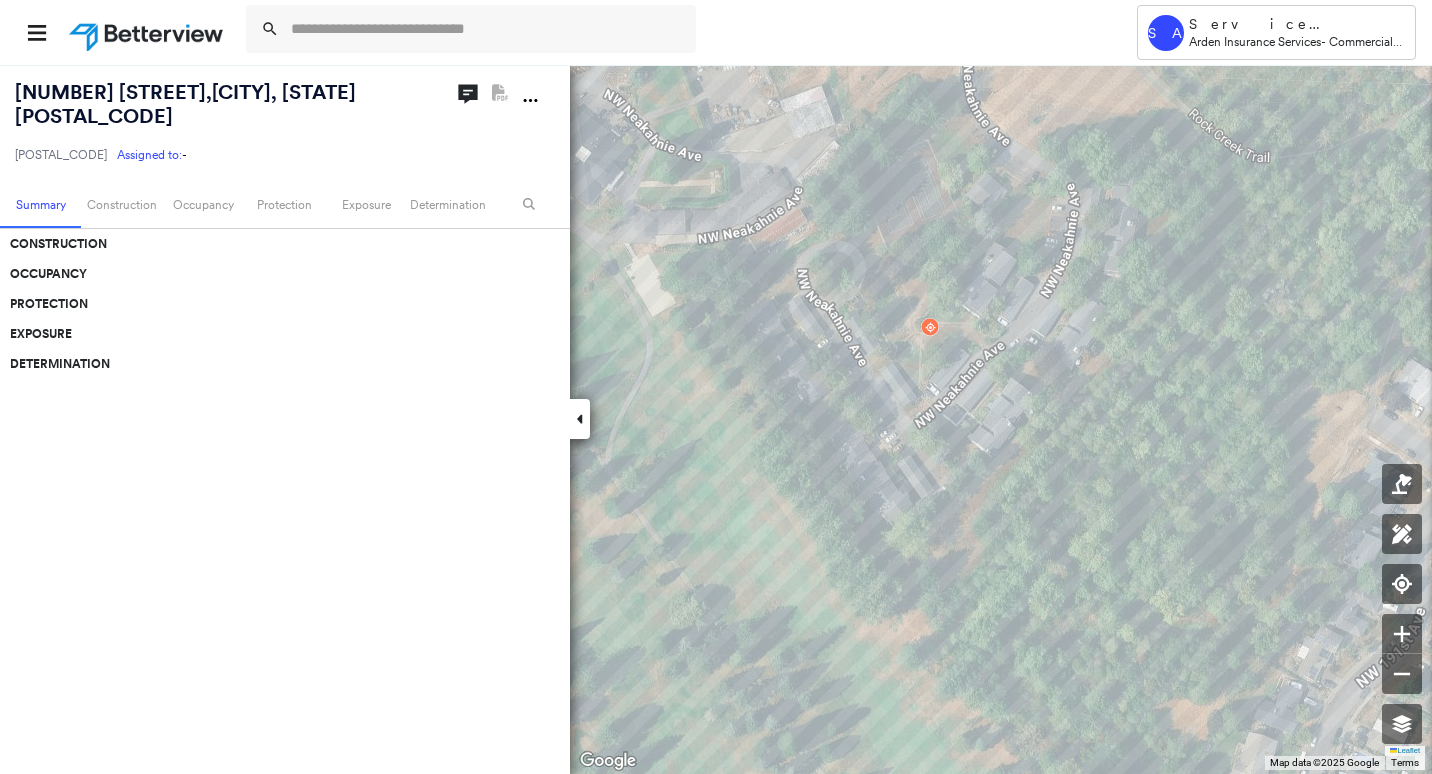 click on "[NUMBER] [STREET] , [CITY], [STATE] [POSTAL_CODE]" at bounding box center [185, 104] 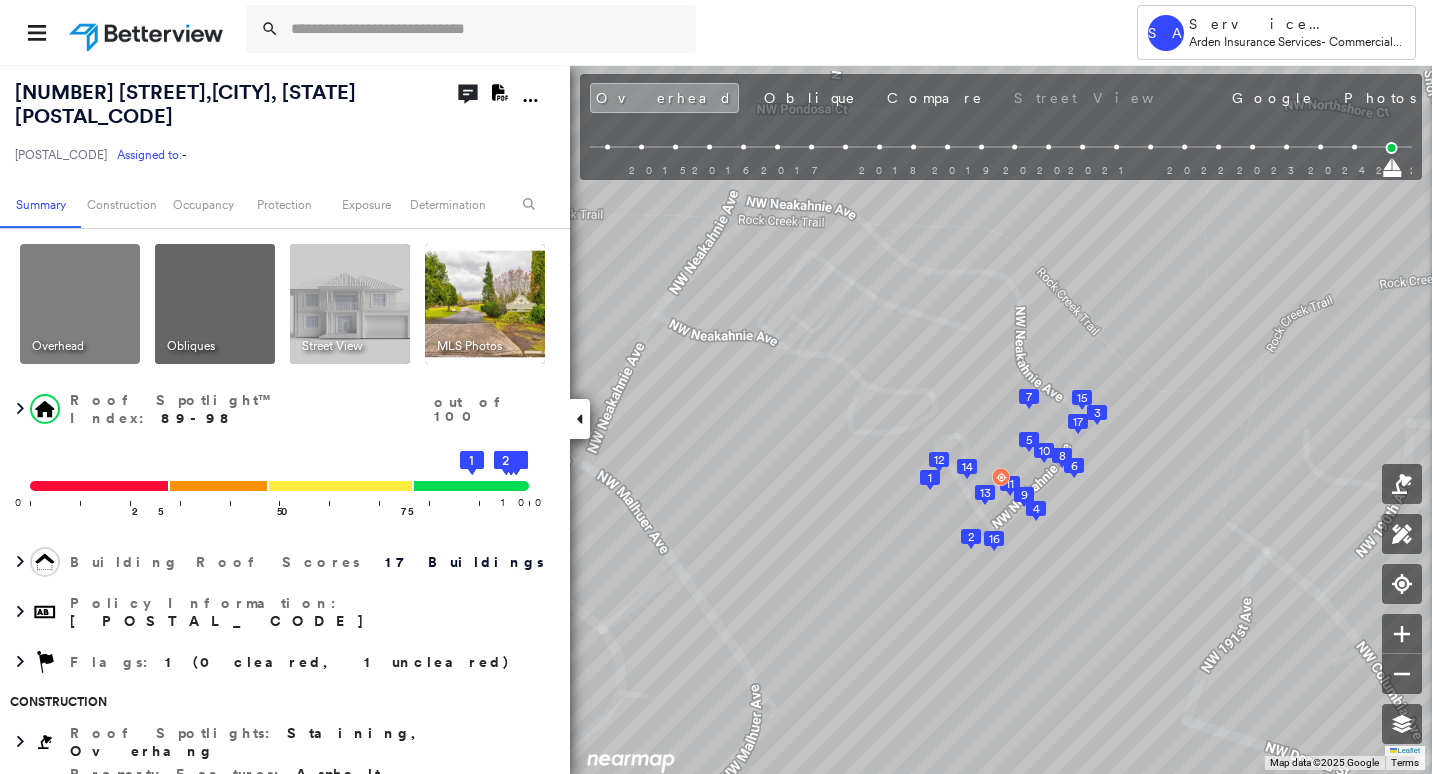 click 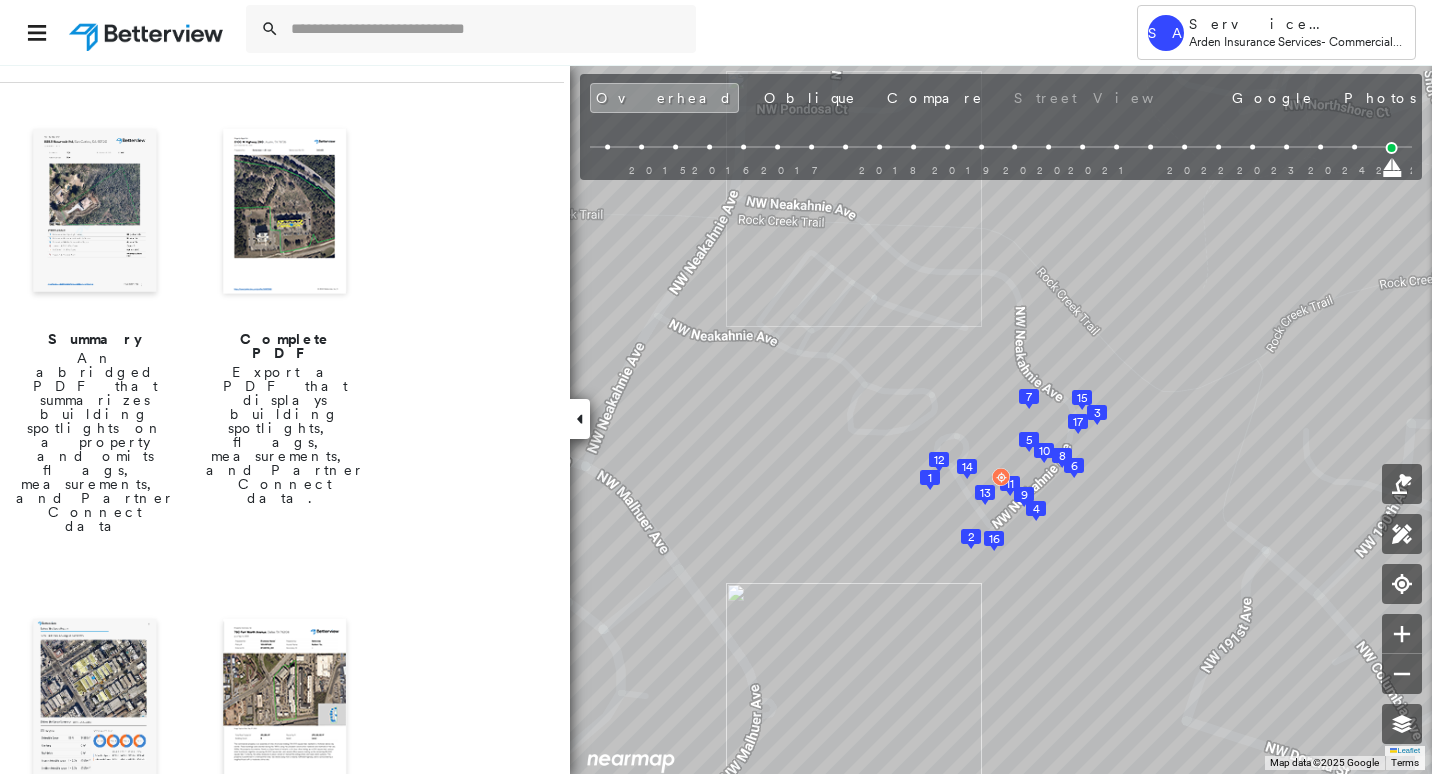 scroll, scrollTop: 300, scrollLeft: 0, axis: vertical 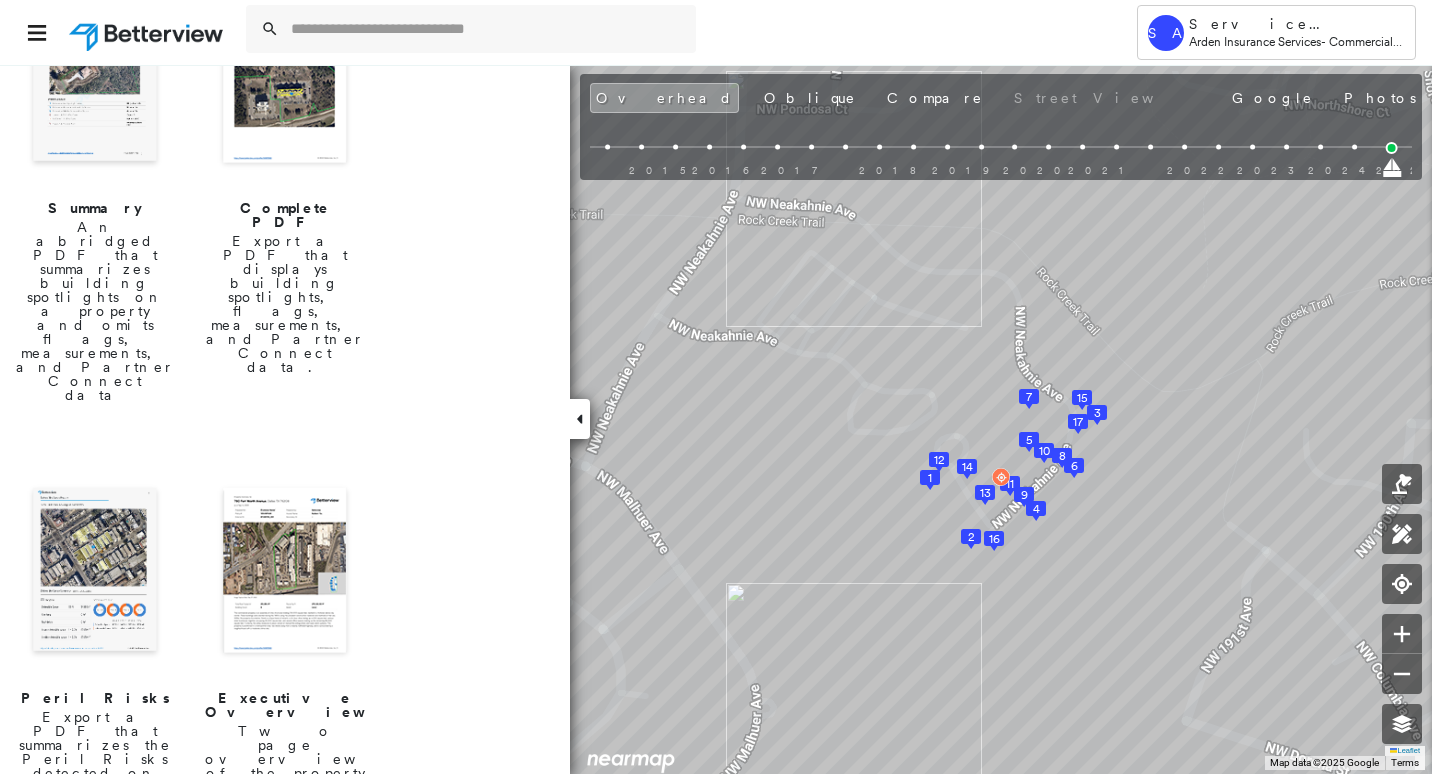 click at bounding box center (95, 572) 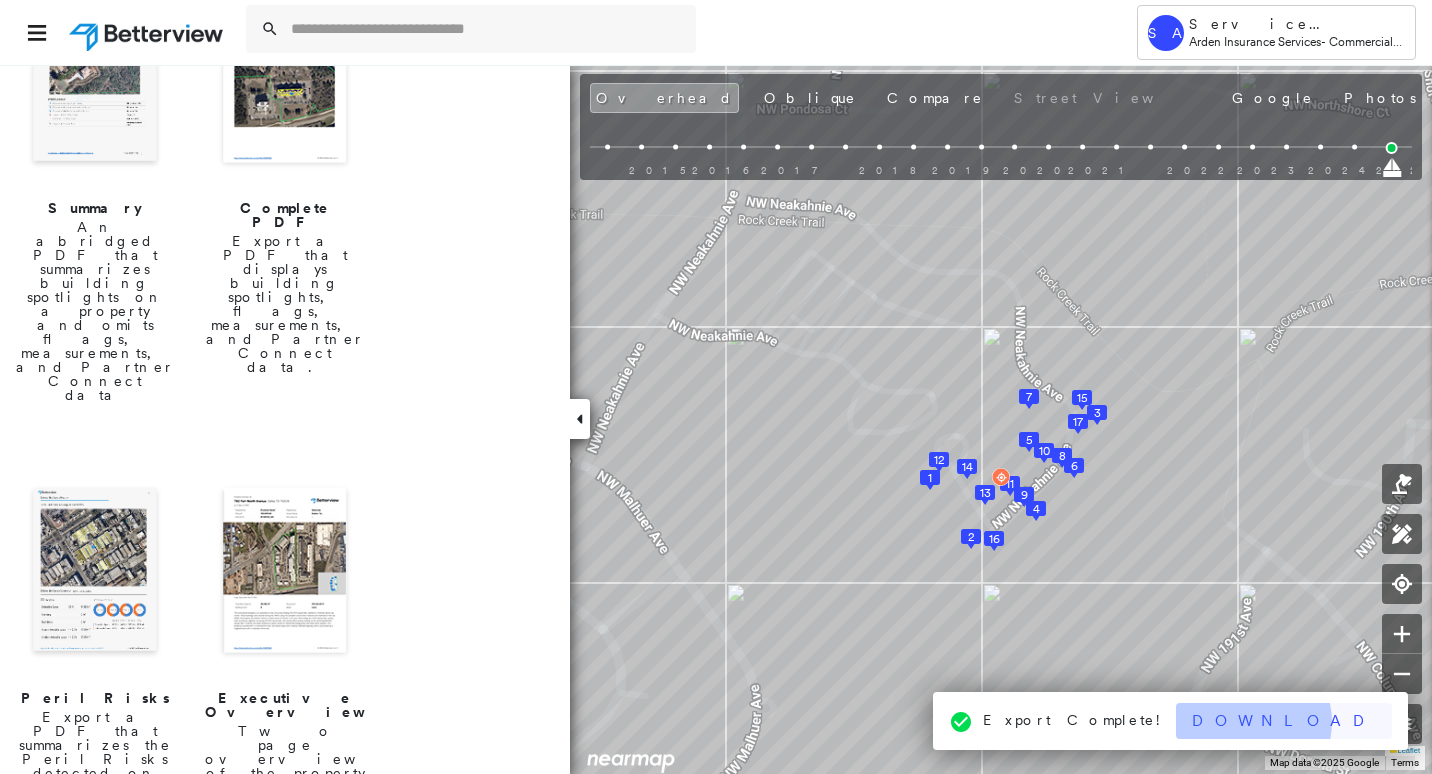 click on "Download" at bounding box center (1284, 721) 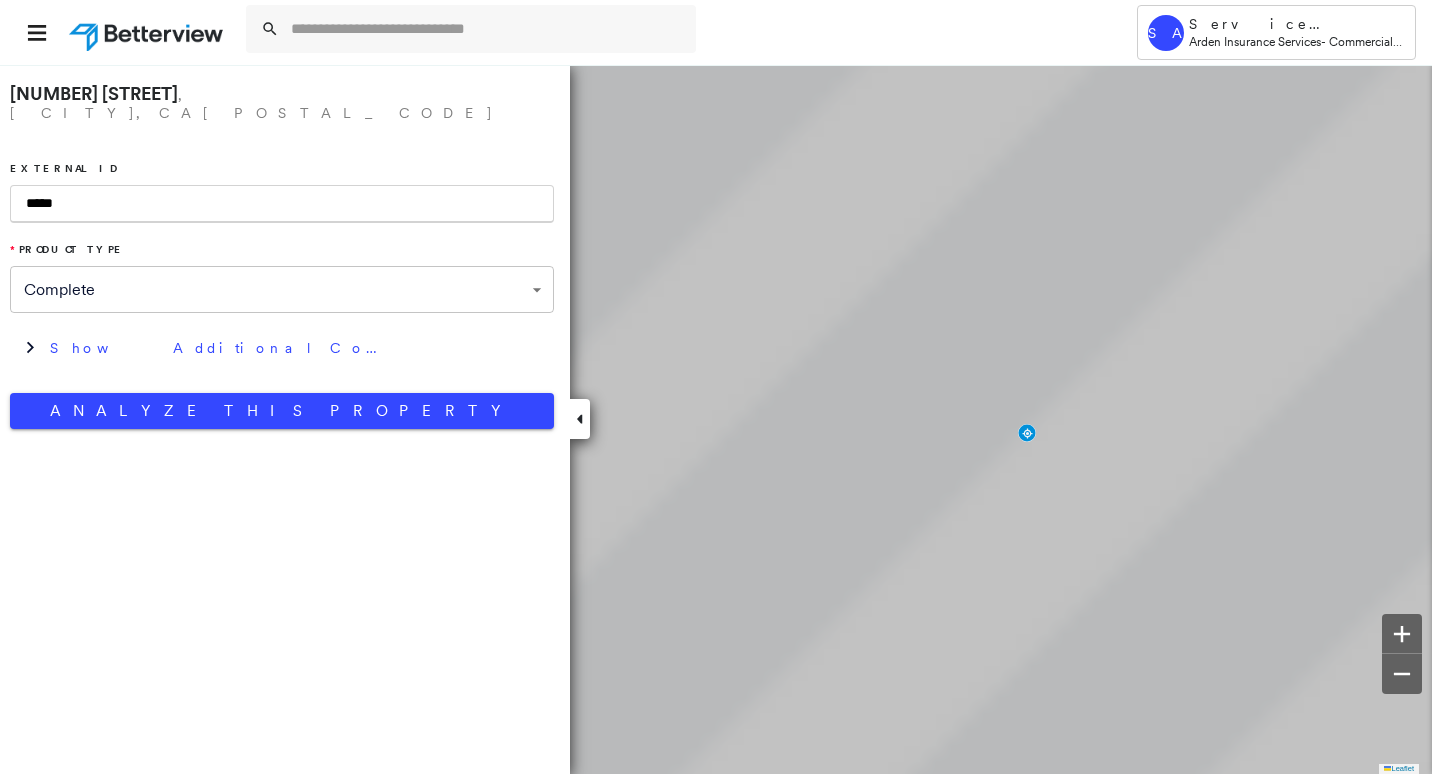 scroll, scrollTop: 0, scrollLeft: 0, axis: both 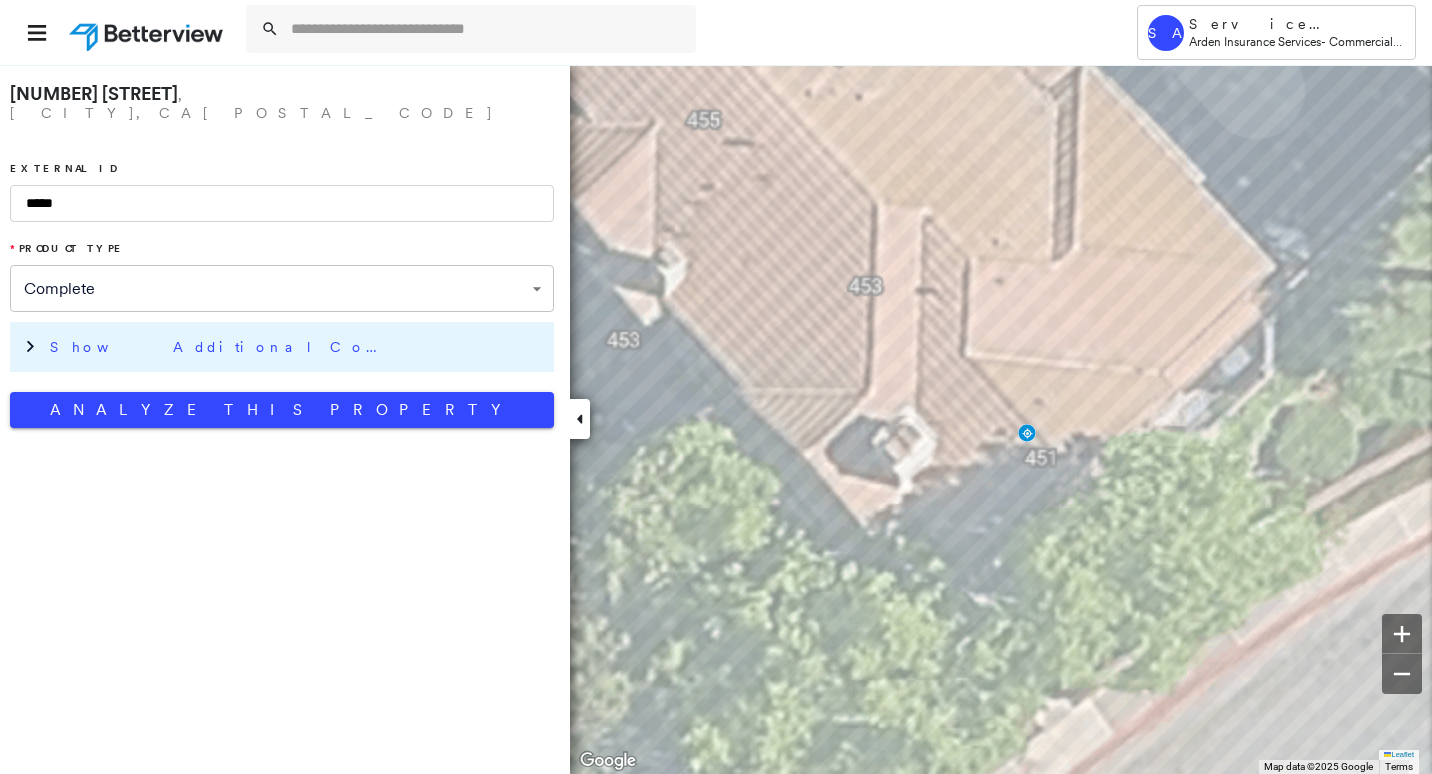 click on "Show Additional Company Data" at bounding box center (282, 347) 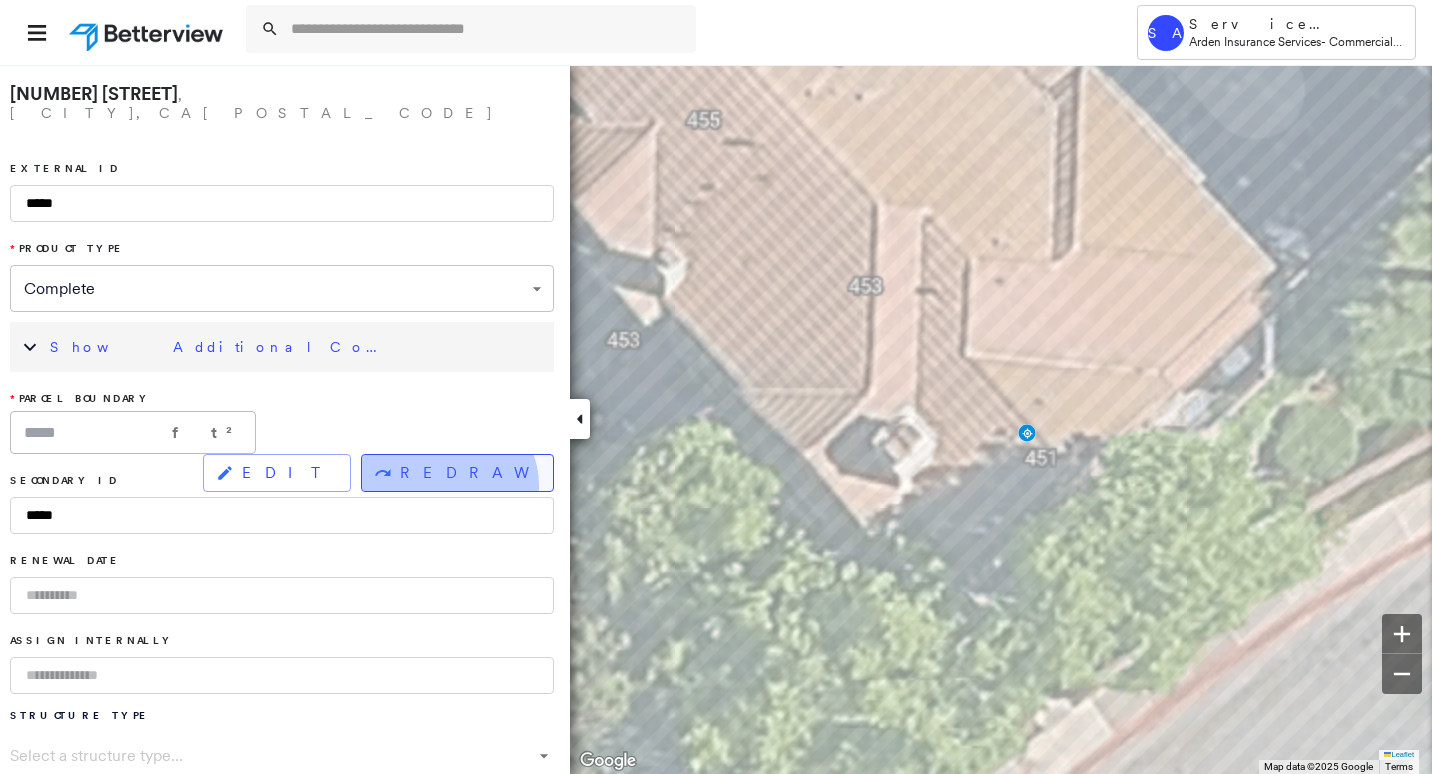 click on "REDRAW" at bounding box center [457, 473] 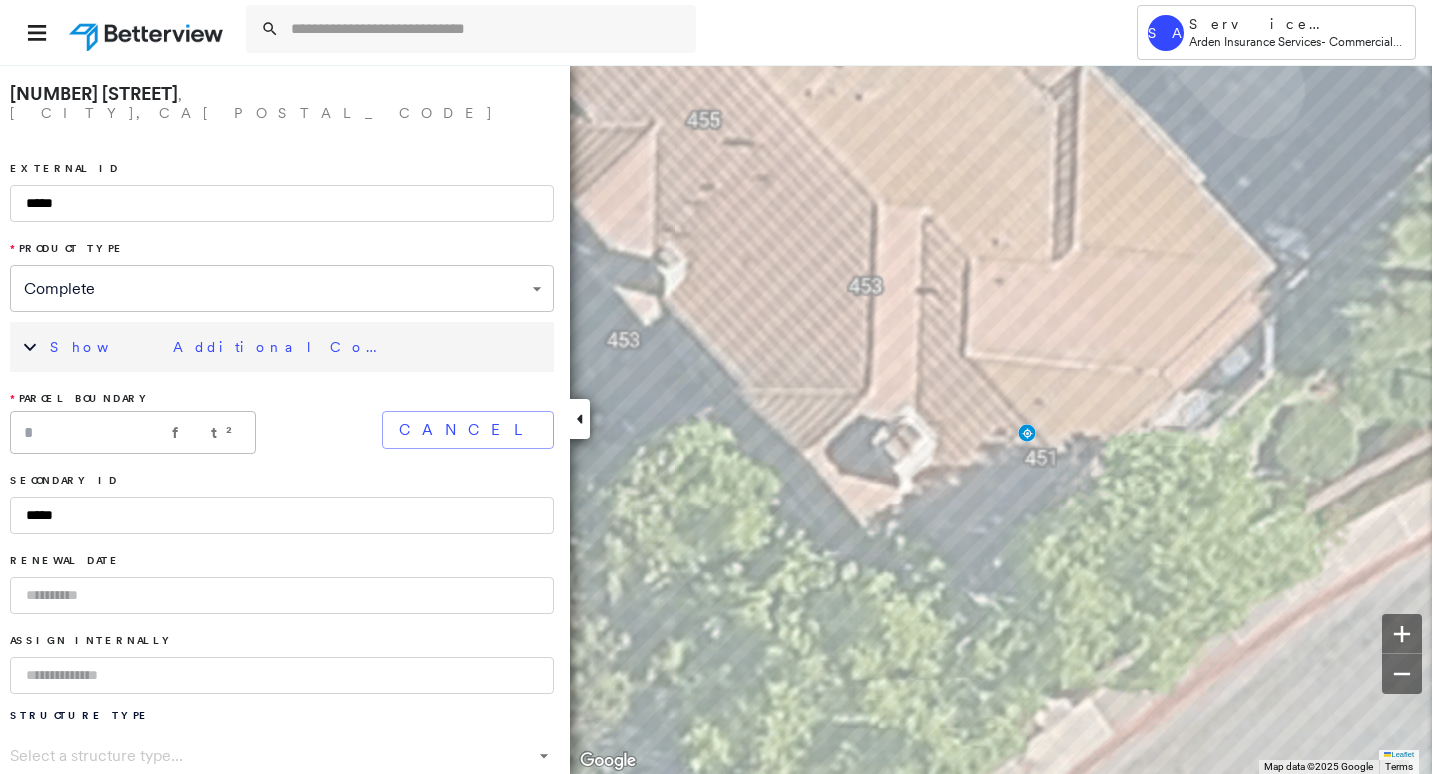 click at bounding box center (580, 419) 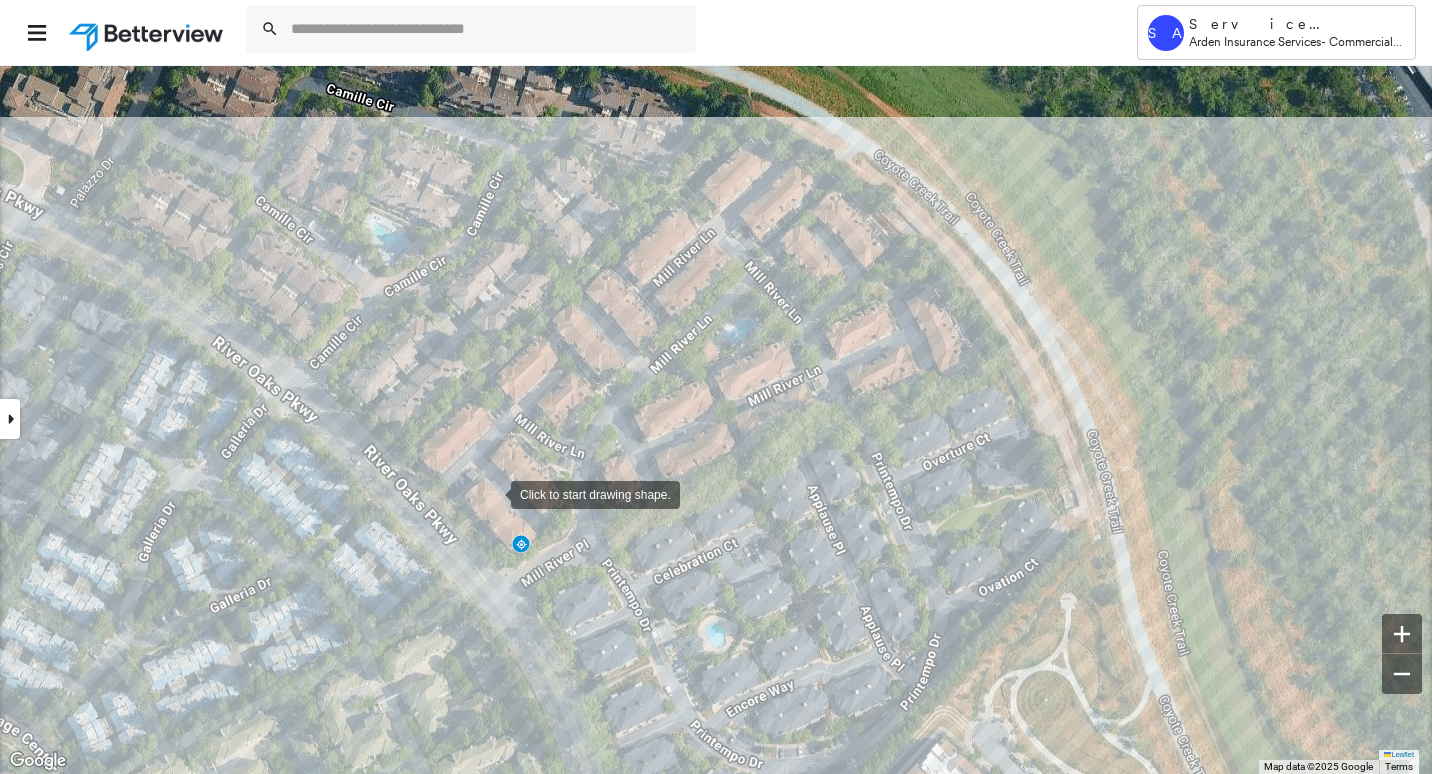 drag, startPoint x: 533, startPoint y: 396, endPoint x: 493, endPoint y: 491, distance: 103.077644 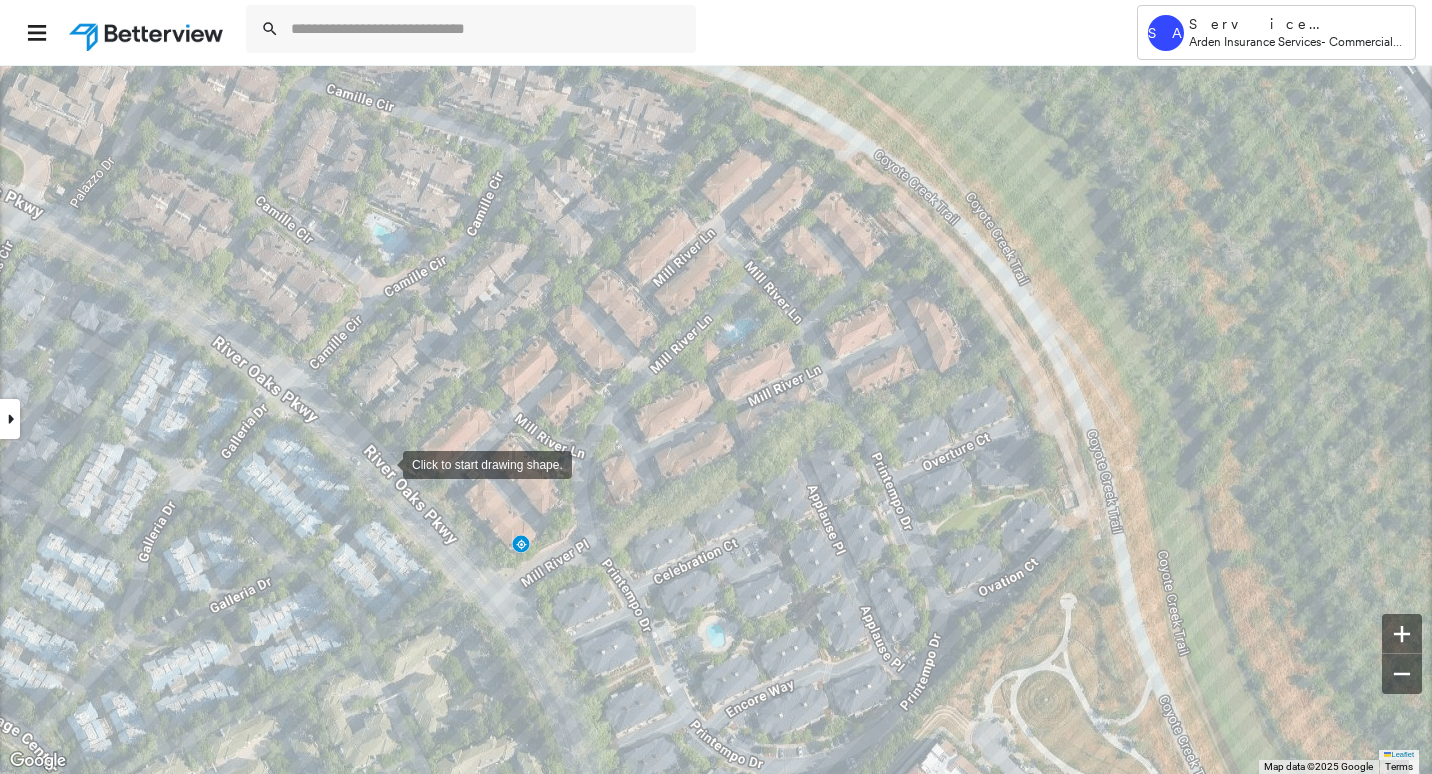click at bounding box center (383, 463) 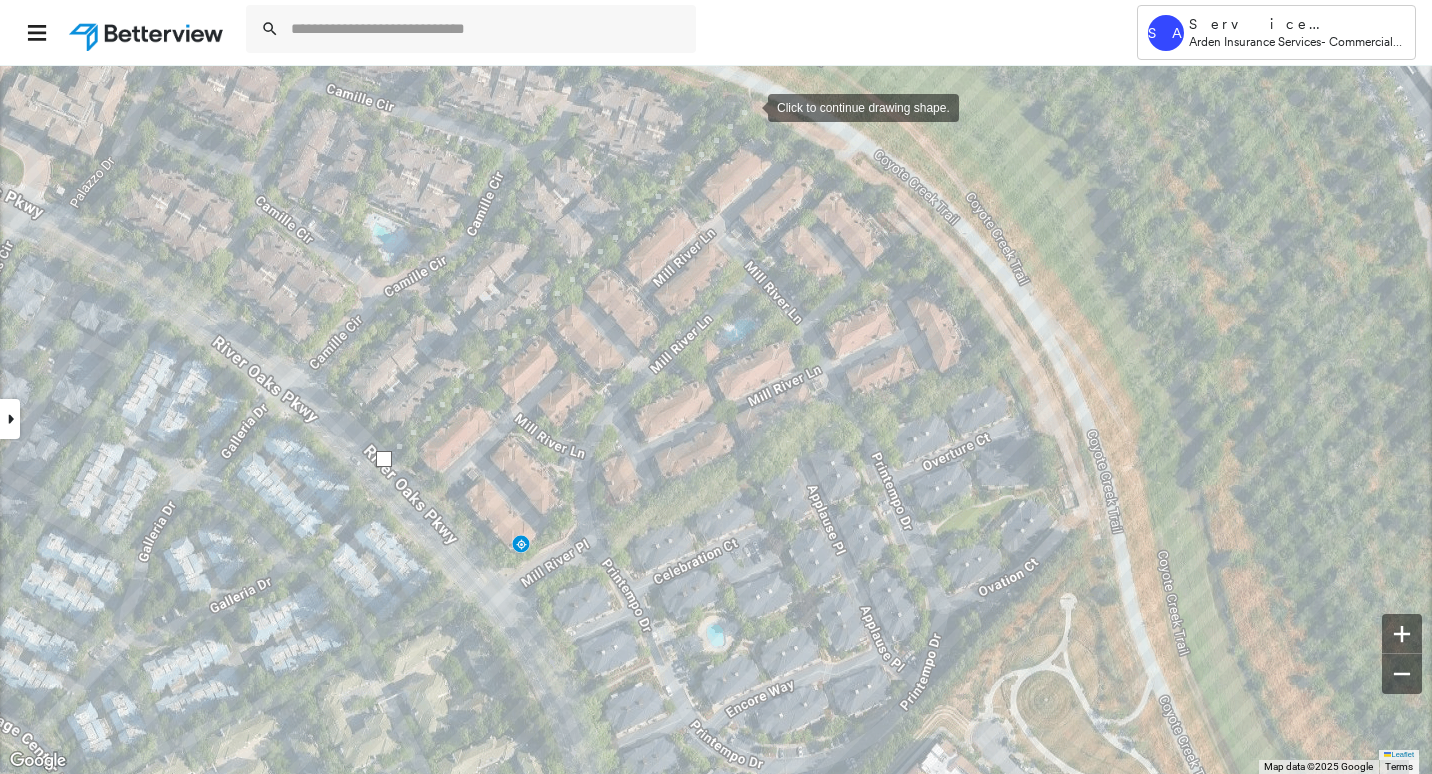 click at bounding box center [748, 106] 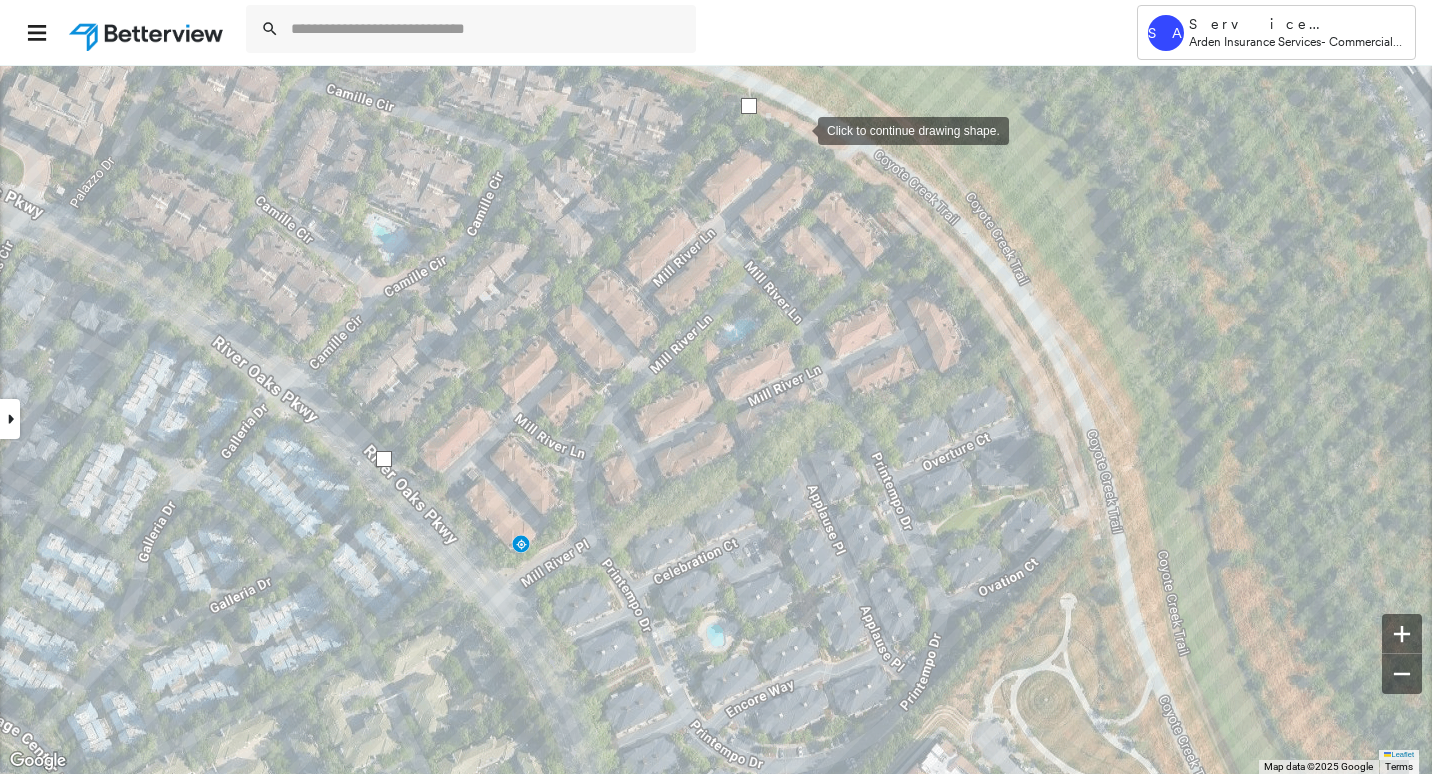 click at bounding box center (798, 129) 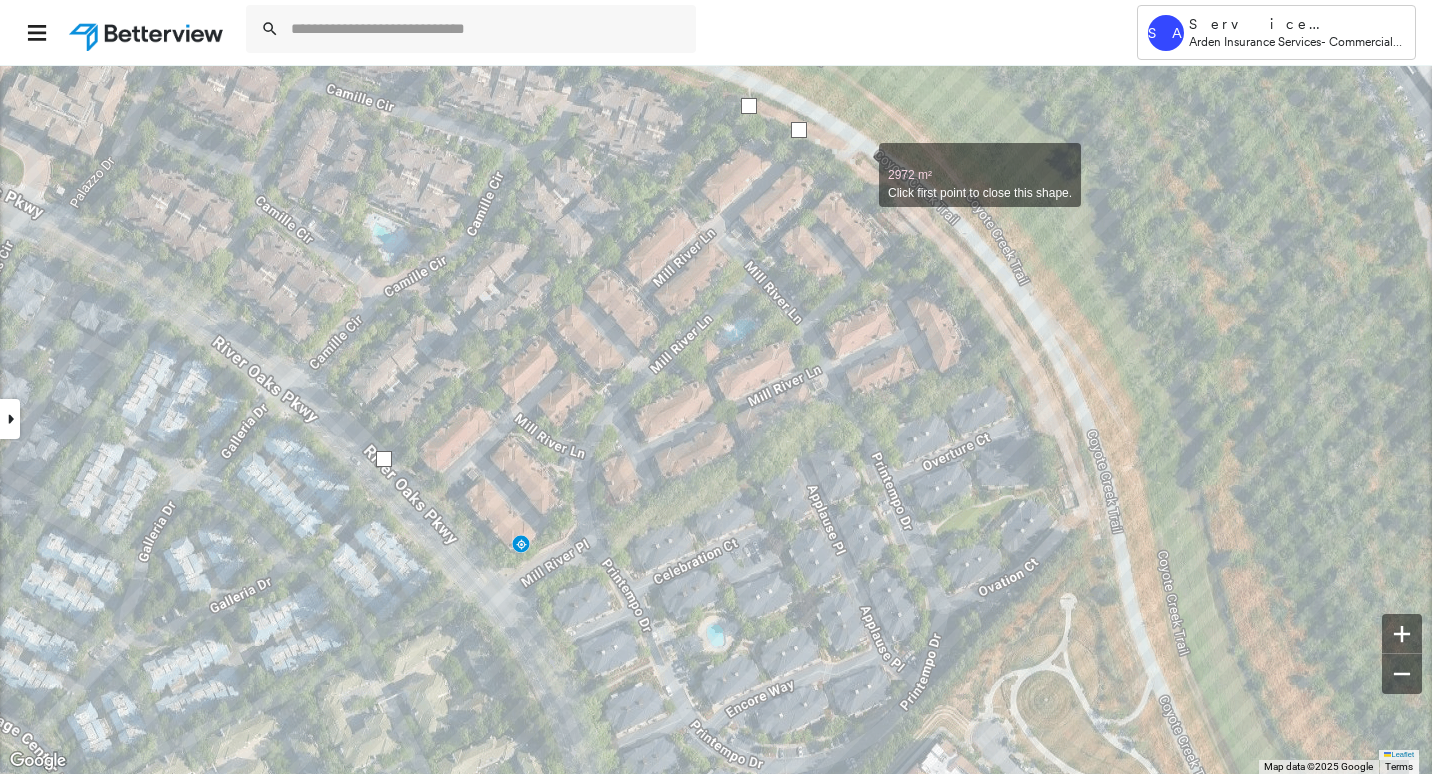 click at bounding box center (859, 164) 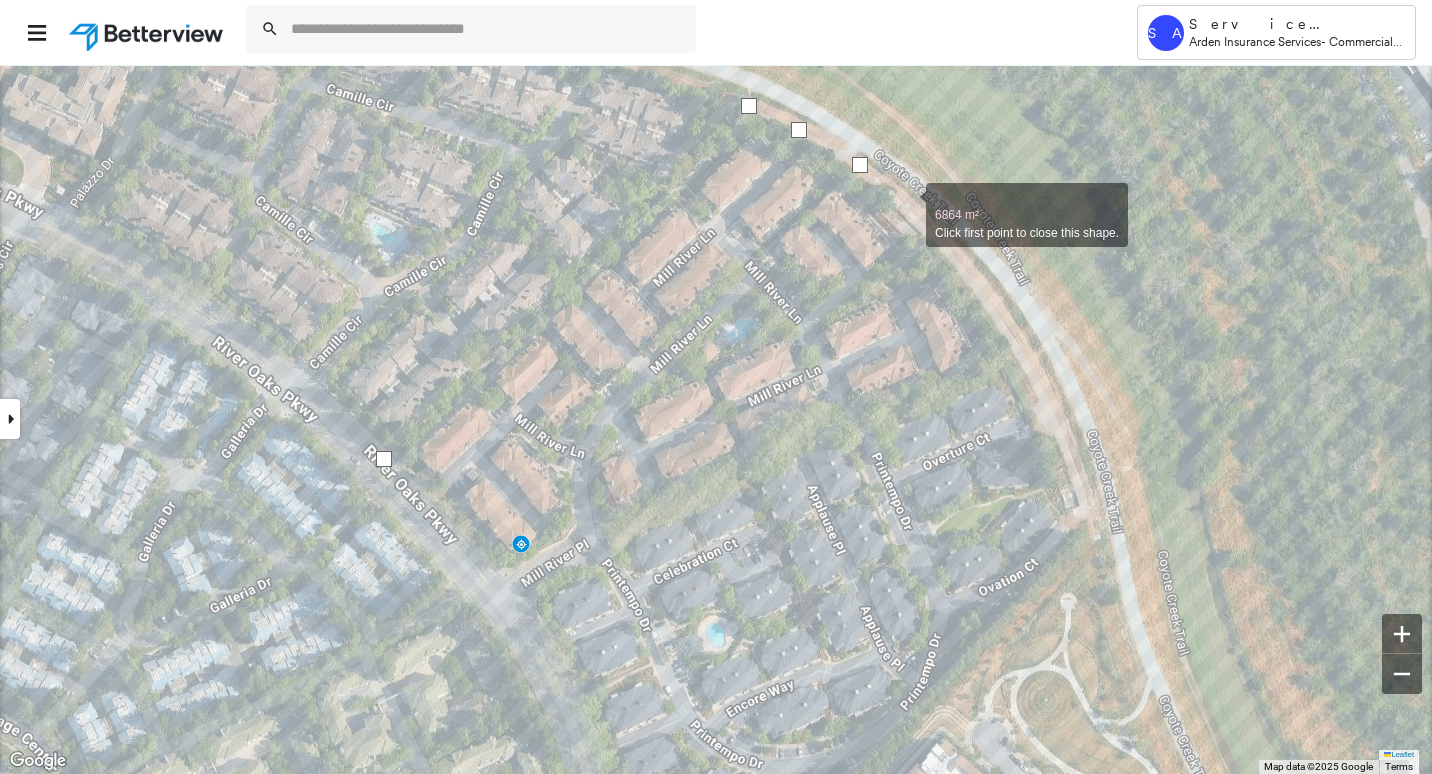 drag, startPoint x: 906, startPoint y: 204, endPoint x: 919, endPoint y: 220, distance: 20.615528 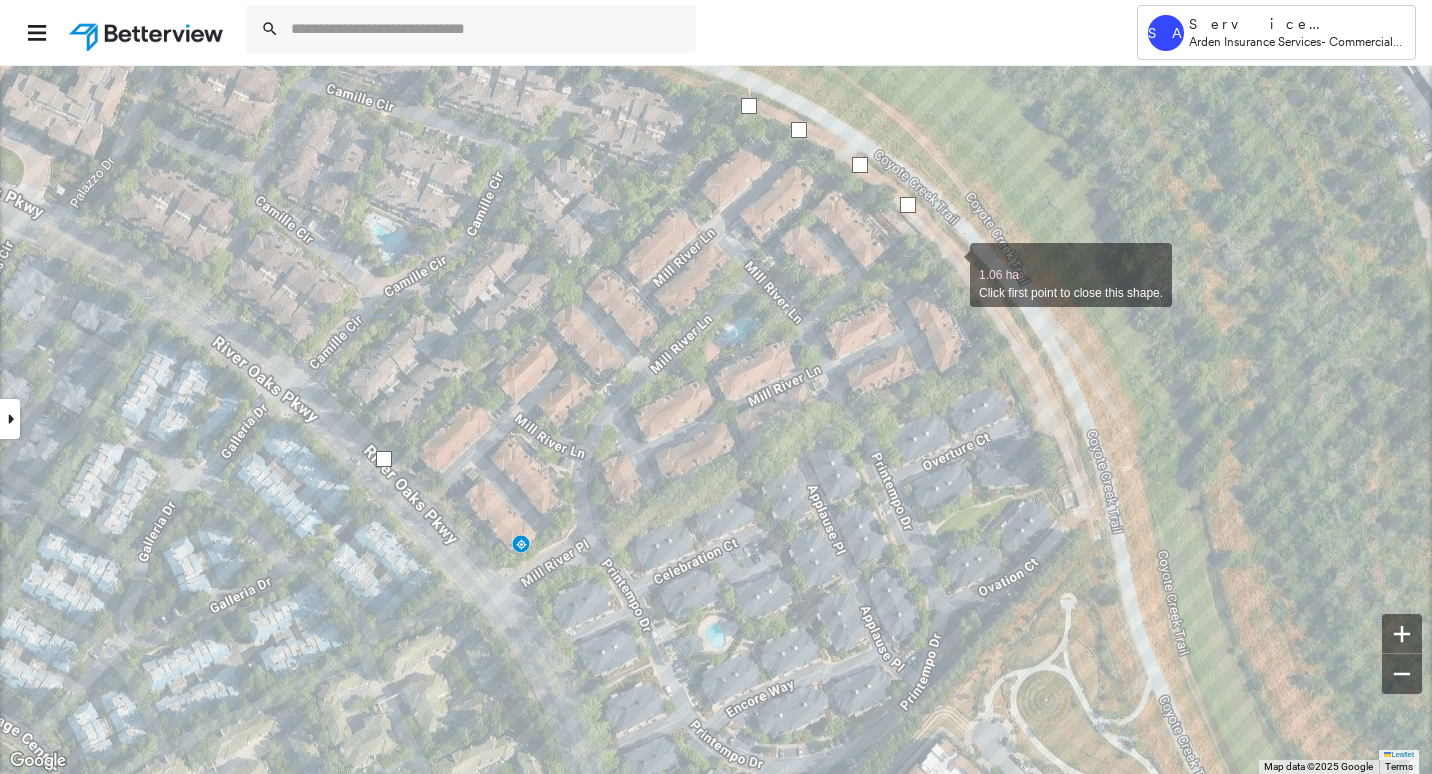 click at bounding box center [950, 264] 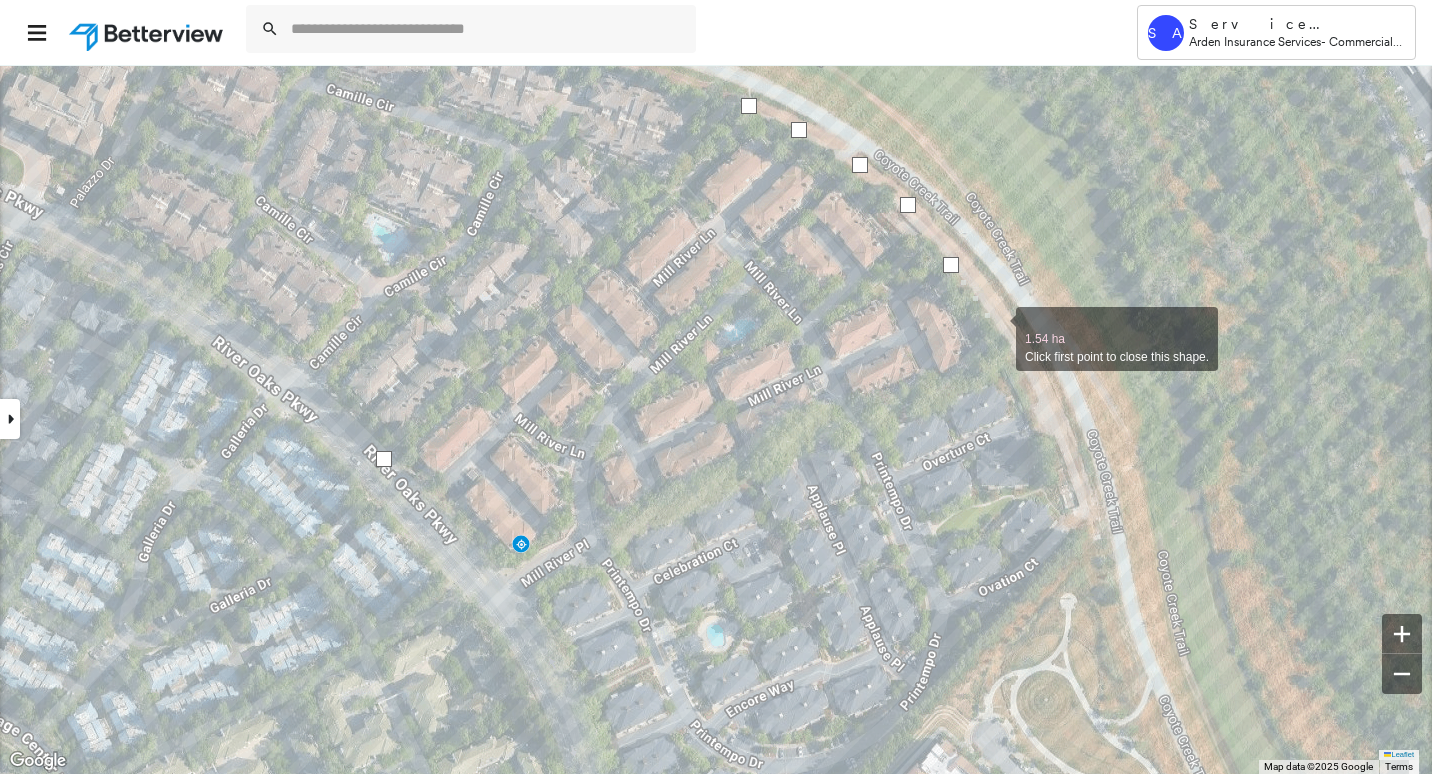 click at bounding box center (996, 328) 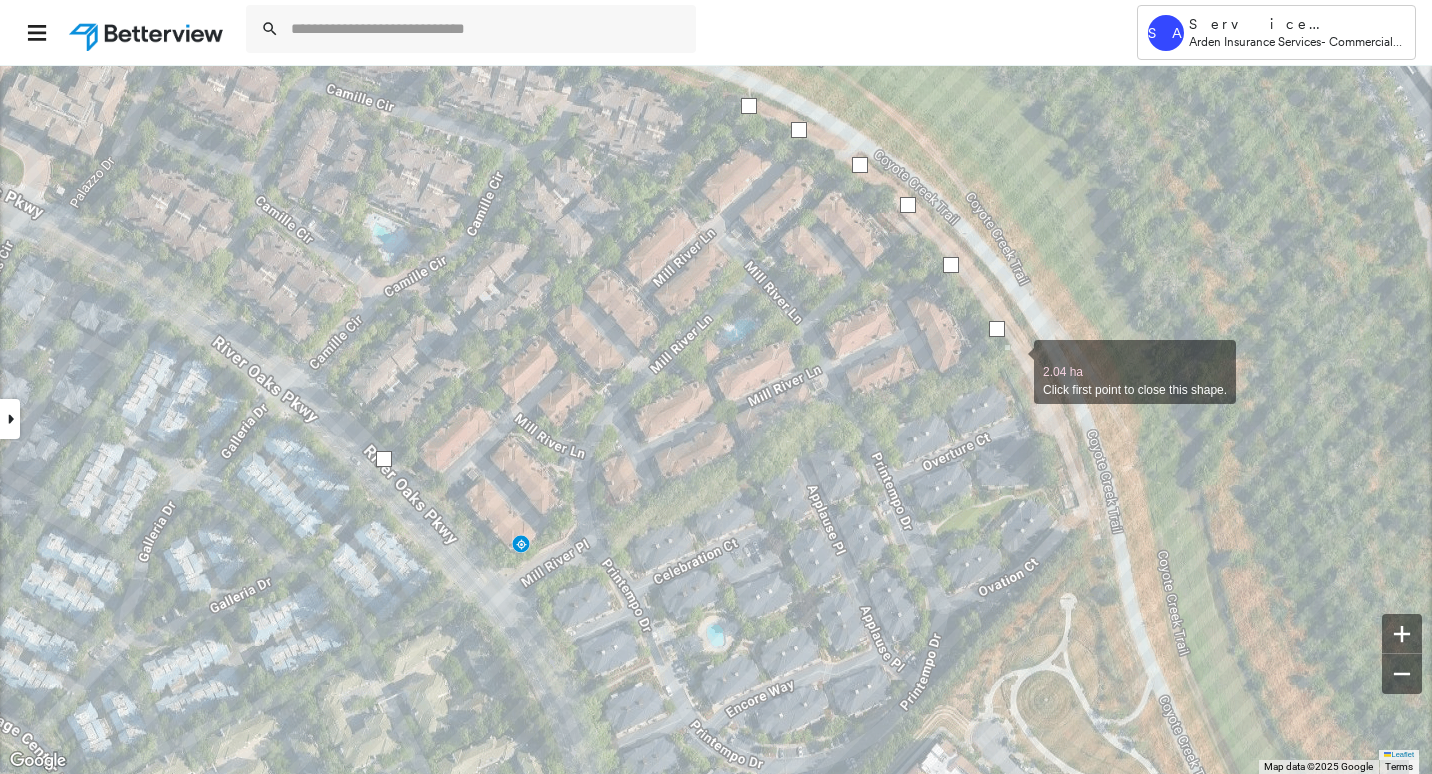 click at bounding box center (1014, 361) 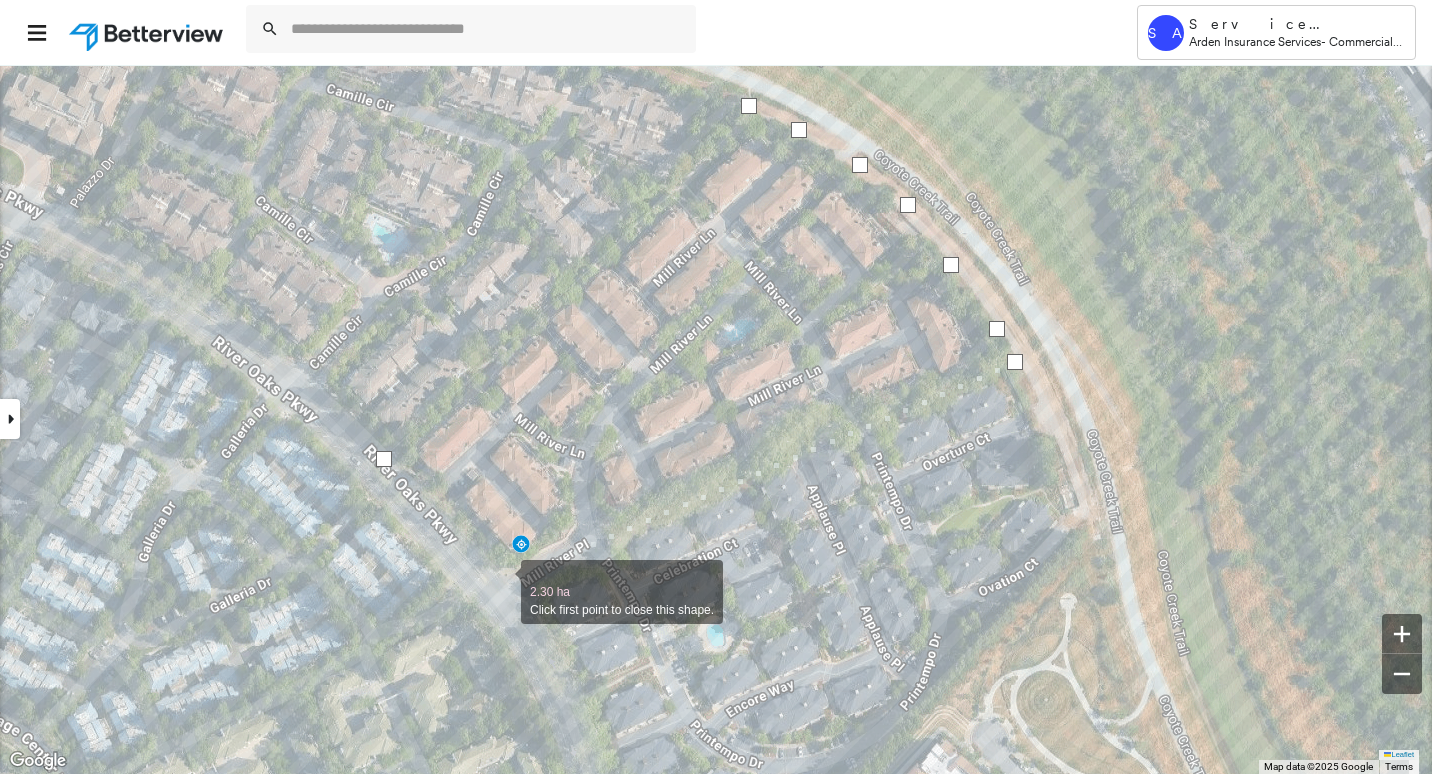 click at bounding box center [501, 581] 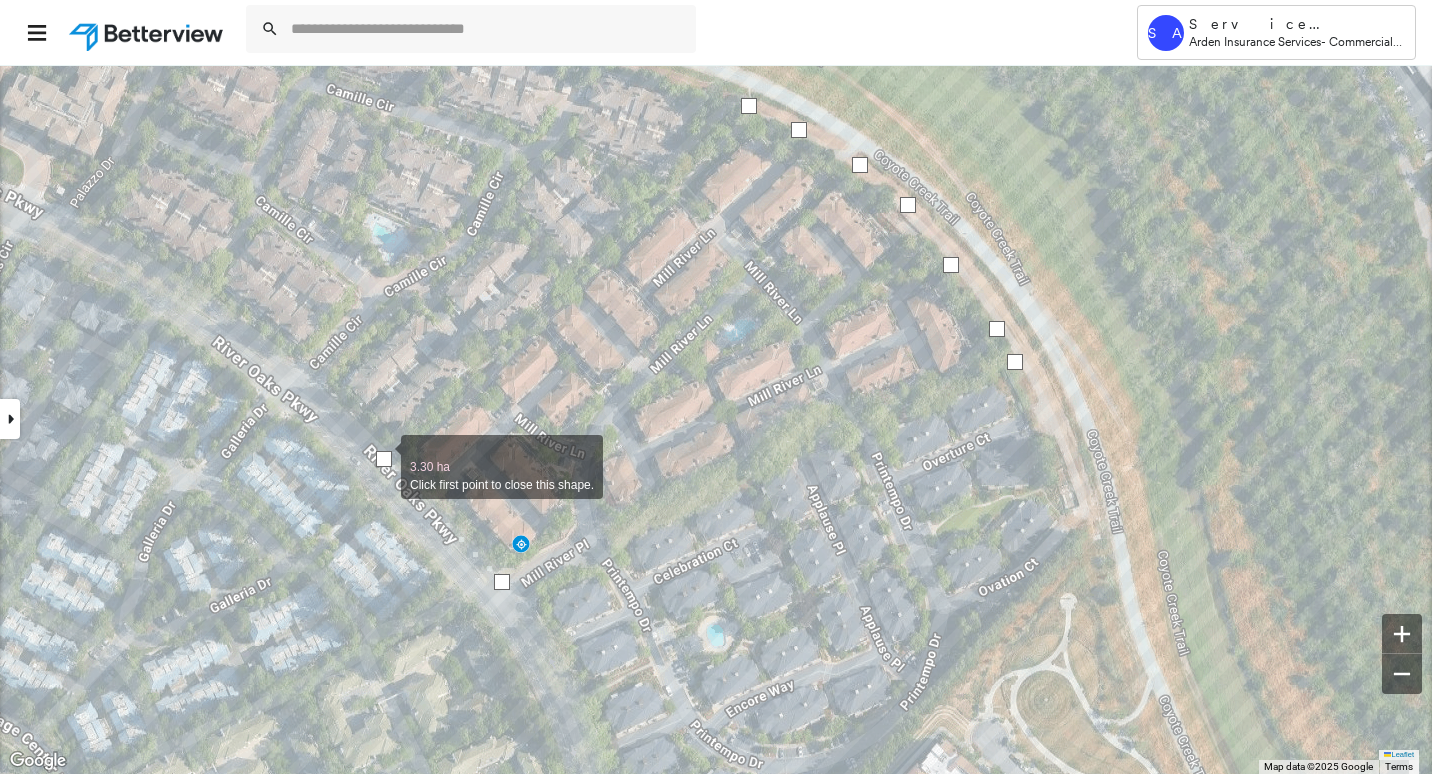 click at bounding box center (384, 459) 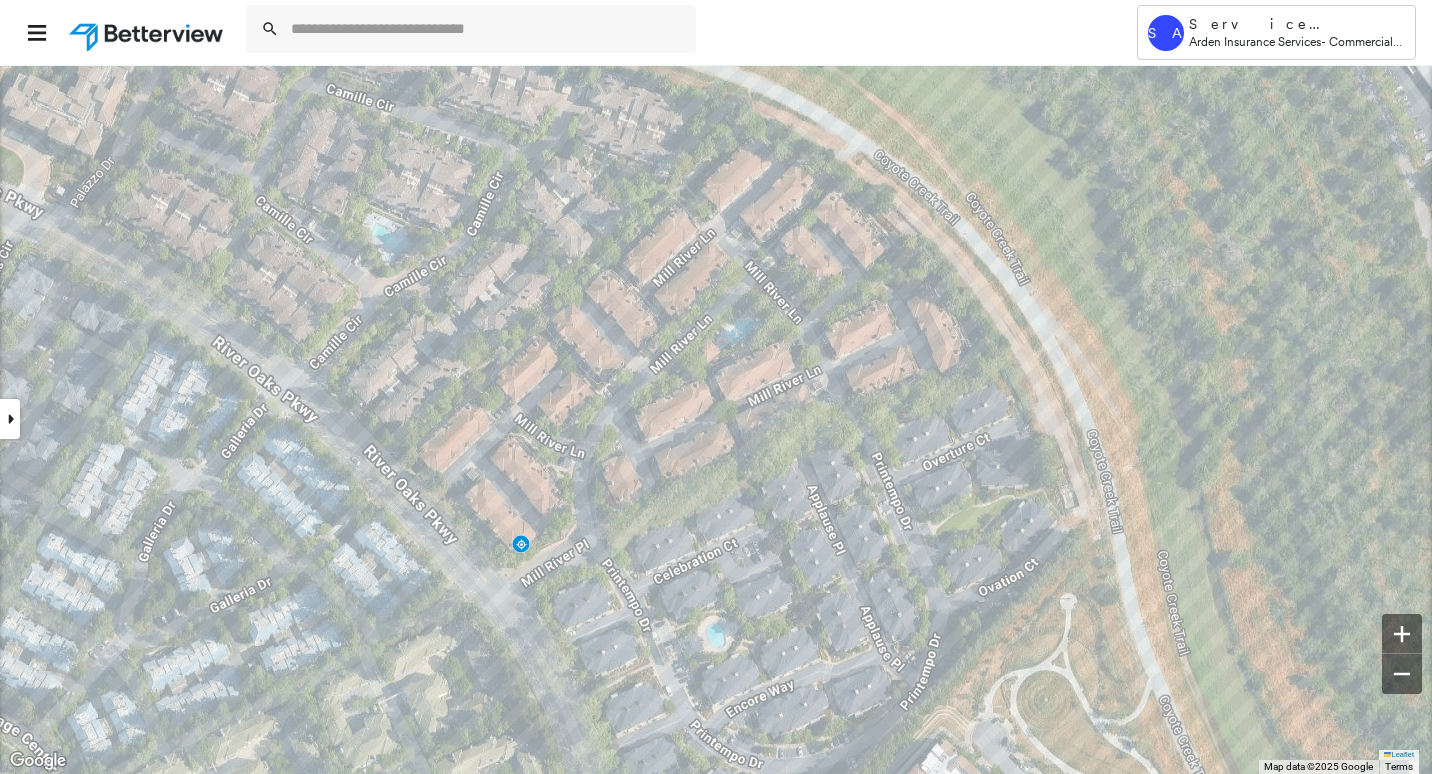 type on "*******" 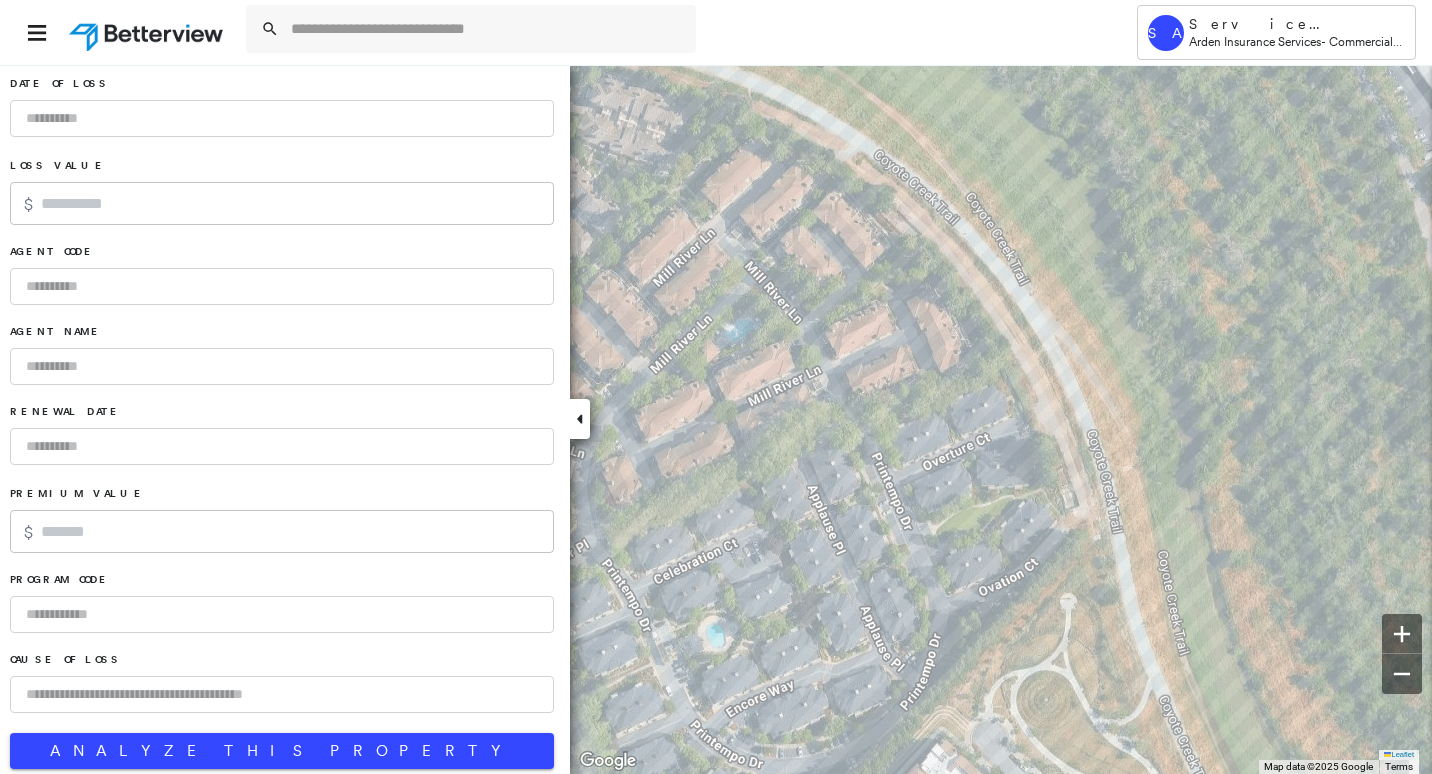 scroll, scrollTop: 1279, scrollLeft: 0, axis: vertical 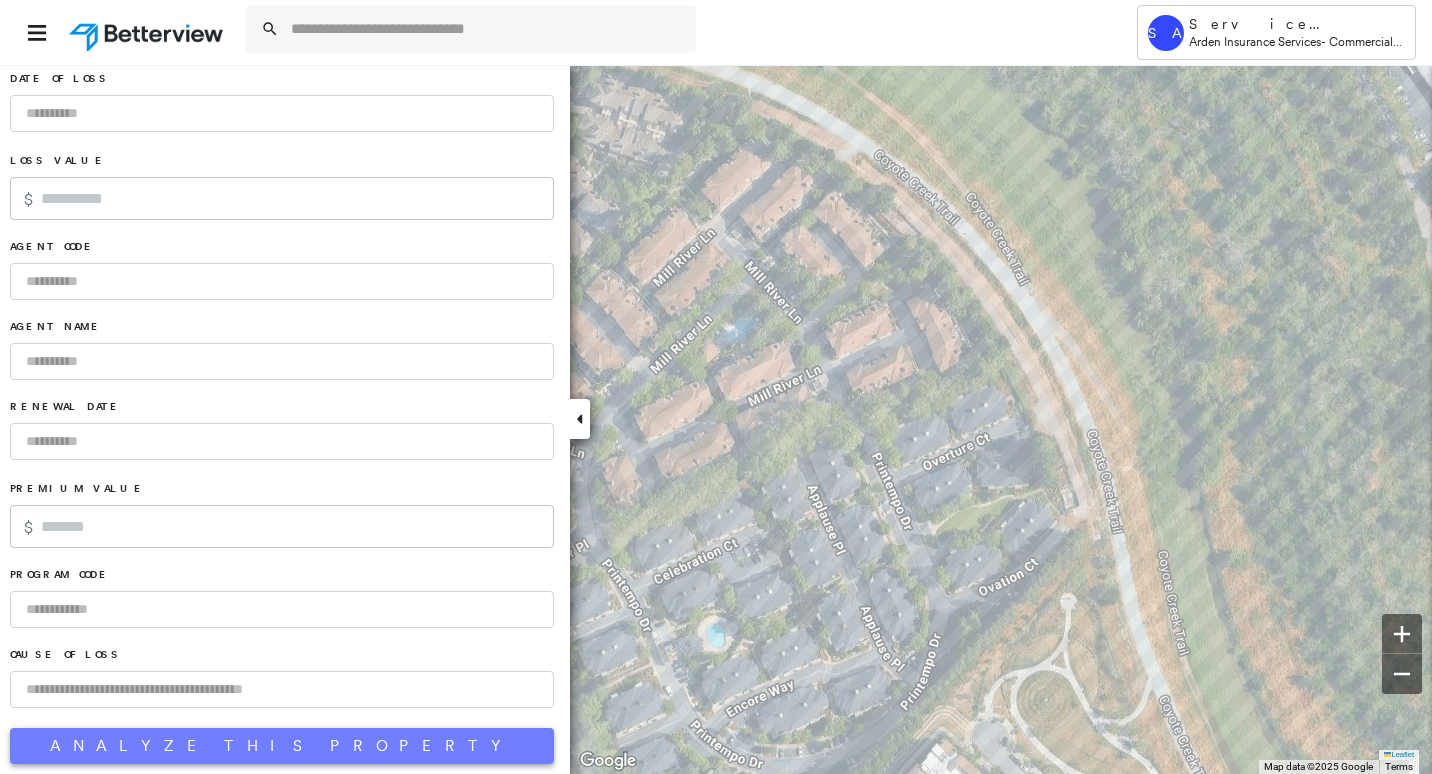 click on "Analyze This Property" at bounding box center (282, 746) 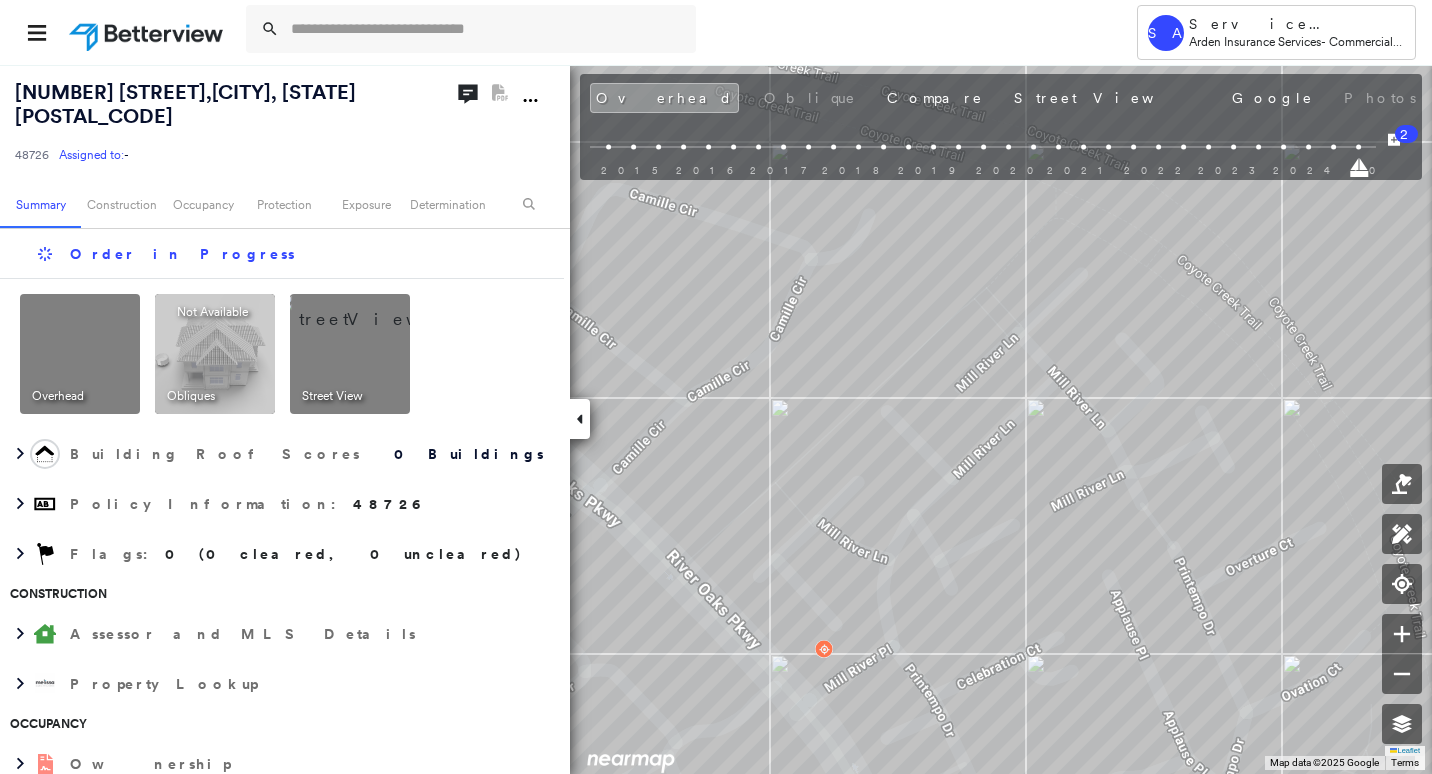click on "[NUMBER] [STREET] , [CITY], [STATE] [POSTAL_CODE]" at bounding box center (185, 104) 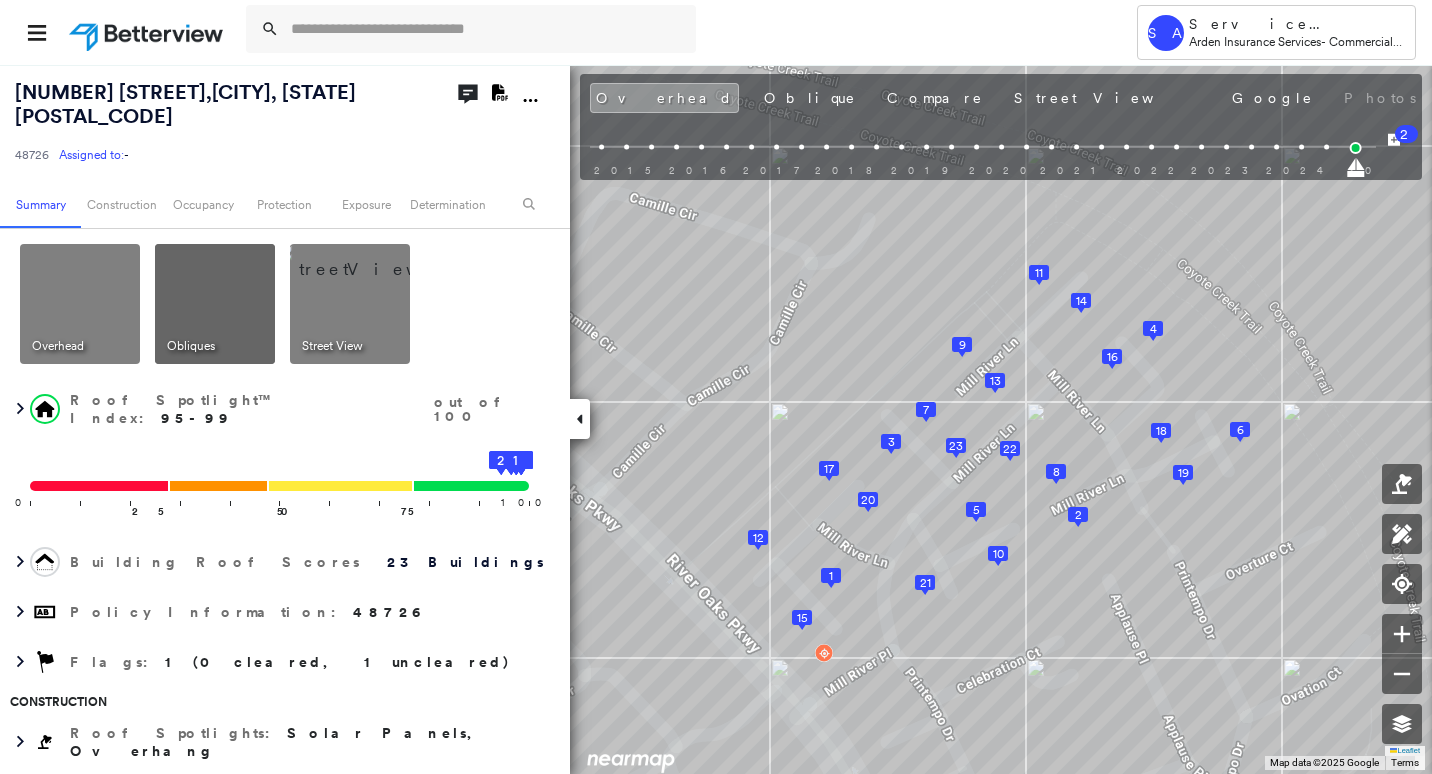 click 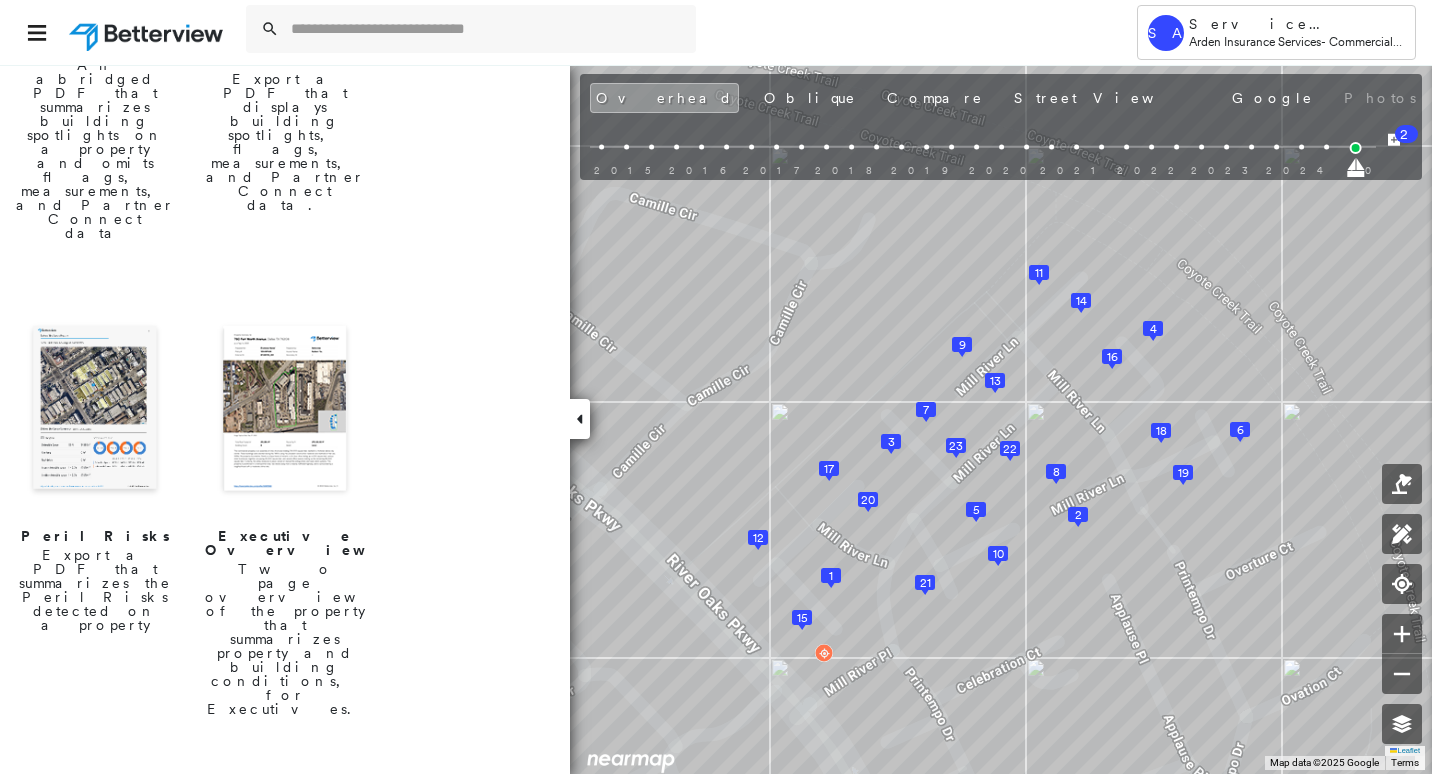 scroll, scrollTop: 500, scrollLeft: 0, axis: vertical 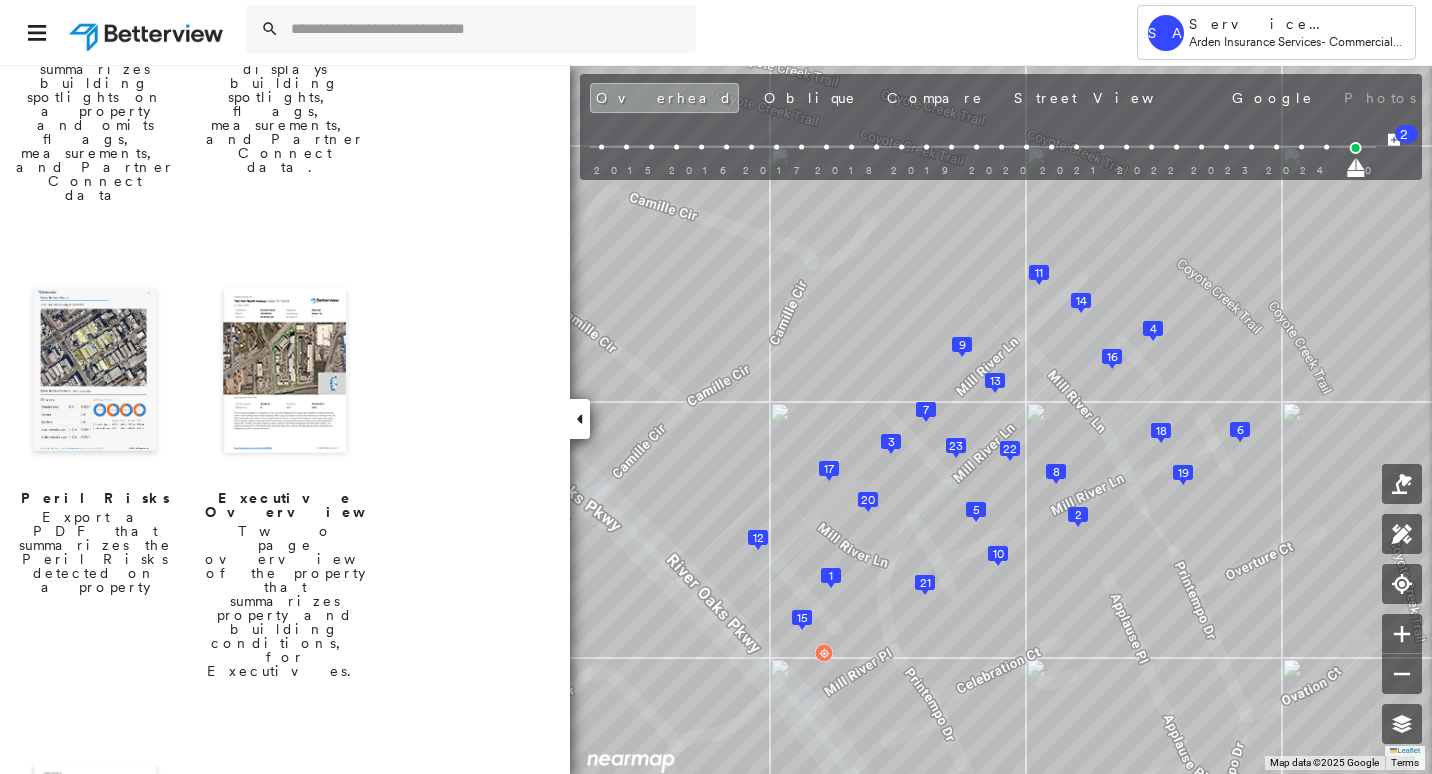 click at bounding box center [95, 372] 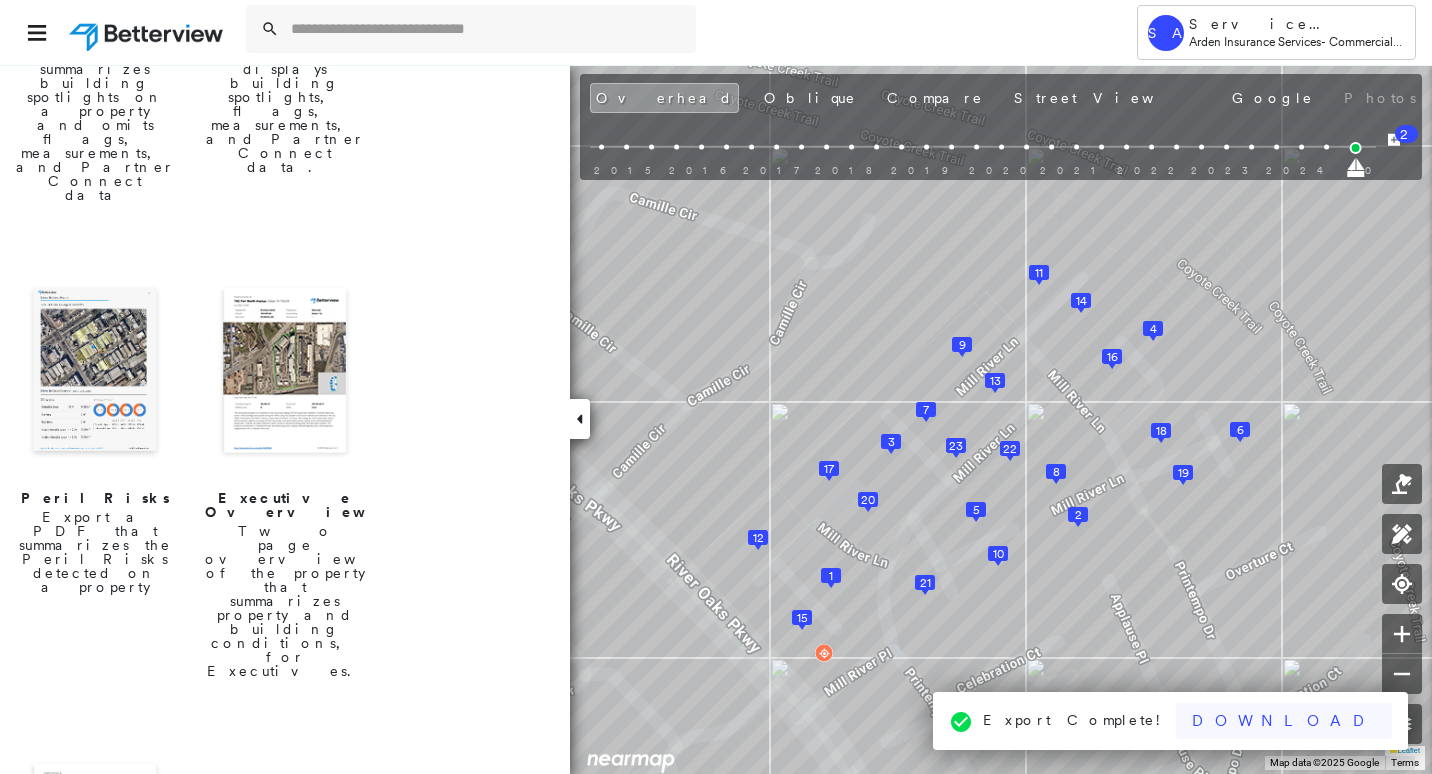 click on "Download" at bounding box center (1284, 721) 